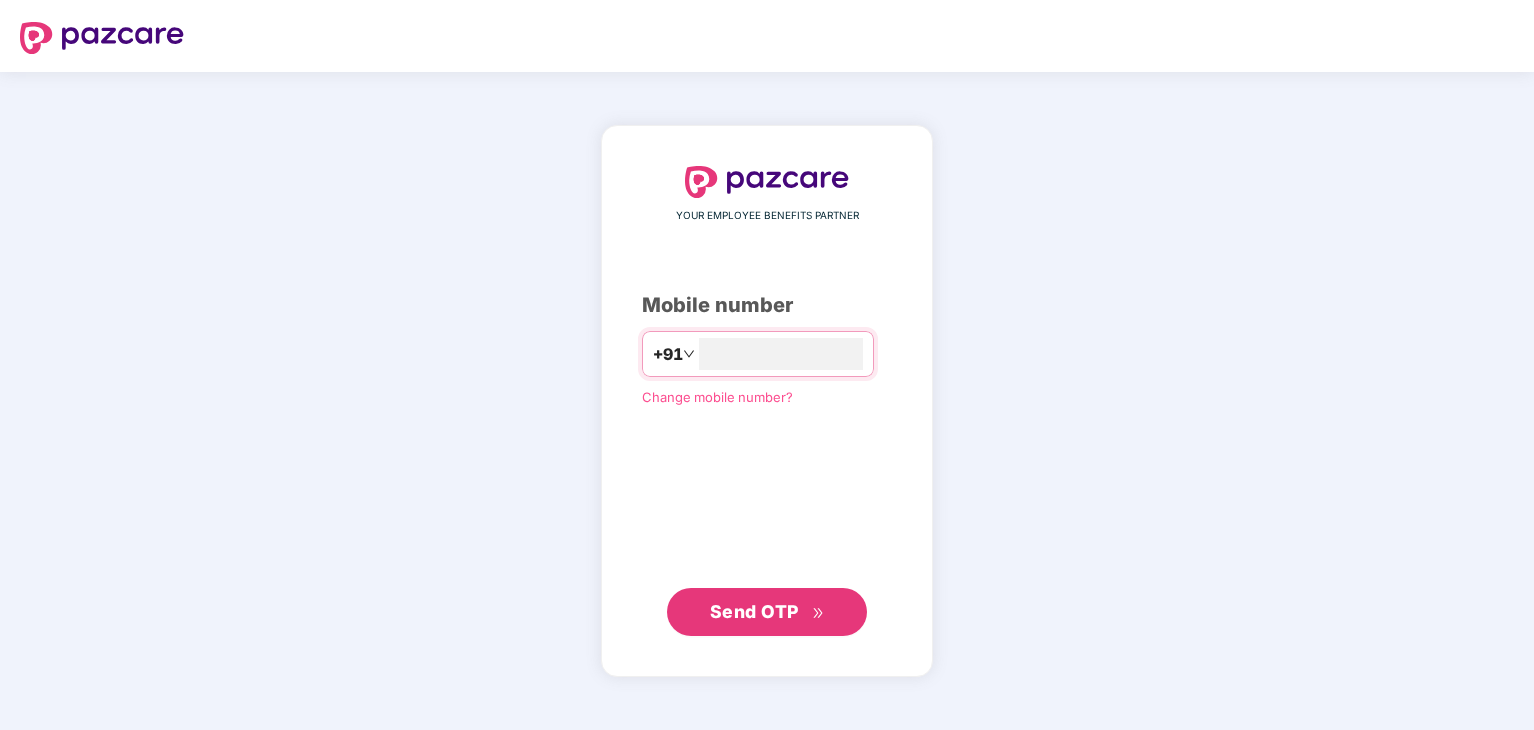 scroll, scrollTop: 0, scrollLeft: 0, axis: both 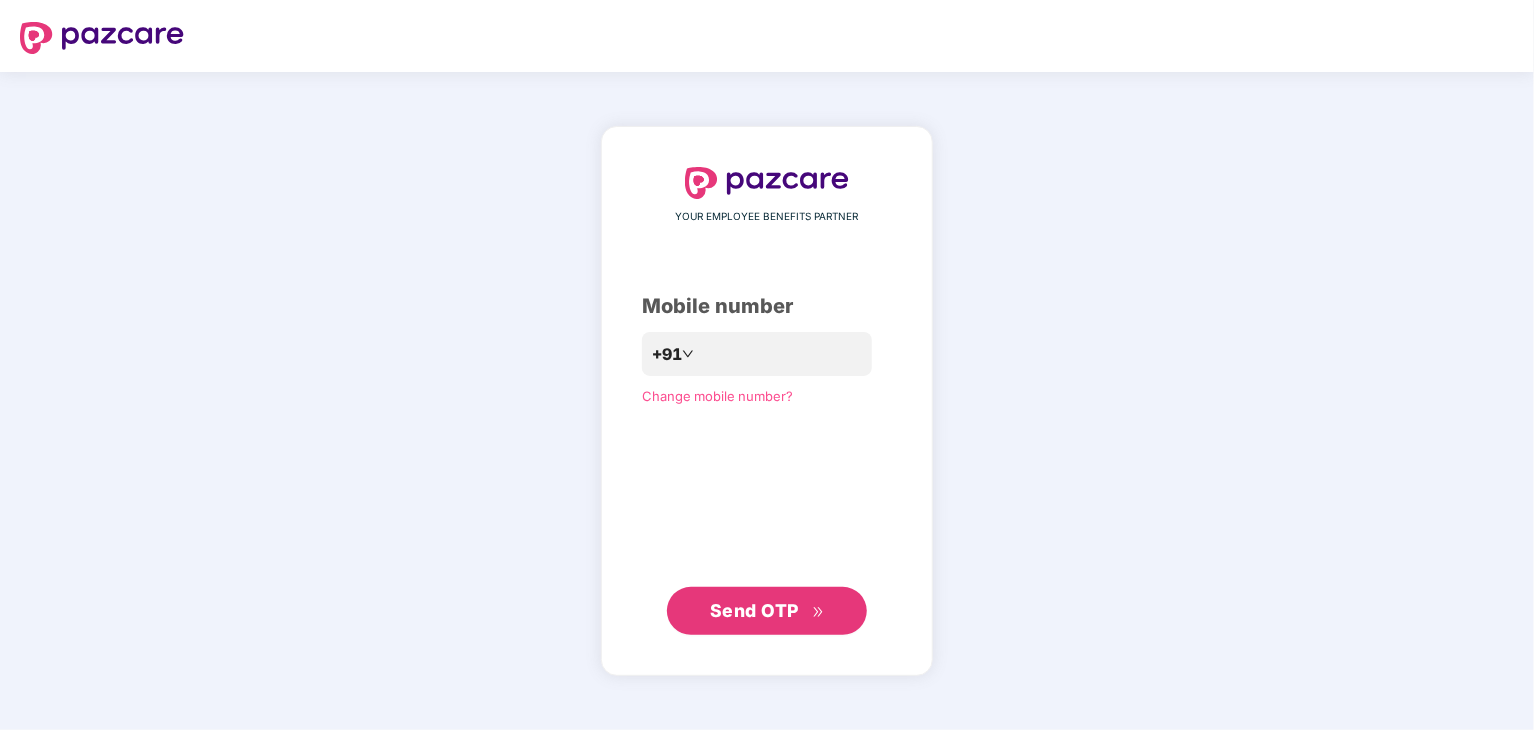 click on "Send OTP" at bounding box center (767, 611) 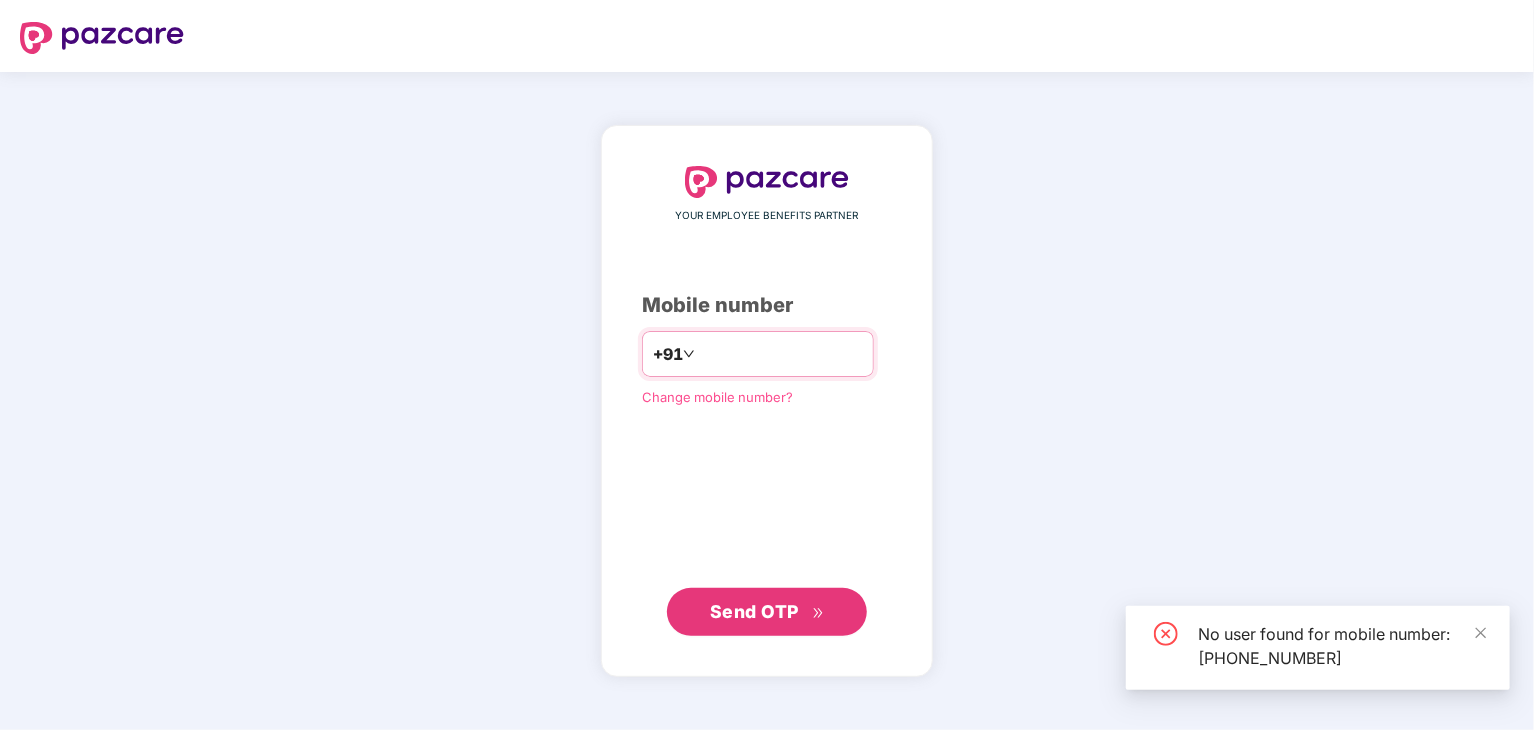 click on "**********" at bounding box center (781, 354) 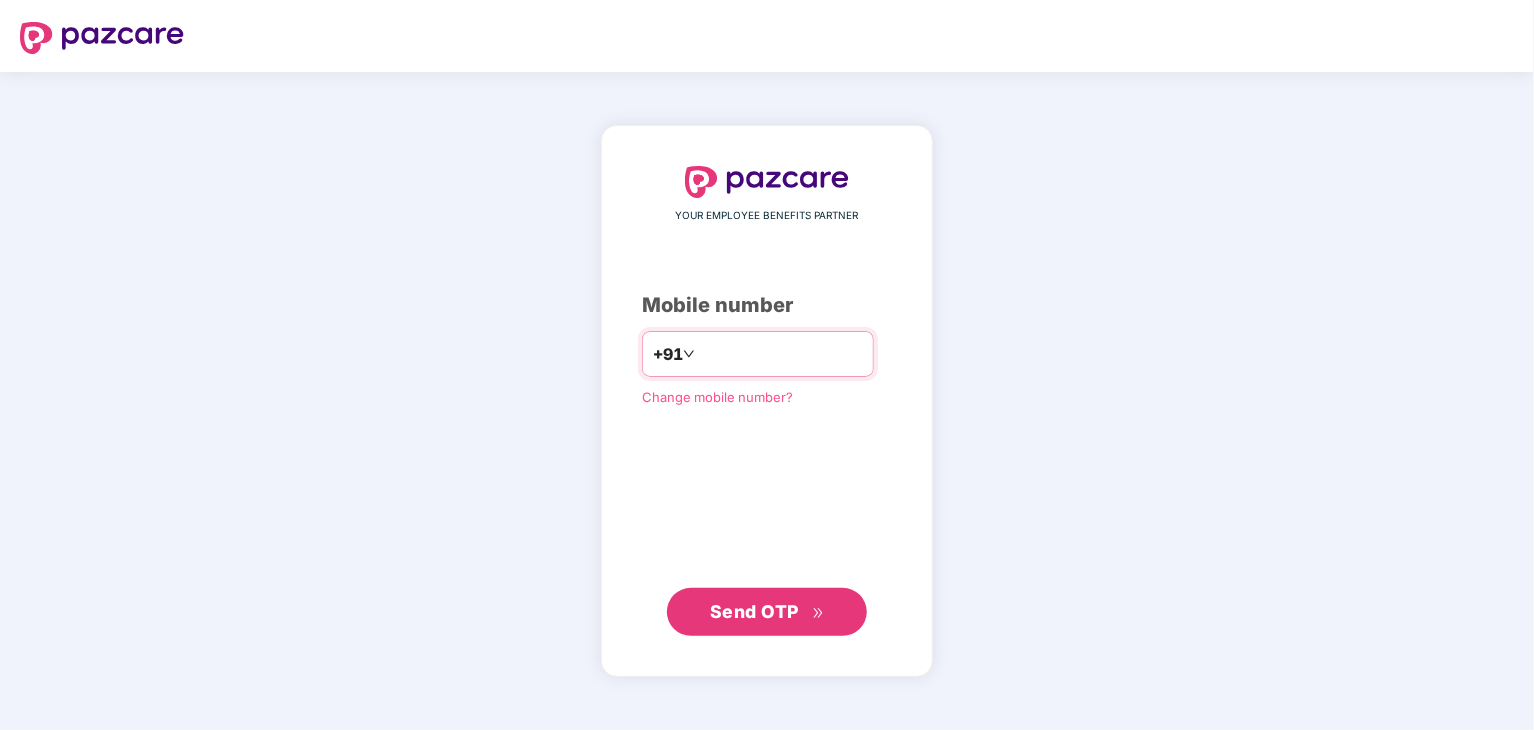 click on "**********" at bounding box center [781, 354] 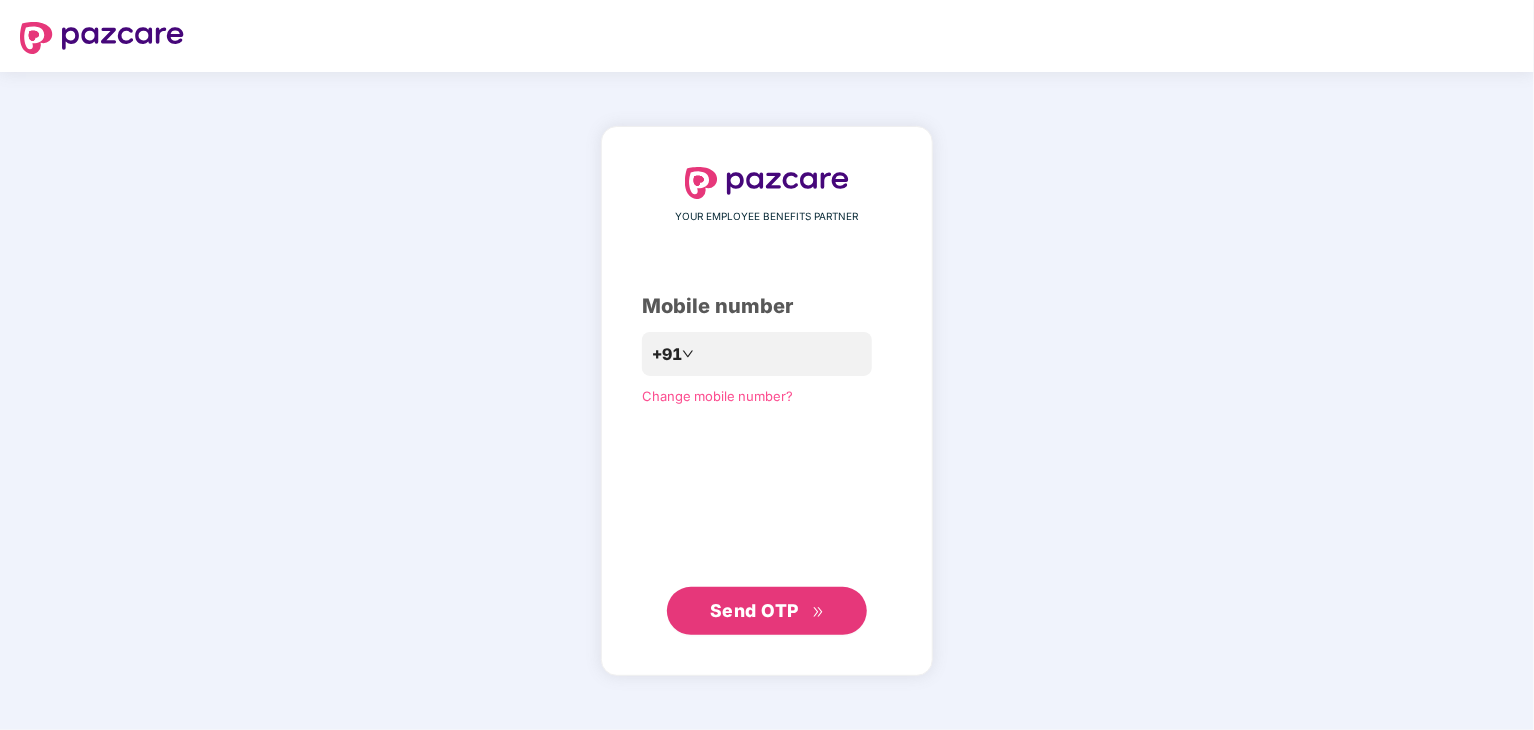 click on "Send OTP" at bounding box center (754, 610) 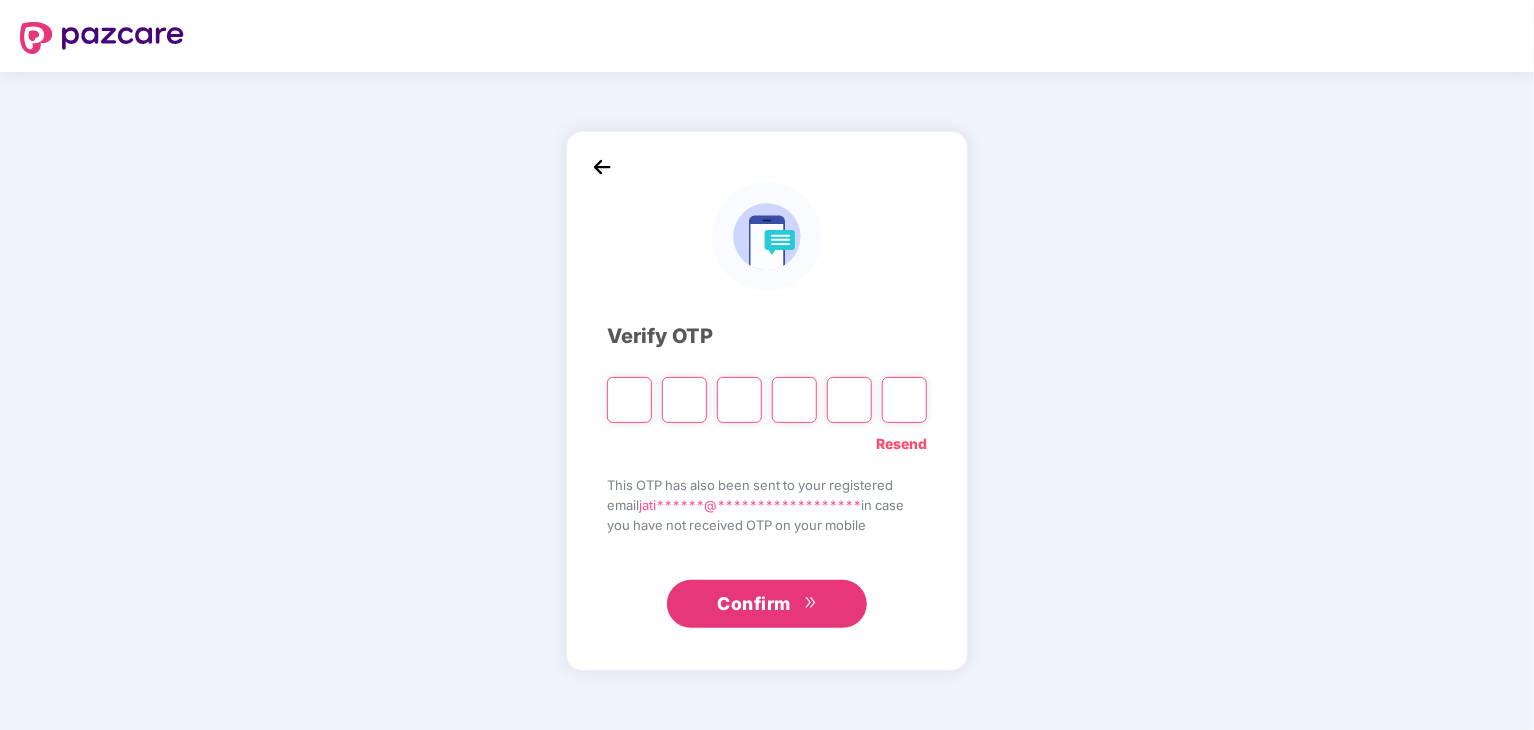 type on "*" 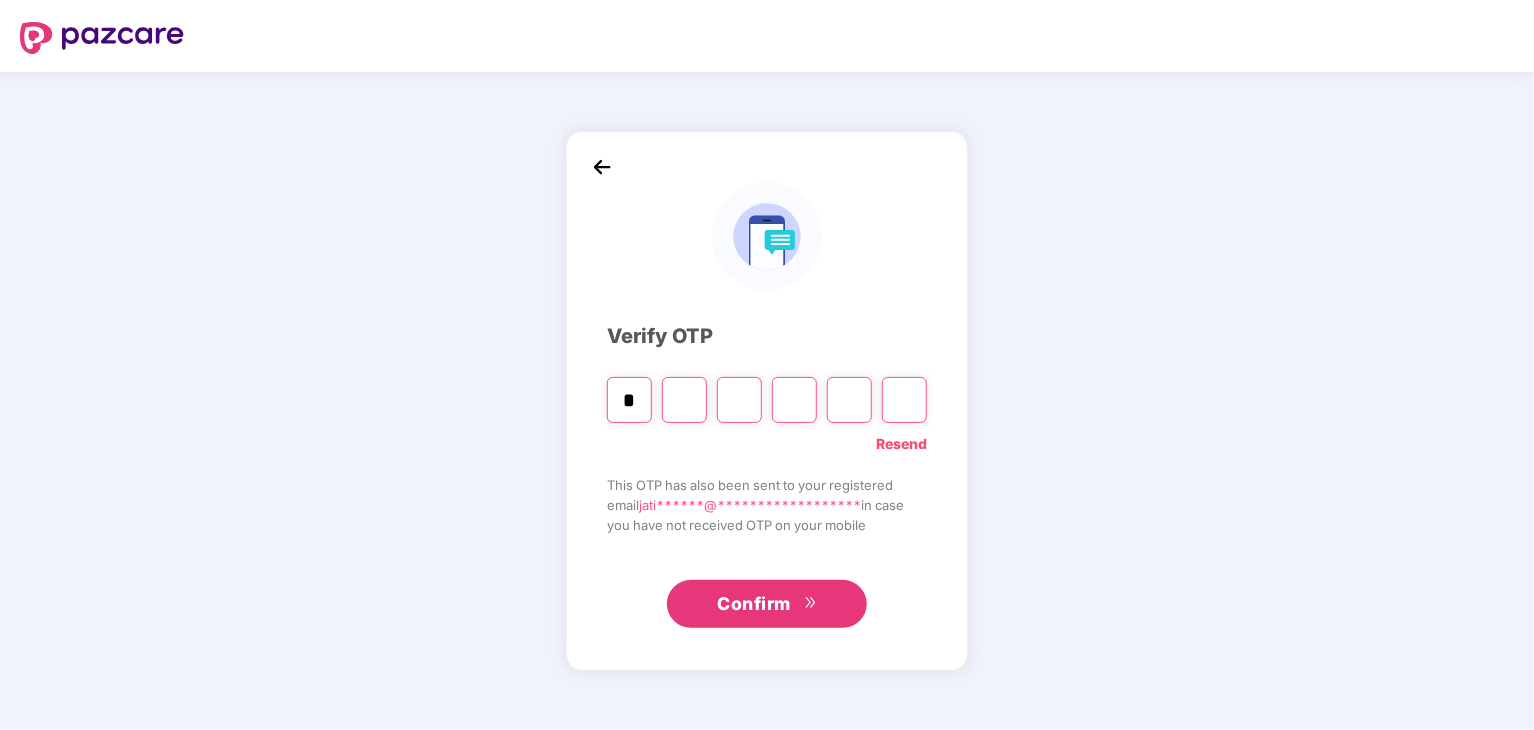 type on "*" 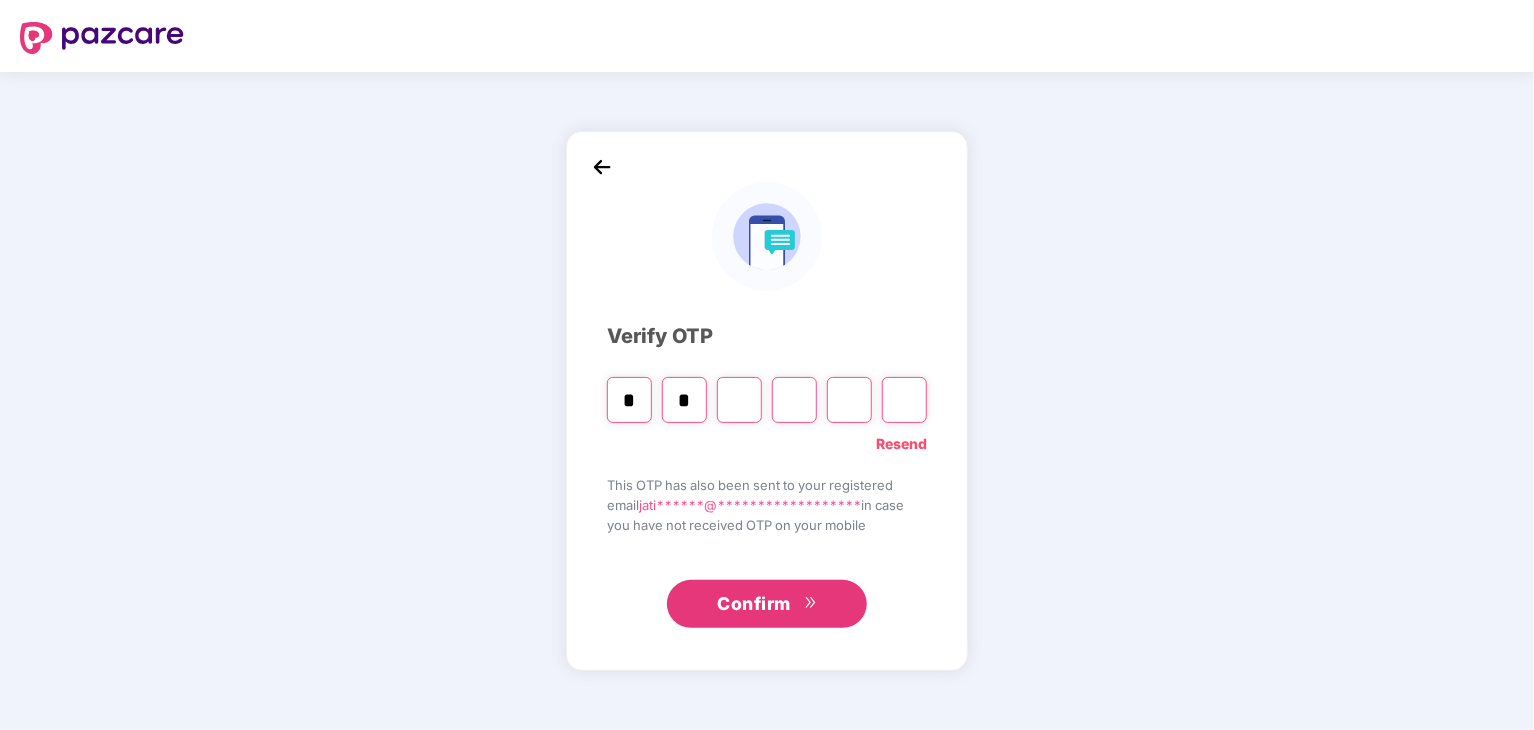 type on "*" 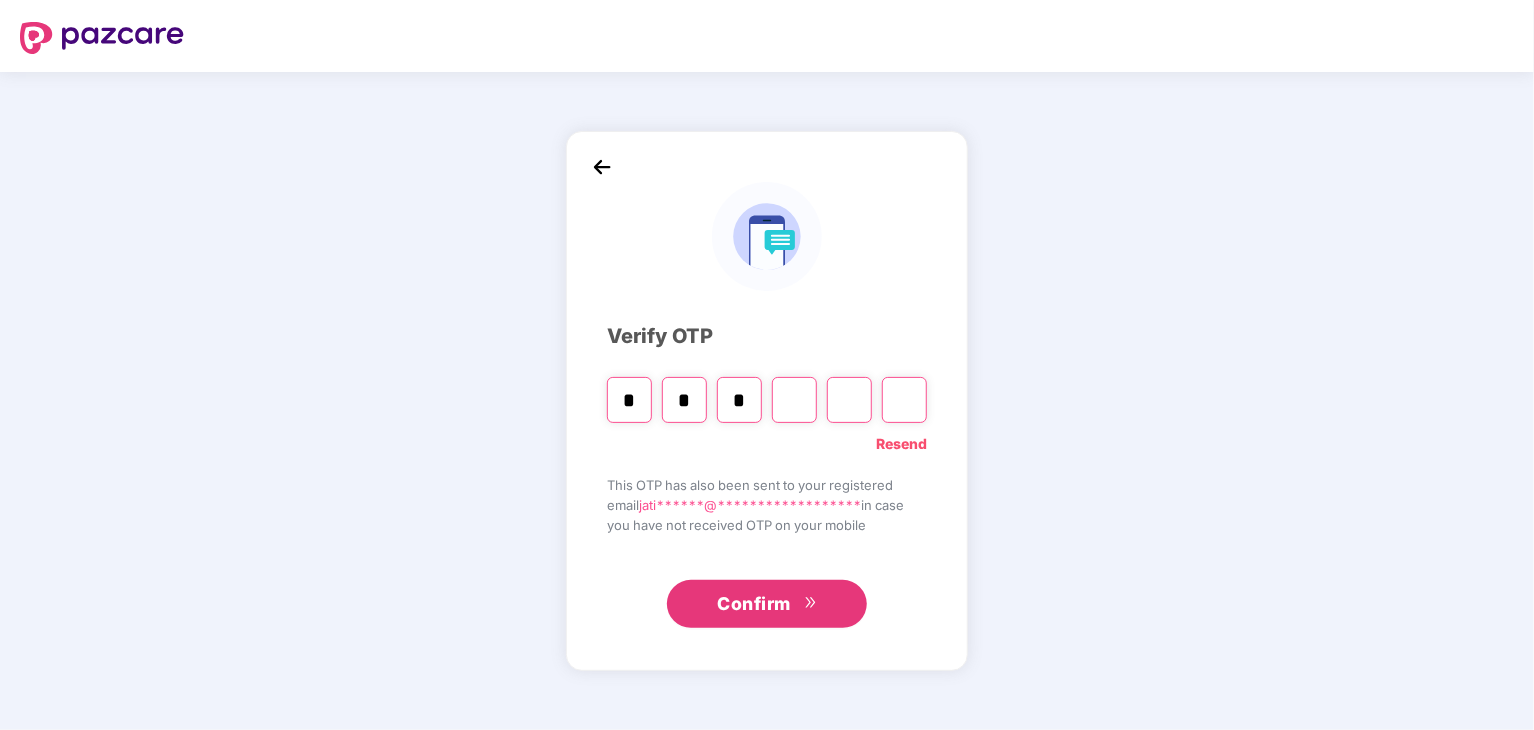 type on "*" 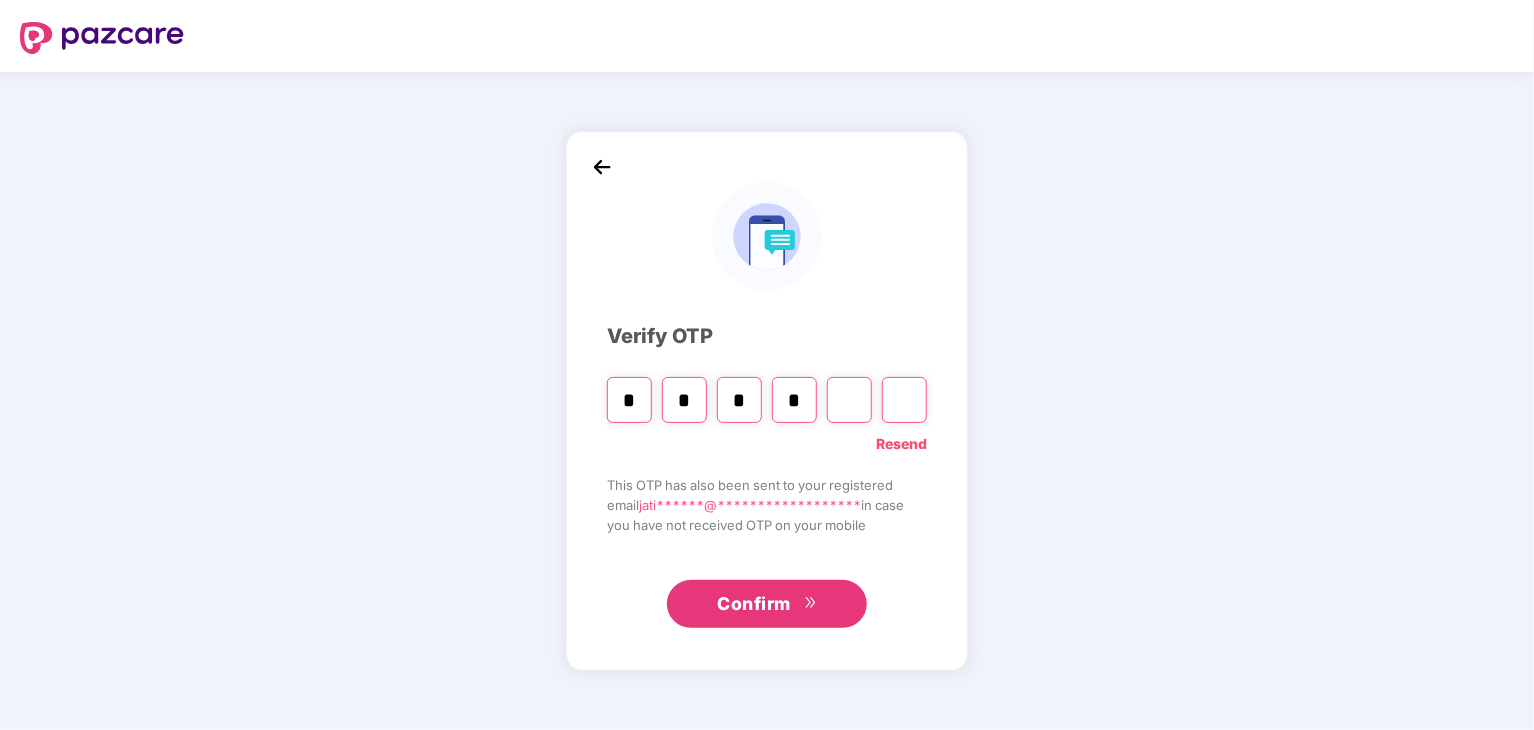 type on "*" 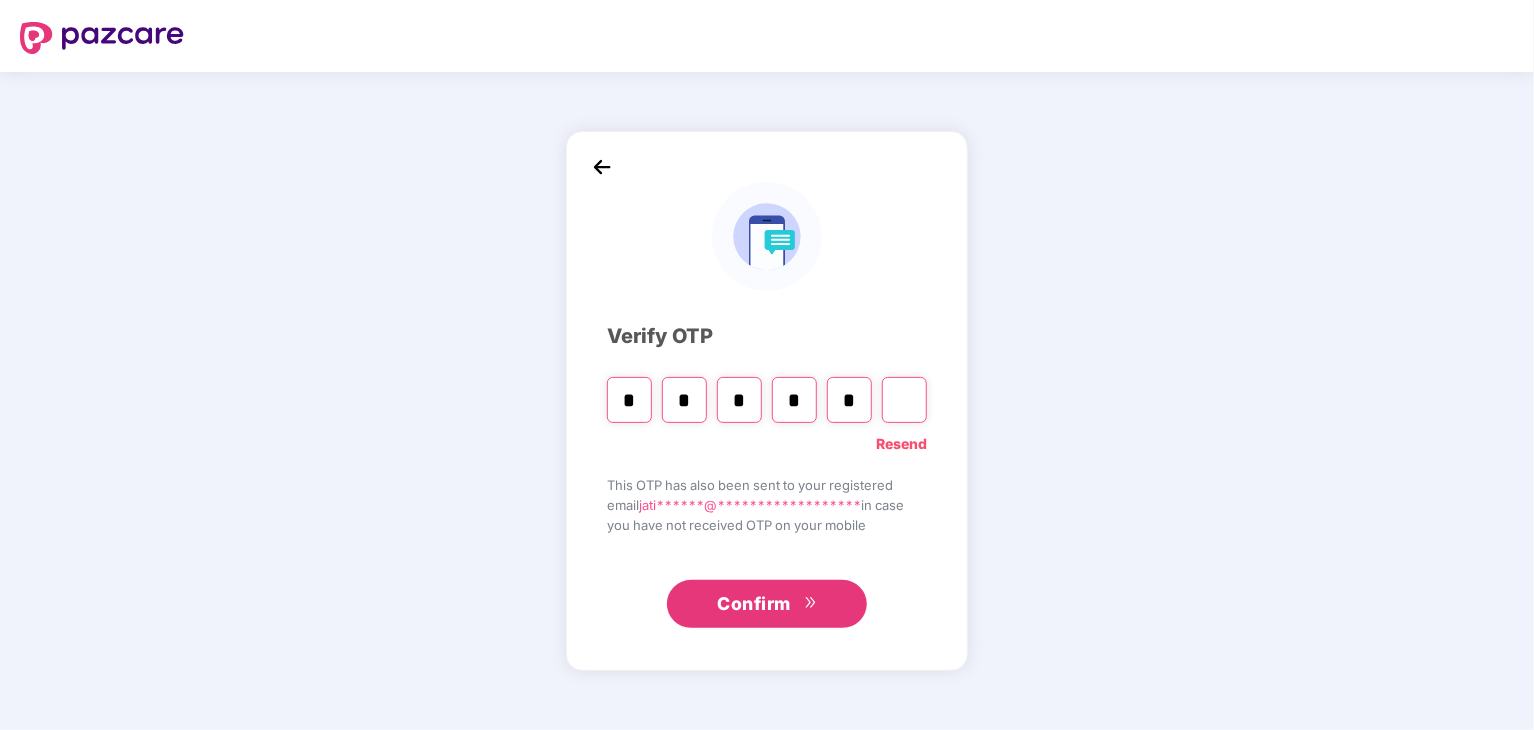 type on "*" 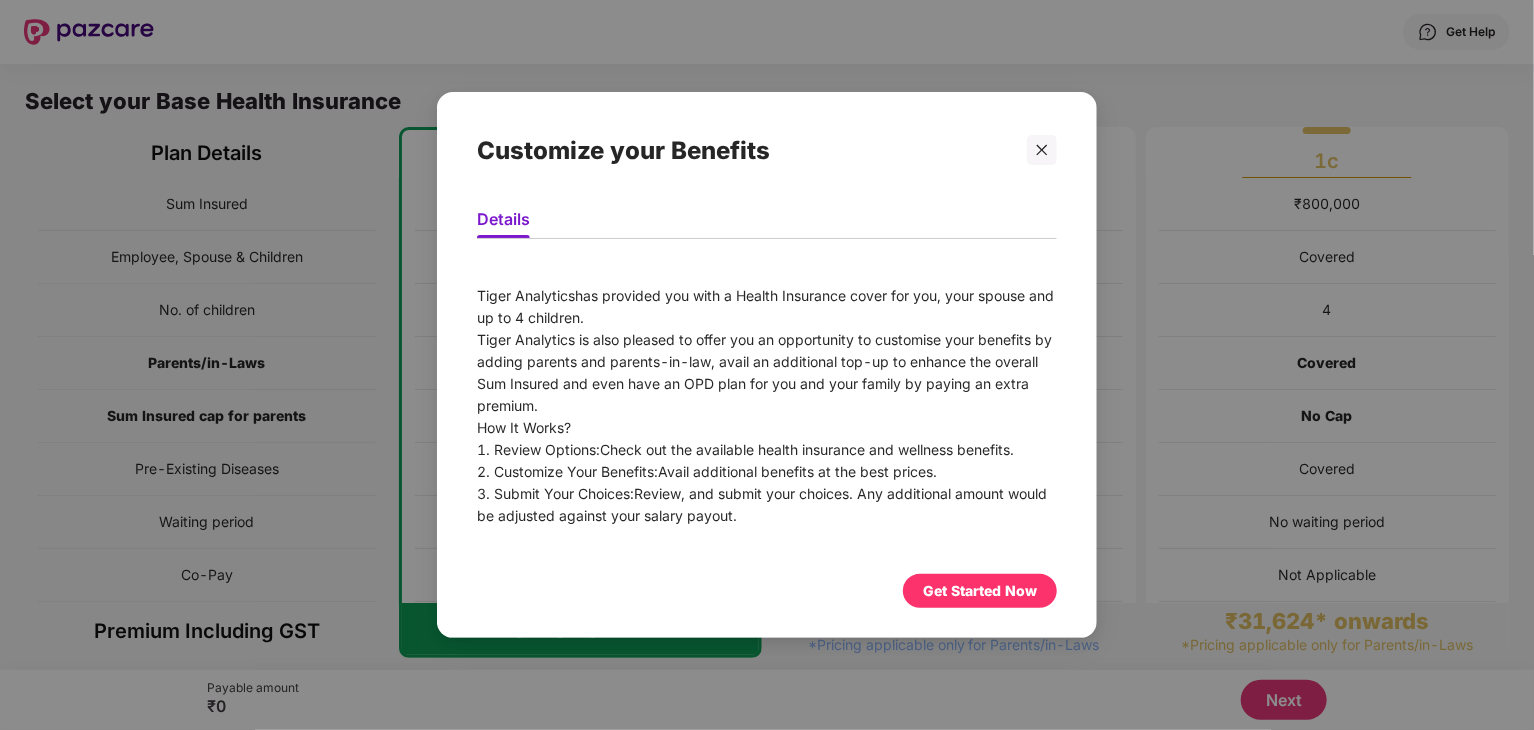click on "Get Started Now" at bounding box center [980, 591] 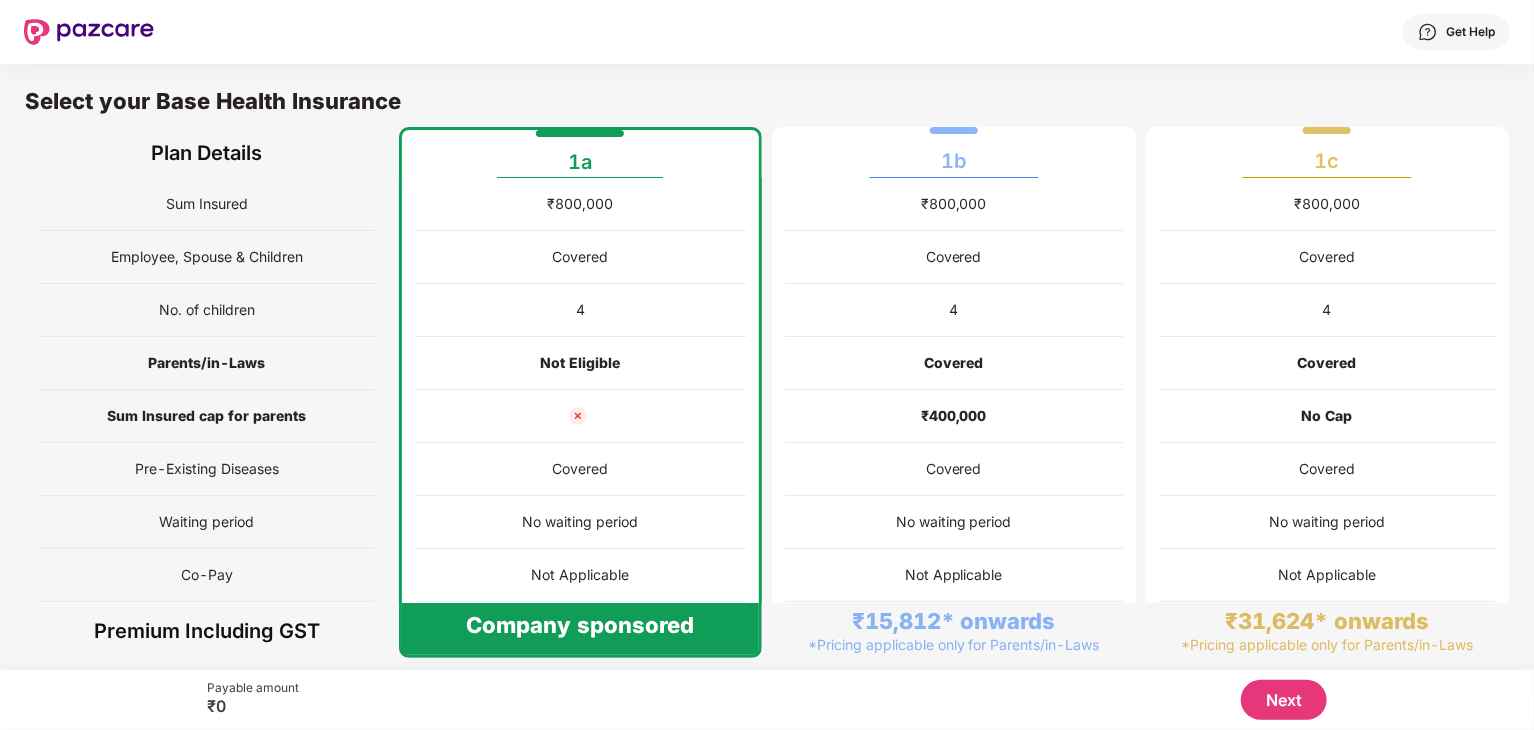 drag, startPoint x: 1530, startPoint y: 507, endPoint x: 1530, endPoint y: 519, distance: 12 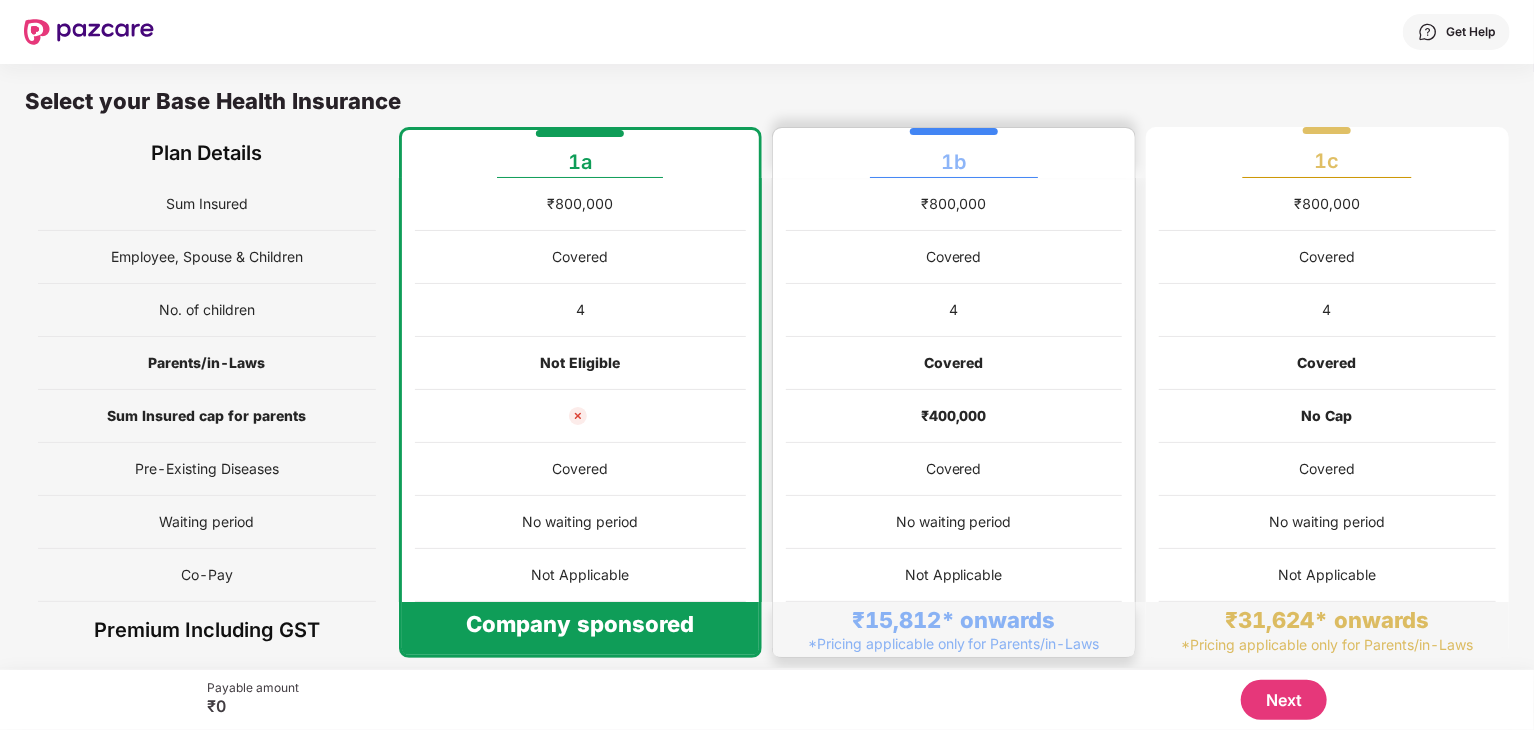 click on "₹400,000" at bounding box center [954, 416] 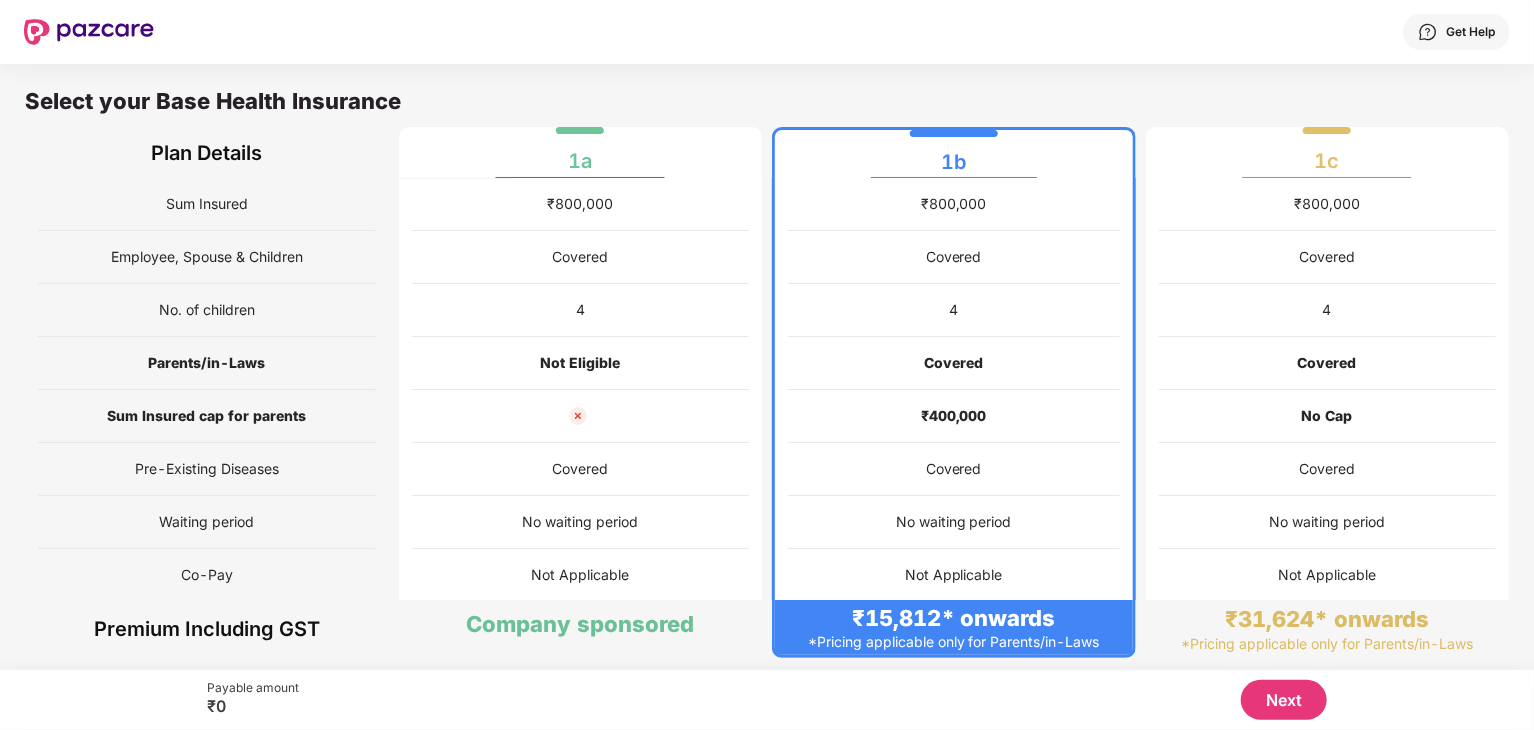 click on "Next" at bounding box center [1284, 700] 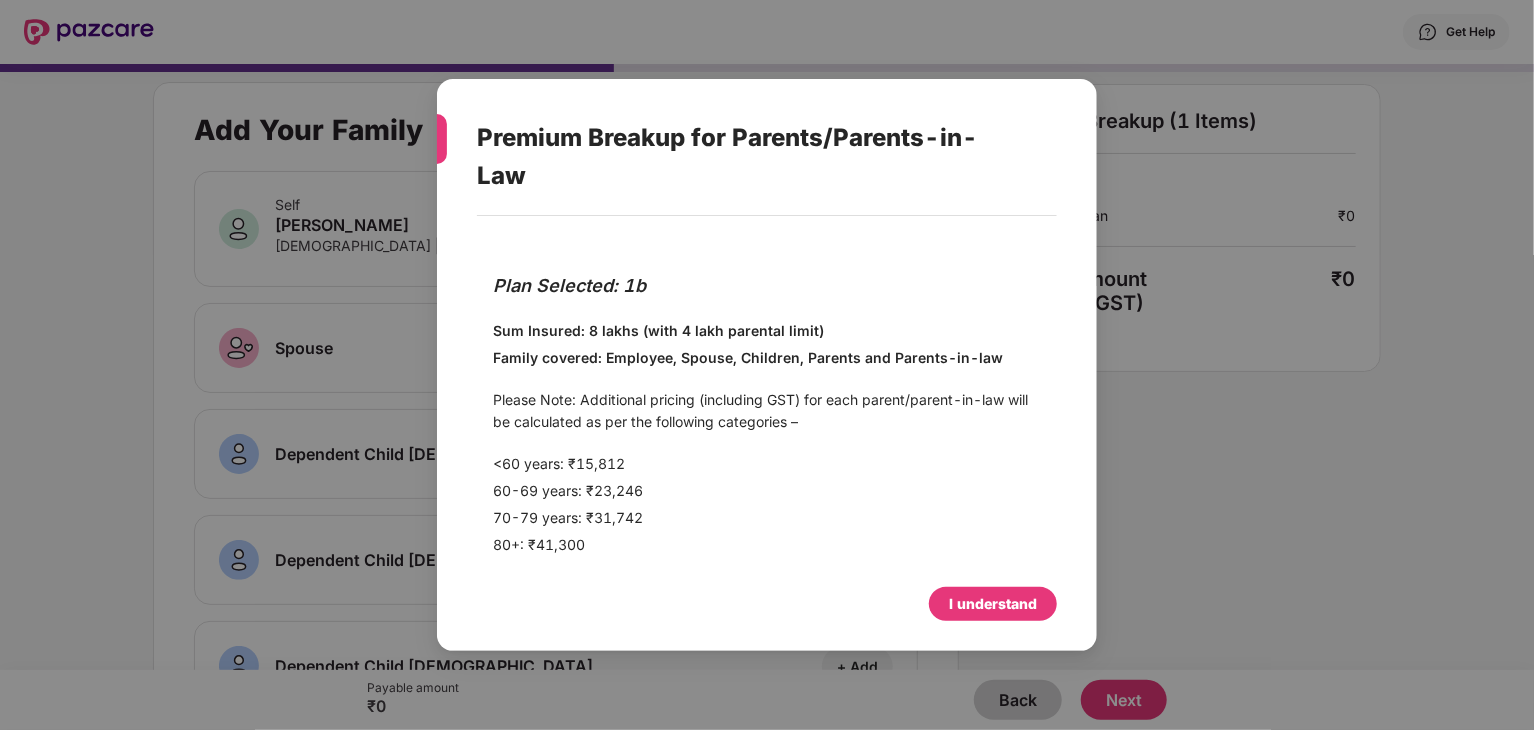 click on "I understand" at bounding box center (993, 604) 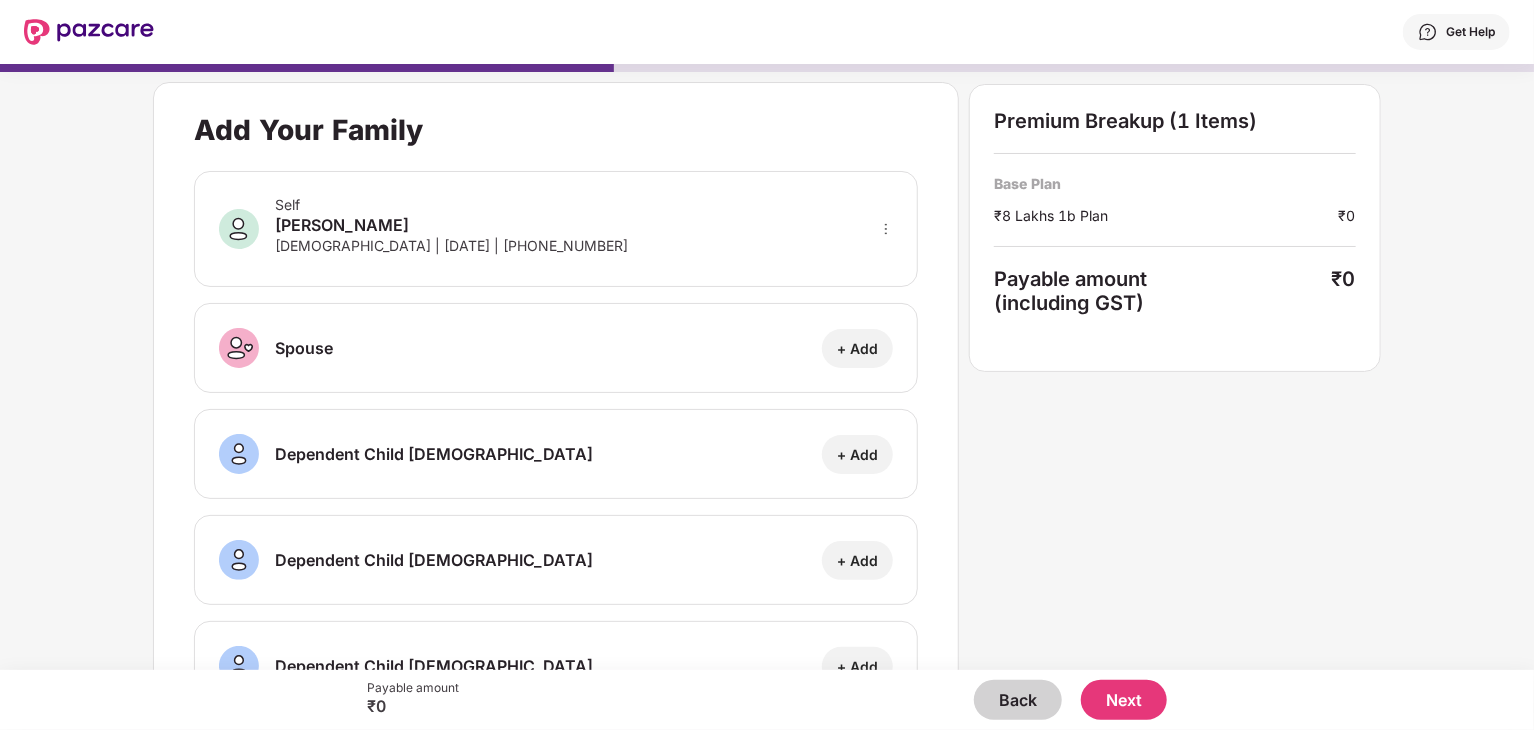 click on "Add Your Family Self [PERSON_NAME] [DEMOGRAPHIC_DATA] | [DATE] | [PHONE_NUMBER] Spouse + Add Dependent Child [DEMOGRAPHIC_DATA] + Add Dependent Child [DEMOGRAPHIC_DATA] + Add Dependent Child [DEMOGRAPHIC_DATA] + Add Dependent Child [DEMOGRAPHIC_DATA] + Add Father + Add Mother + Add Father-in-Law + Add Mother-in-Law + Add Premium Breakup (1 Items) Base Plan ₹8 Lakhs 1b Plan  ₹0 Payable amount  (including GST) ₹0" at bounding box center (767, 357) 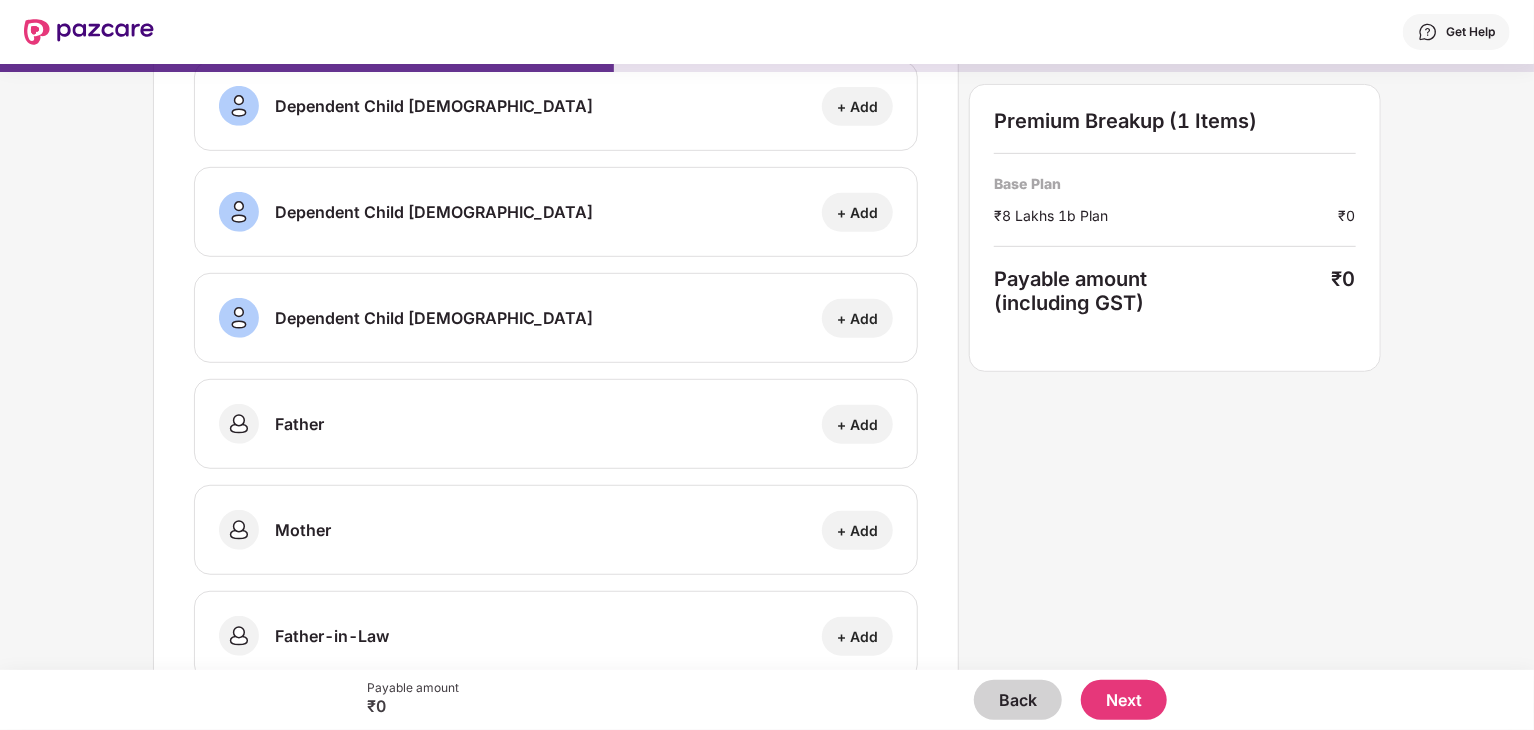 scroll, scrollTop: 480, scrollLeft: 0, axis: vertical 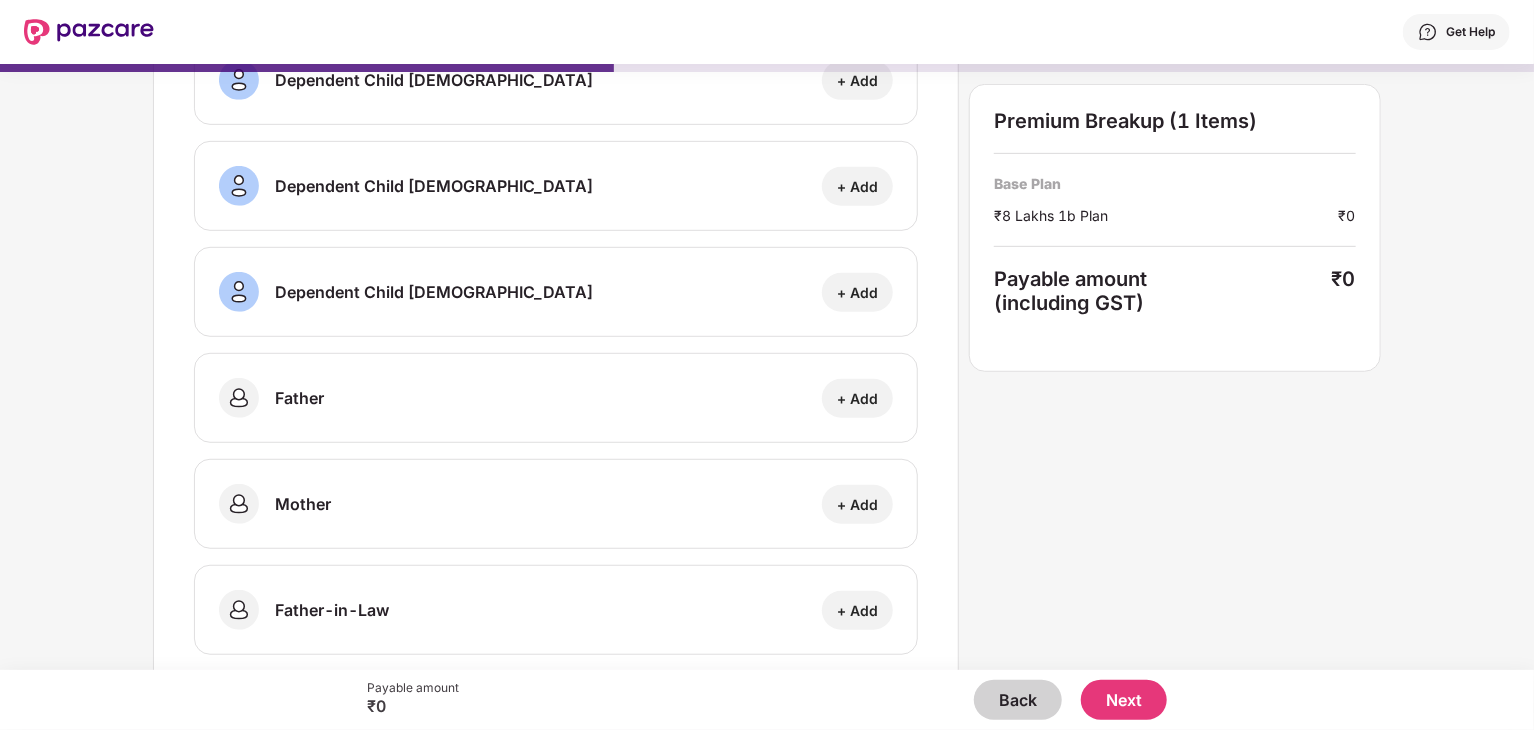 click on "+ Add" at bounding box center [857, 398] 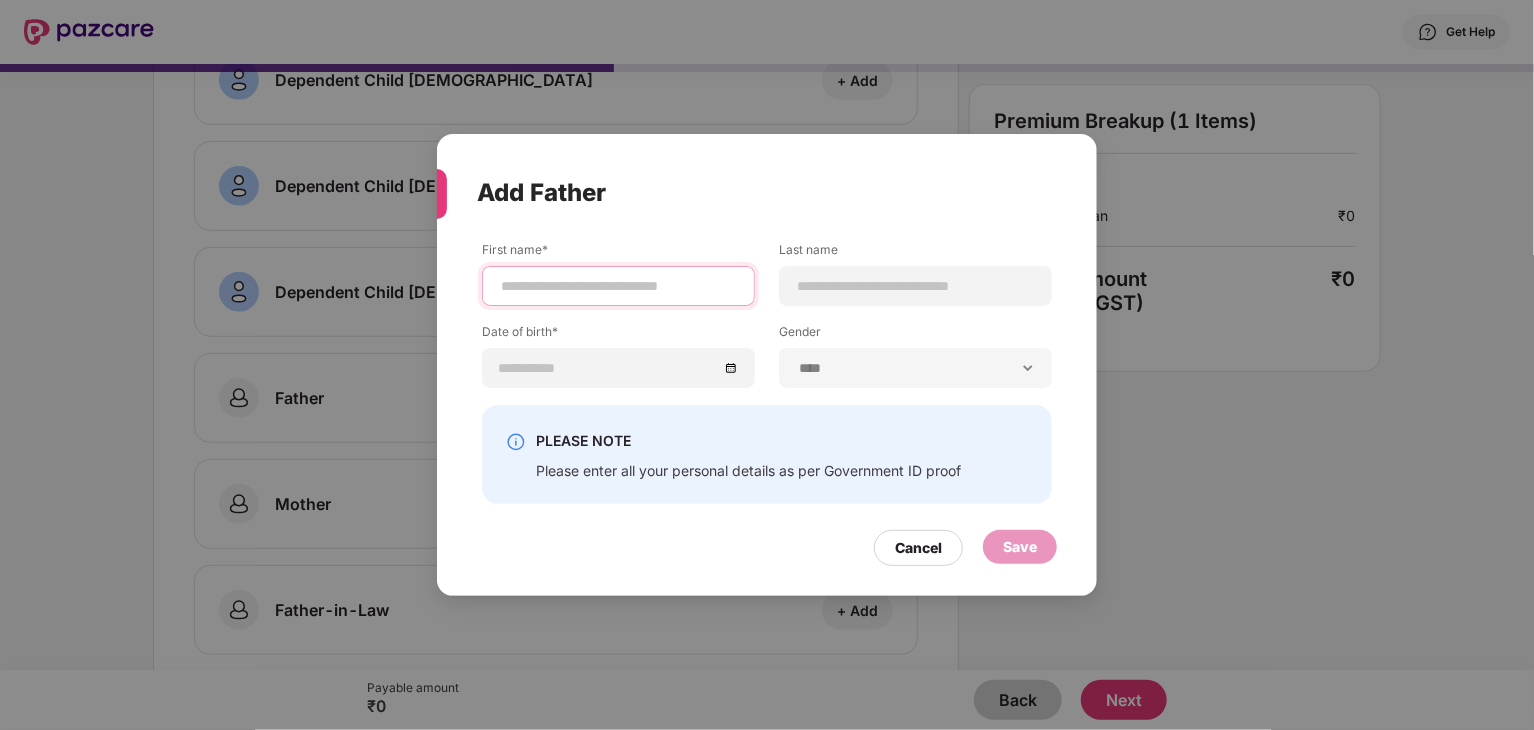 click at bounding box center [618, 286] 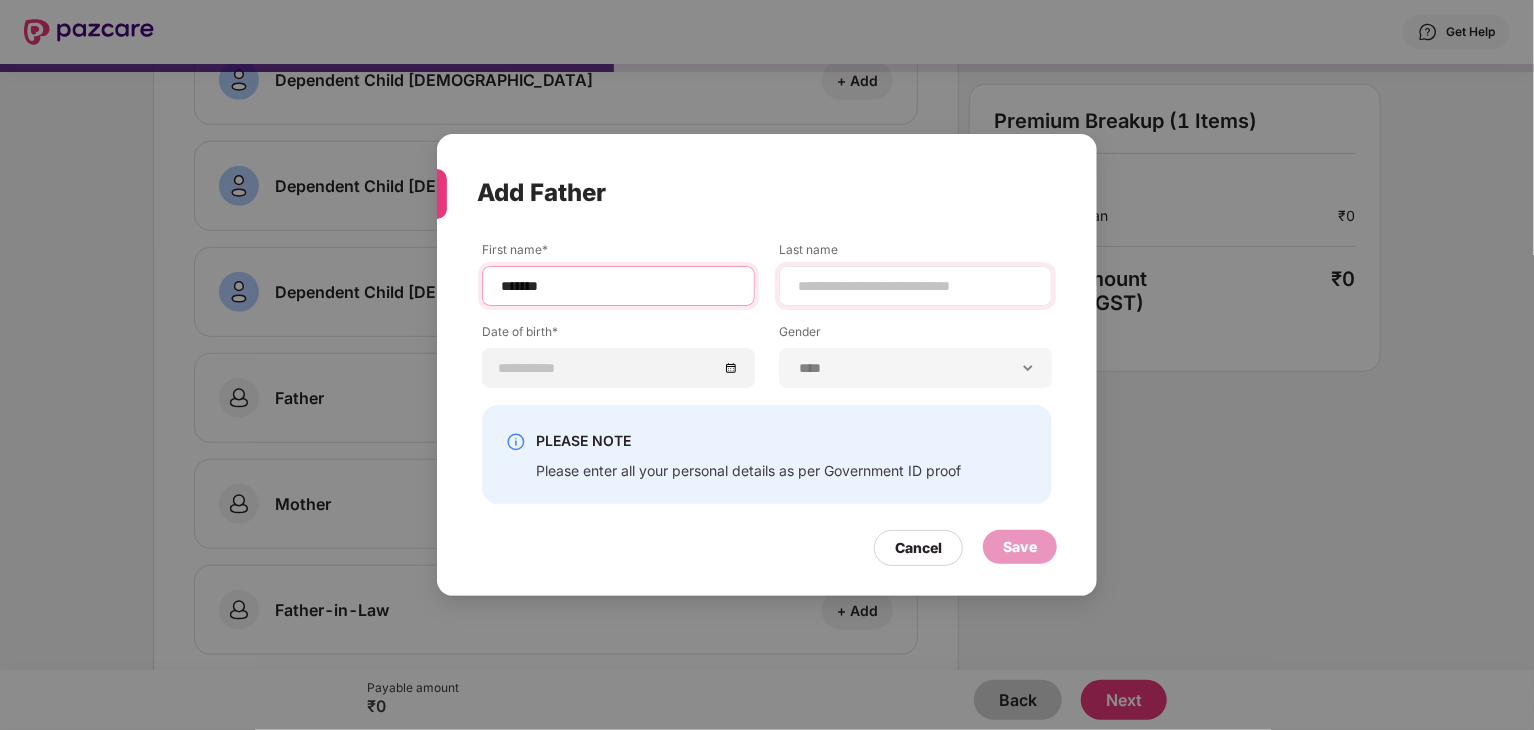 type on "*******" 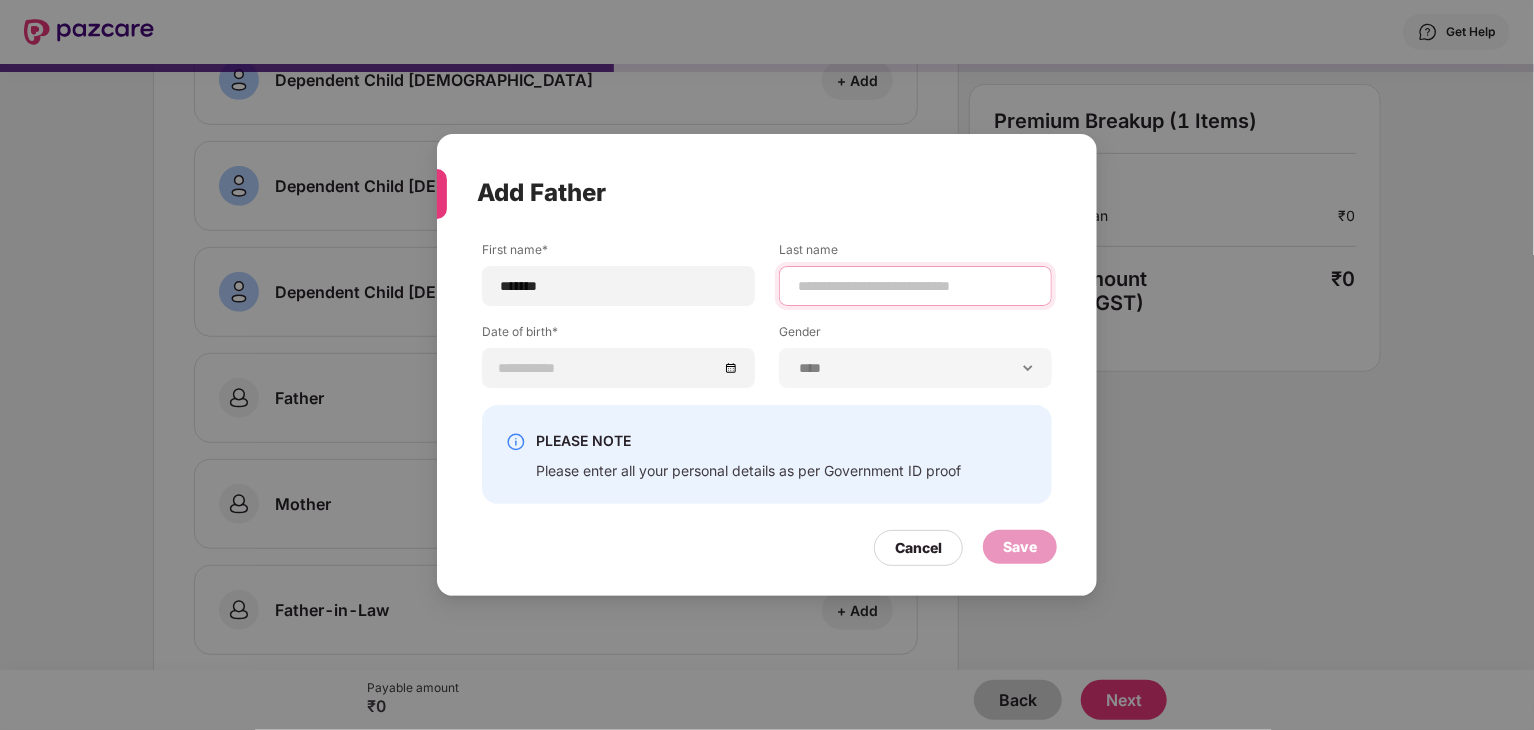 click at bounding box center (915, 286) 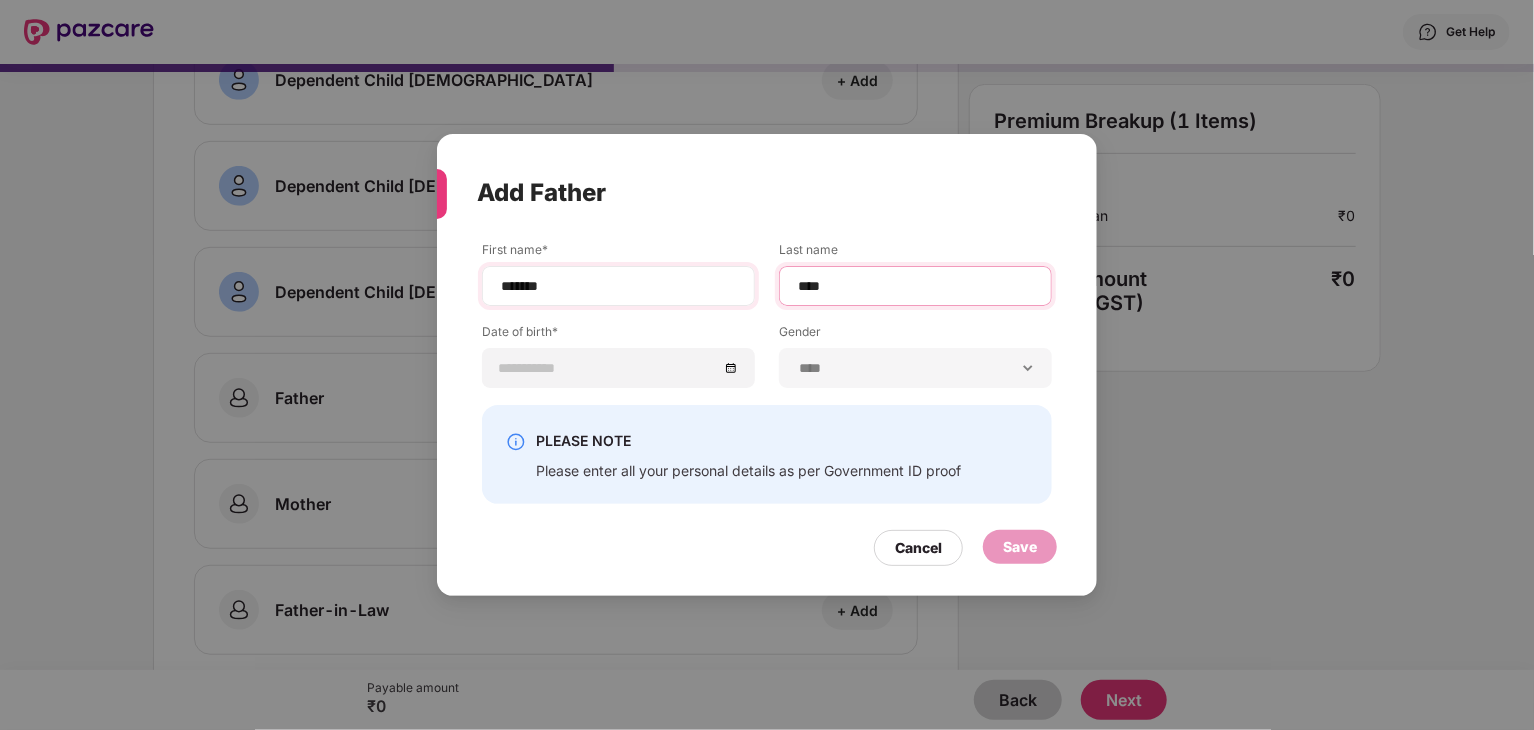 type on "****" 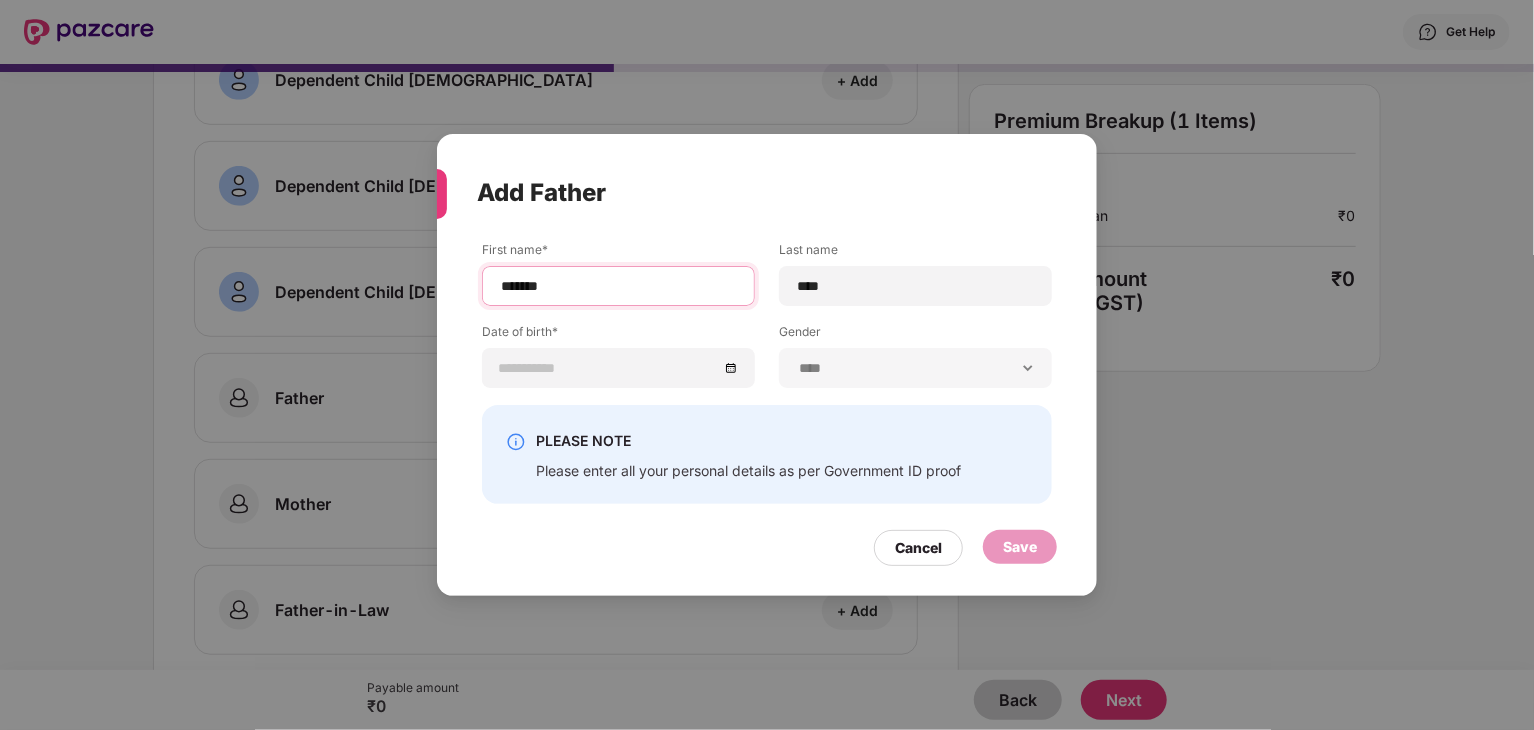 click on "*******" at bounding box center (618, 286) 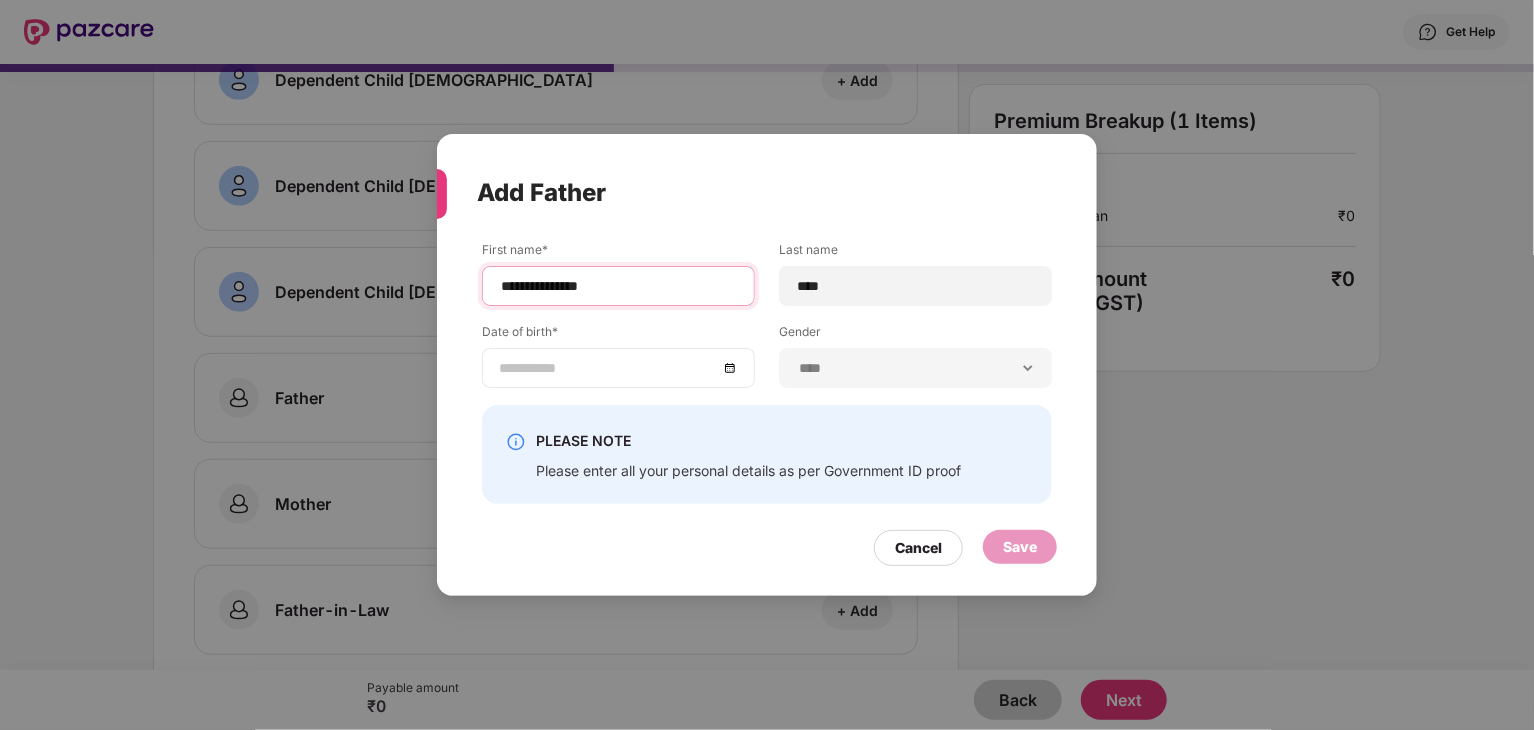 type on "**********" 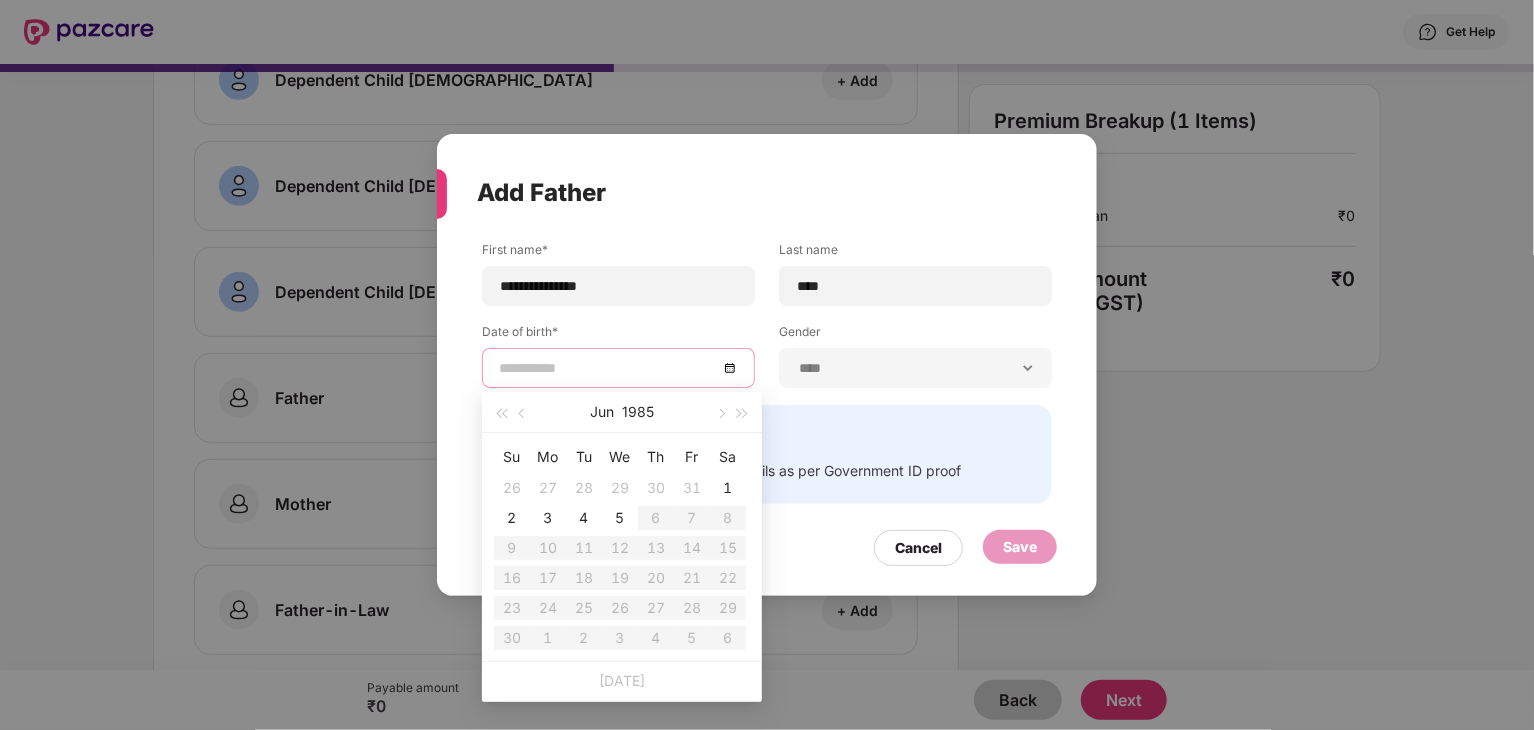 click at bounding box center (608, 368) 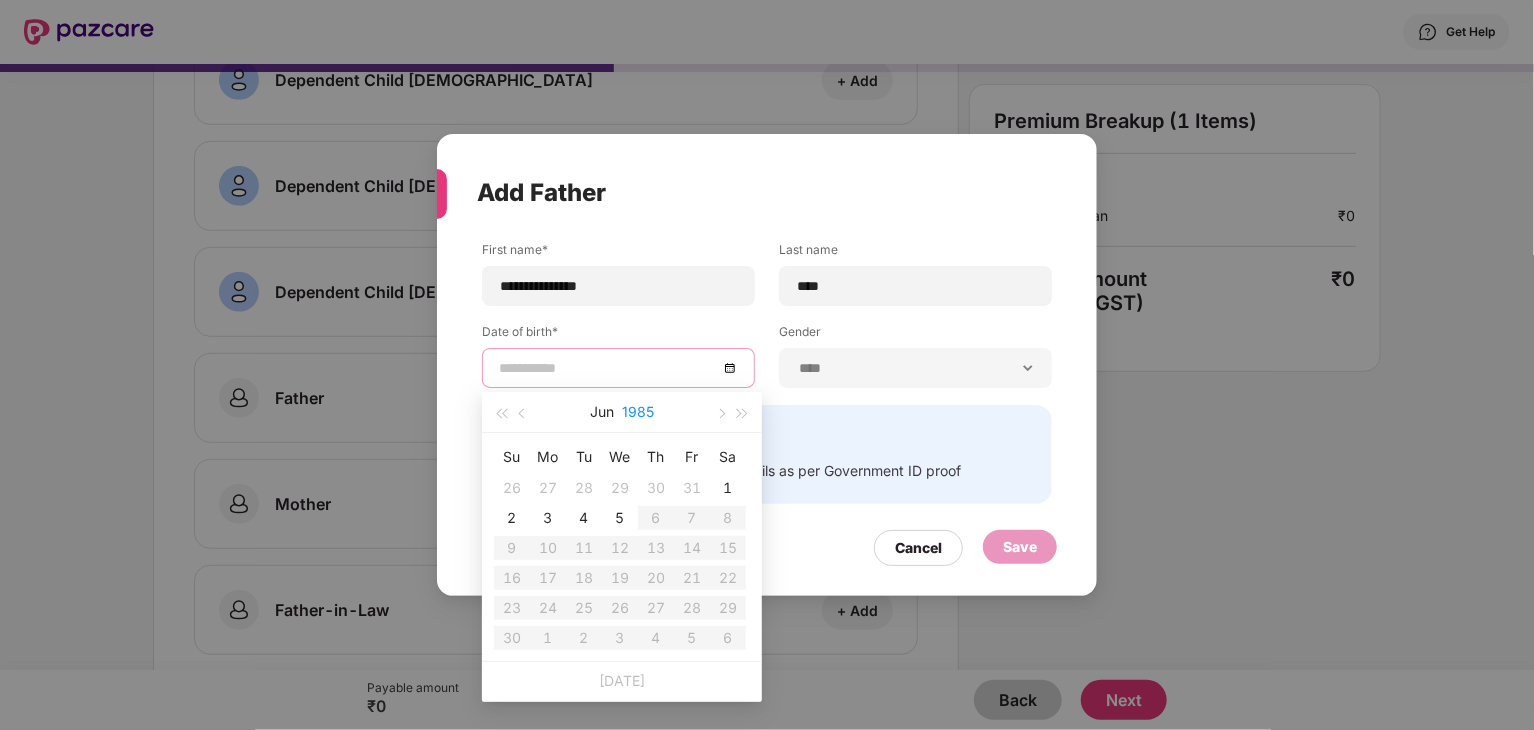 click on "1985" at bounding box center (638, 412) 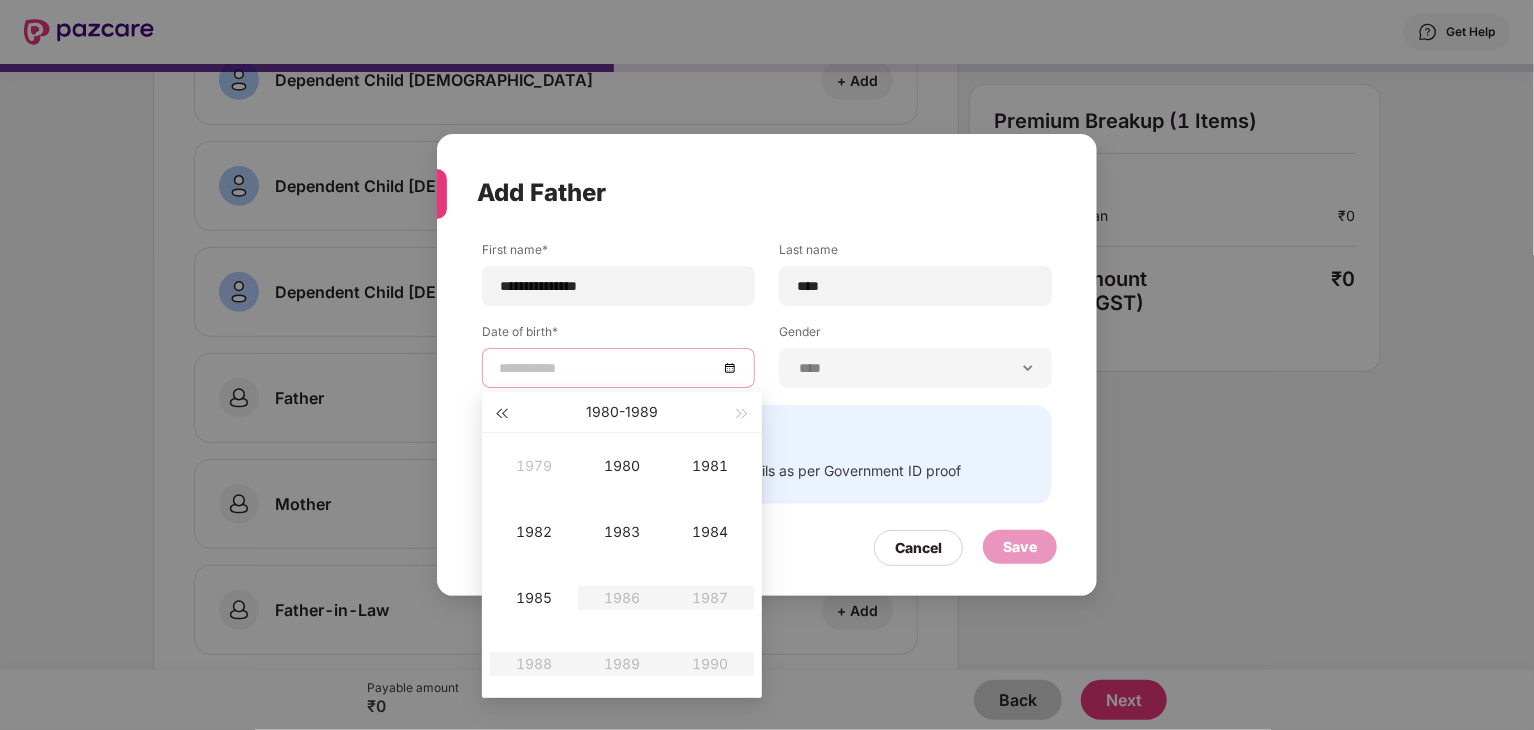 click at bounding box center [501, 414] 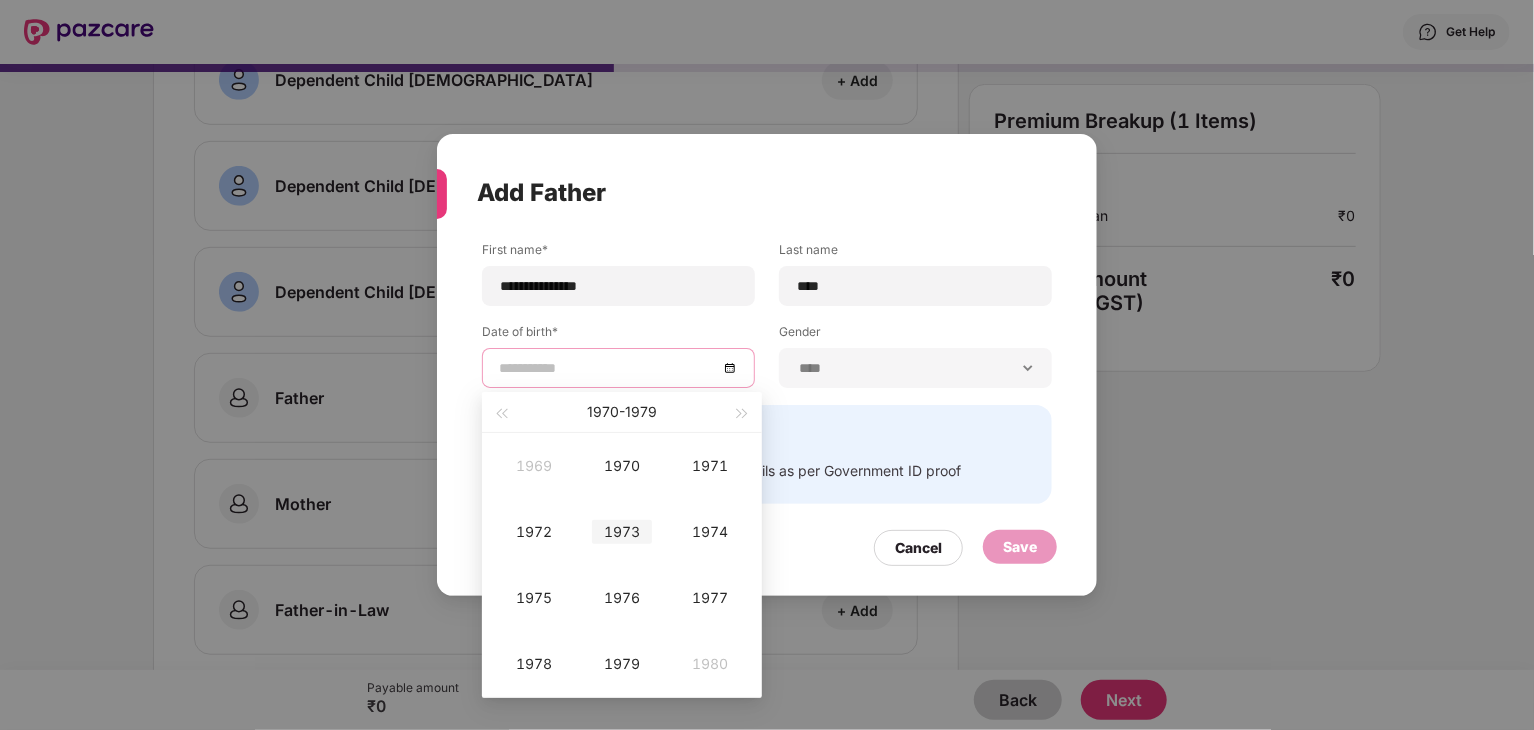 type on "**********" 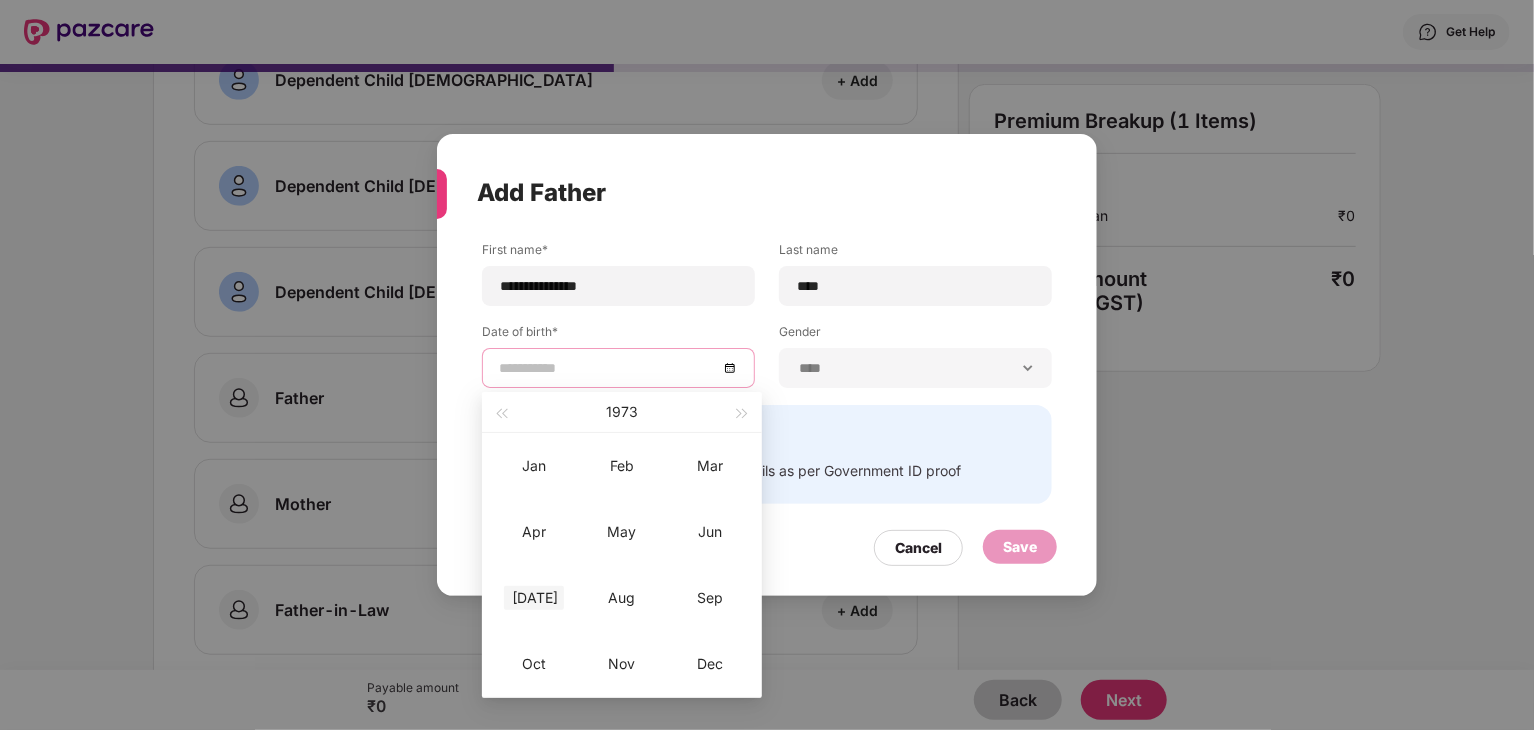 type on "**********" 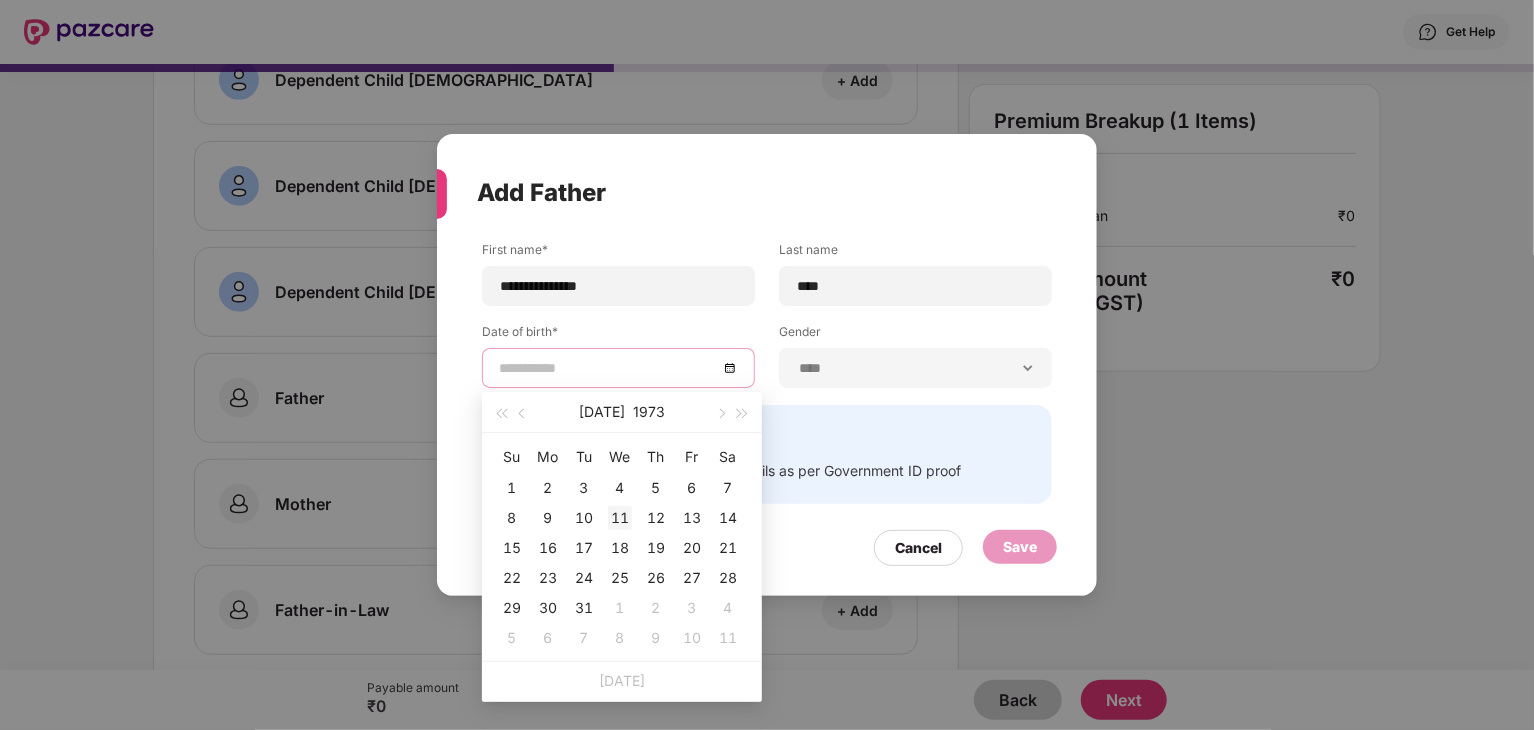 type on "**********" 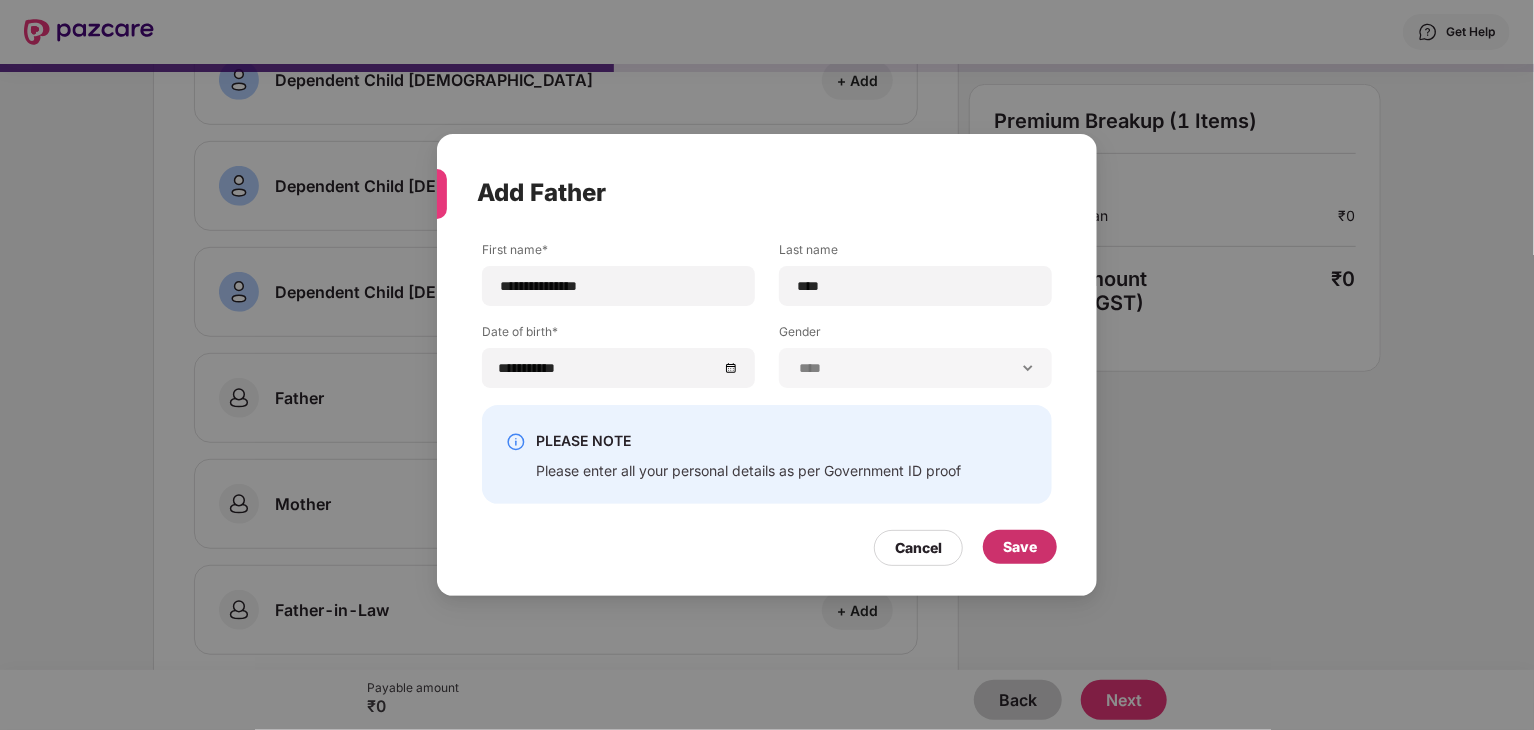 click on "Save" at bounding box center [1020, 547] 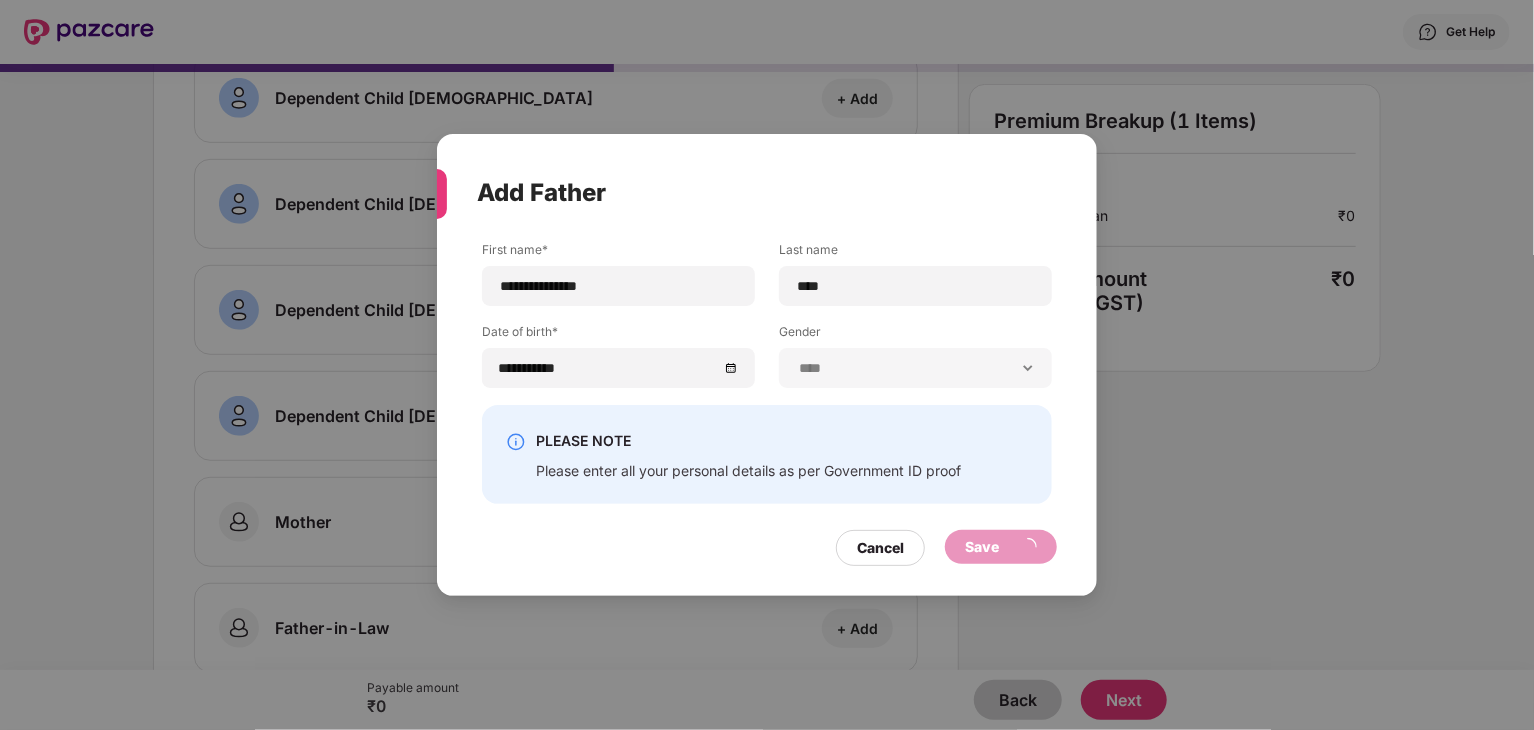 scroll, scrollTop: 603, scrollLeft: 0, axis: vertical 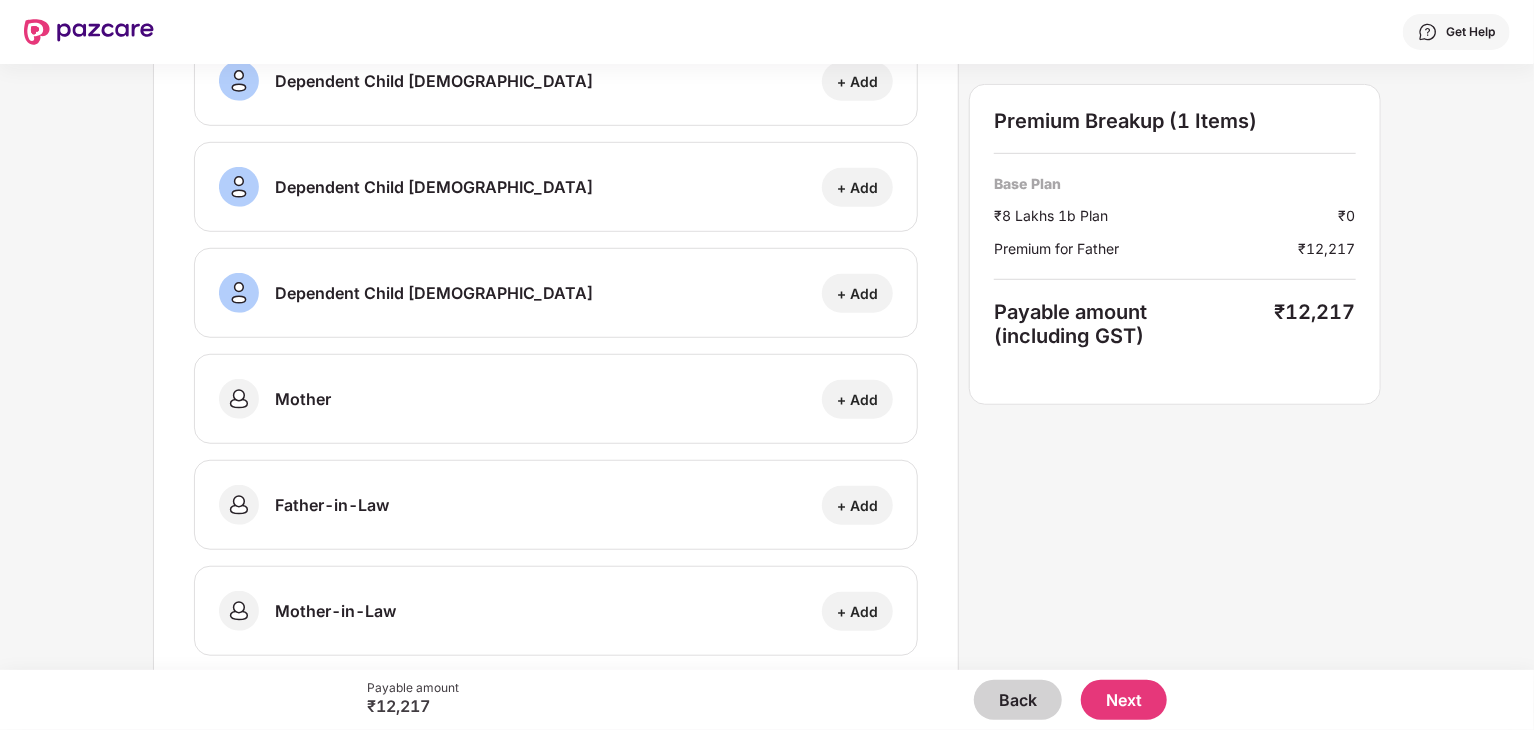 click on "+ Add" at bounding box center [857, 399] 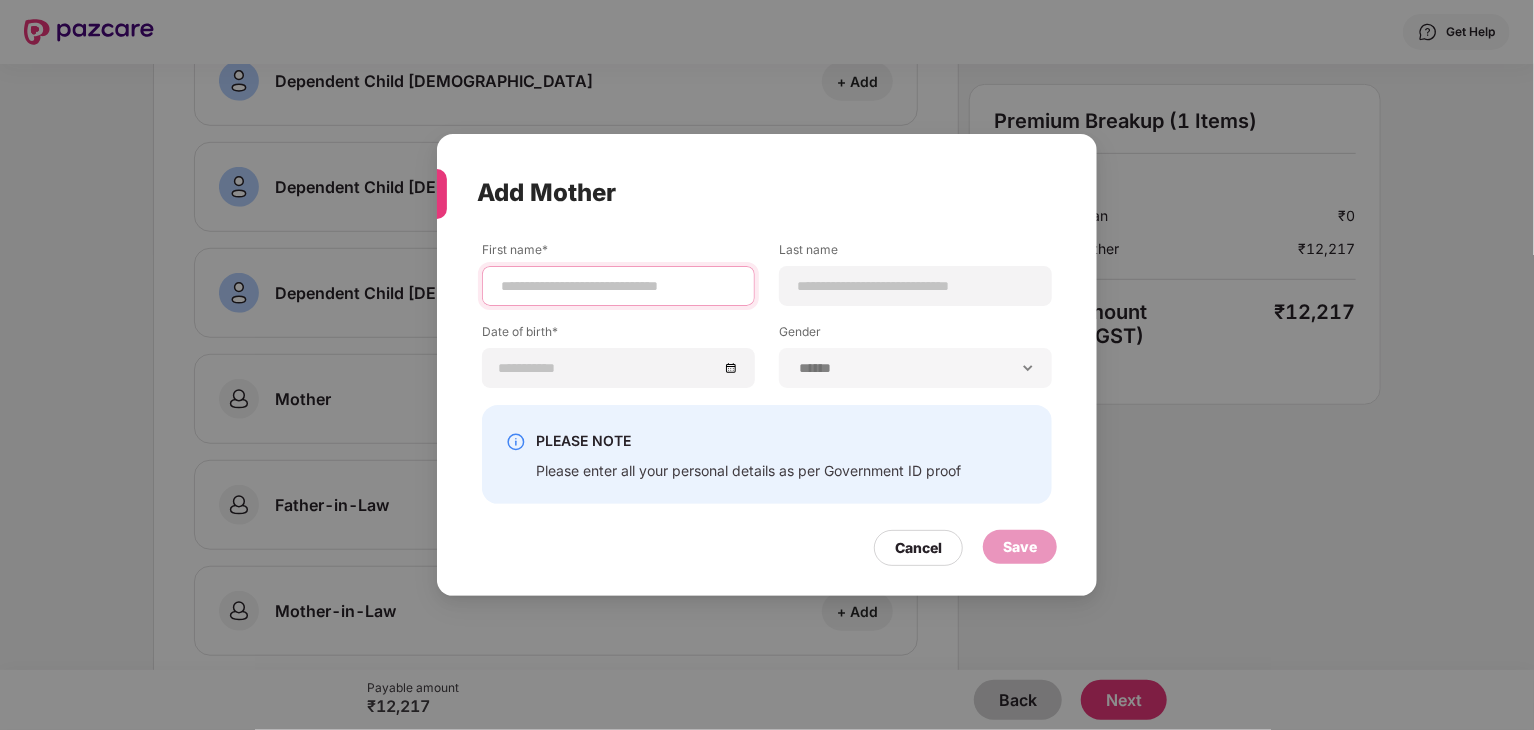 click at bounding box center [618, 286] 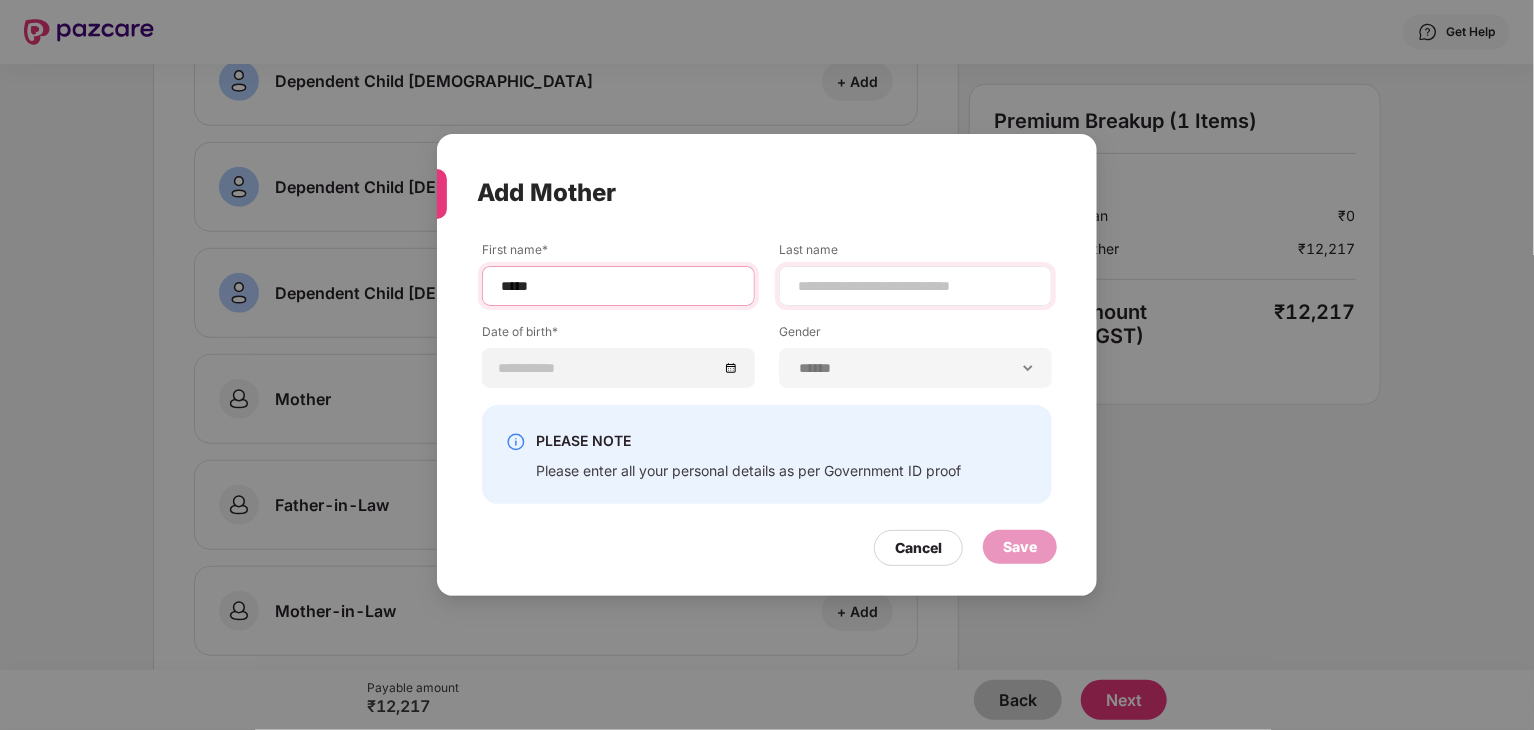 type on "*****" 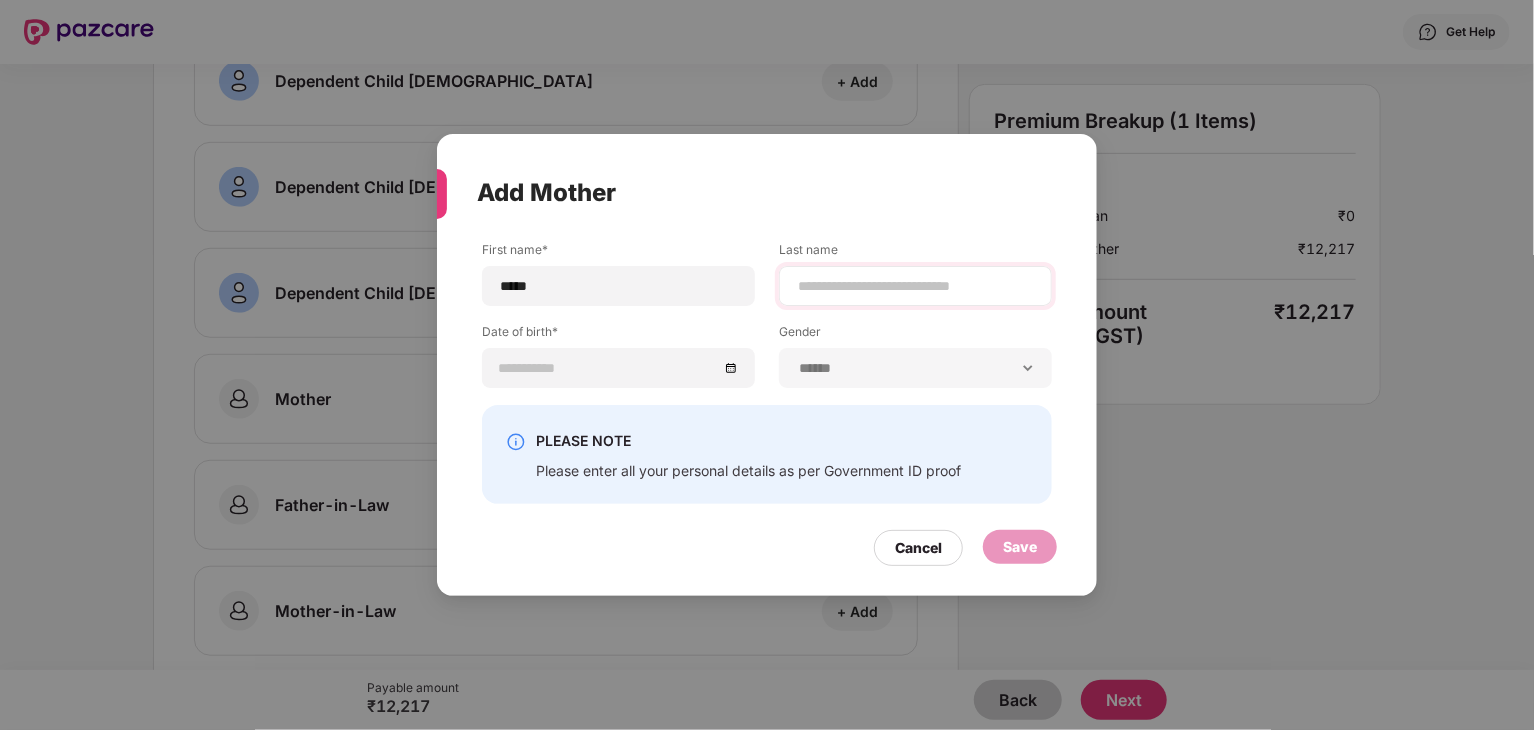 click at bounding box center (915, 286) 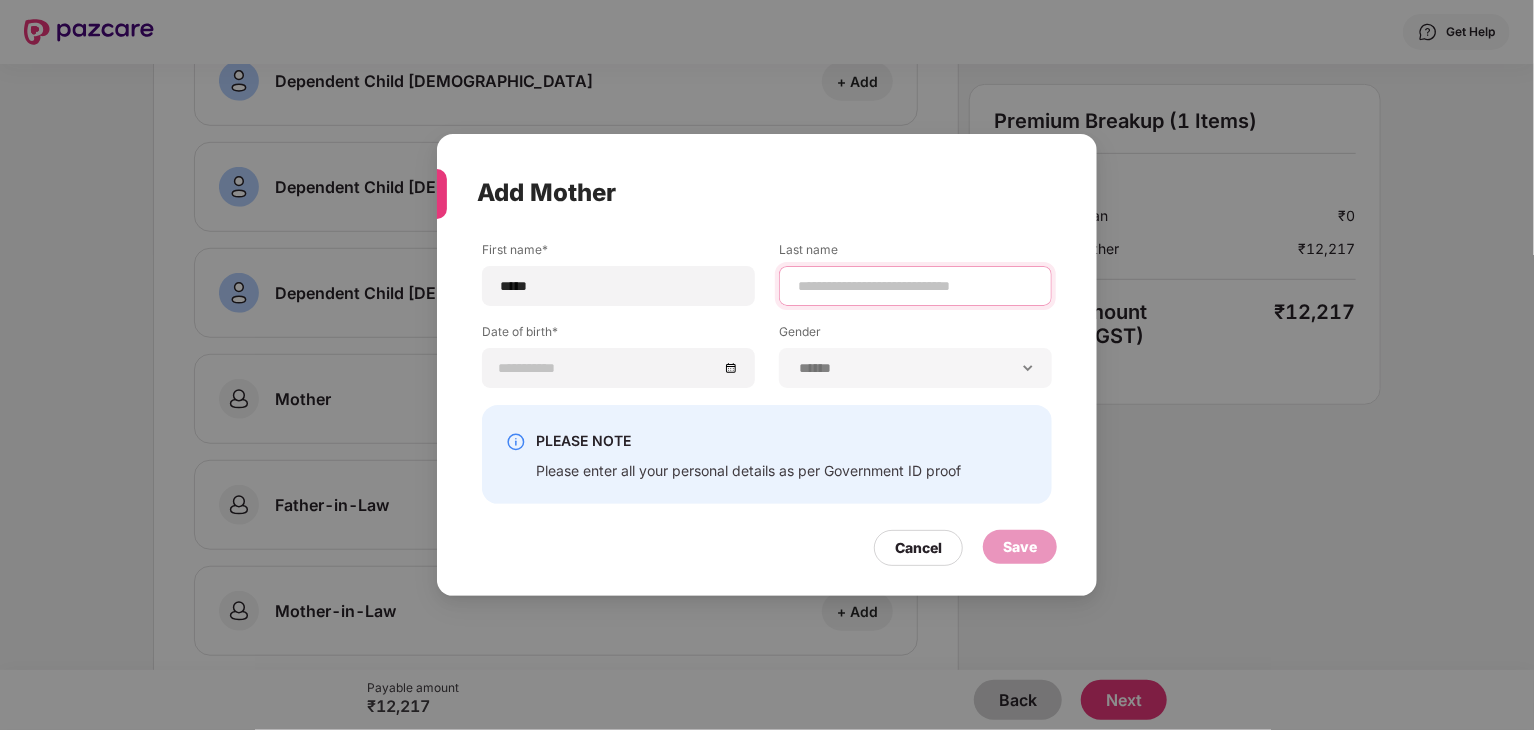 click at bounding box center (915, 286) 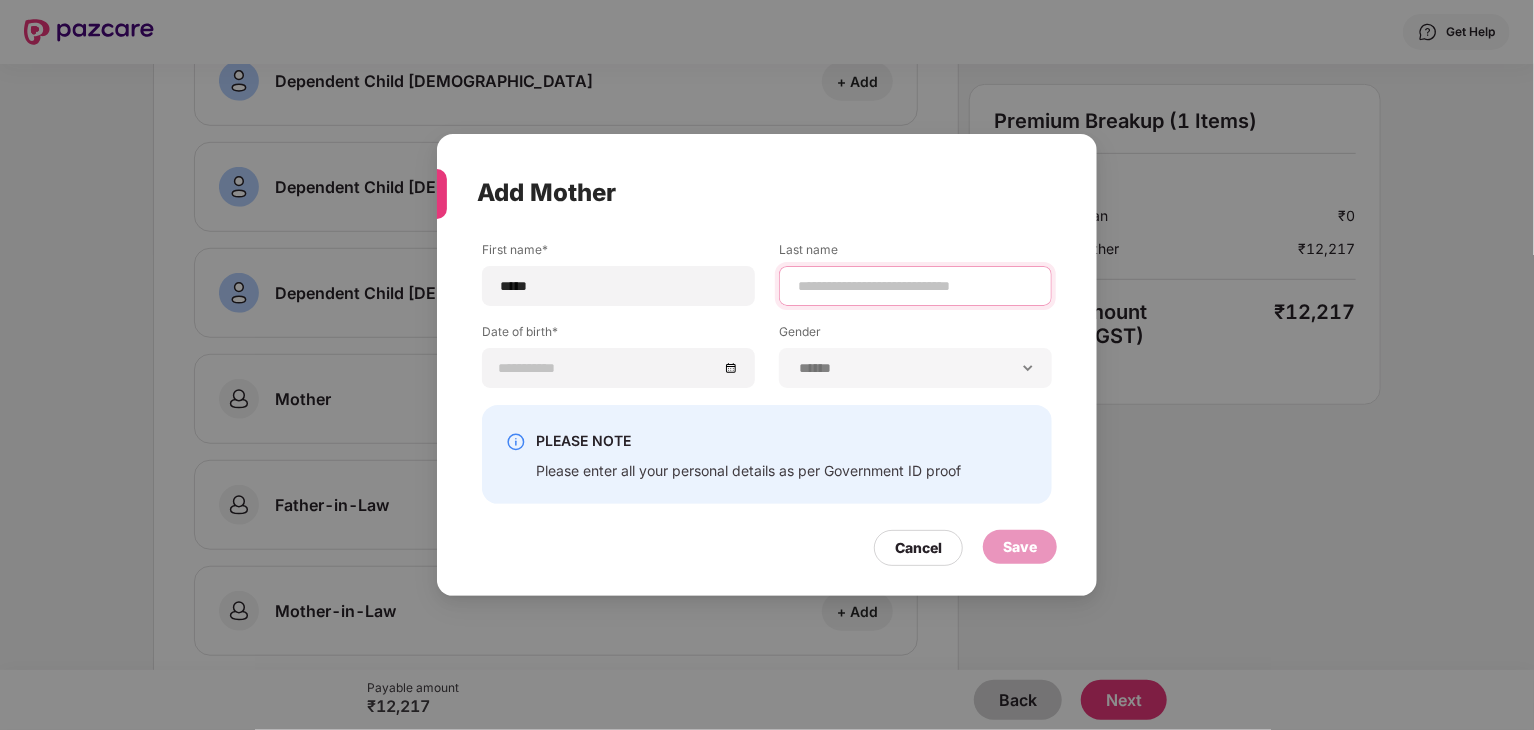 type on "****" 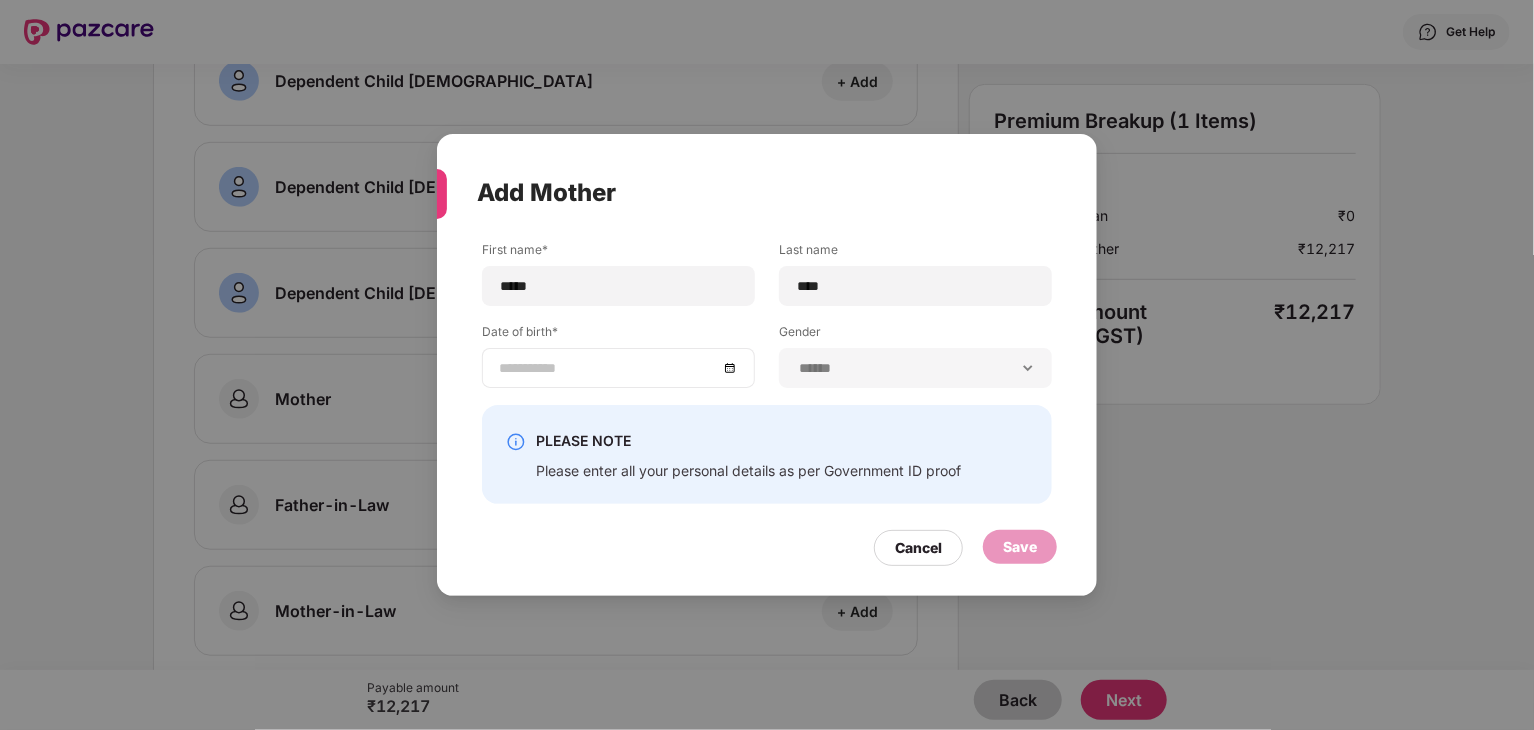 click at bounding box center (618, 368) 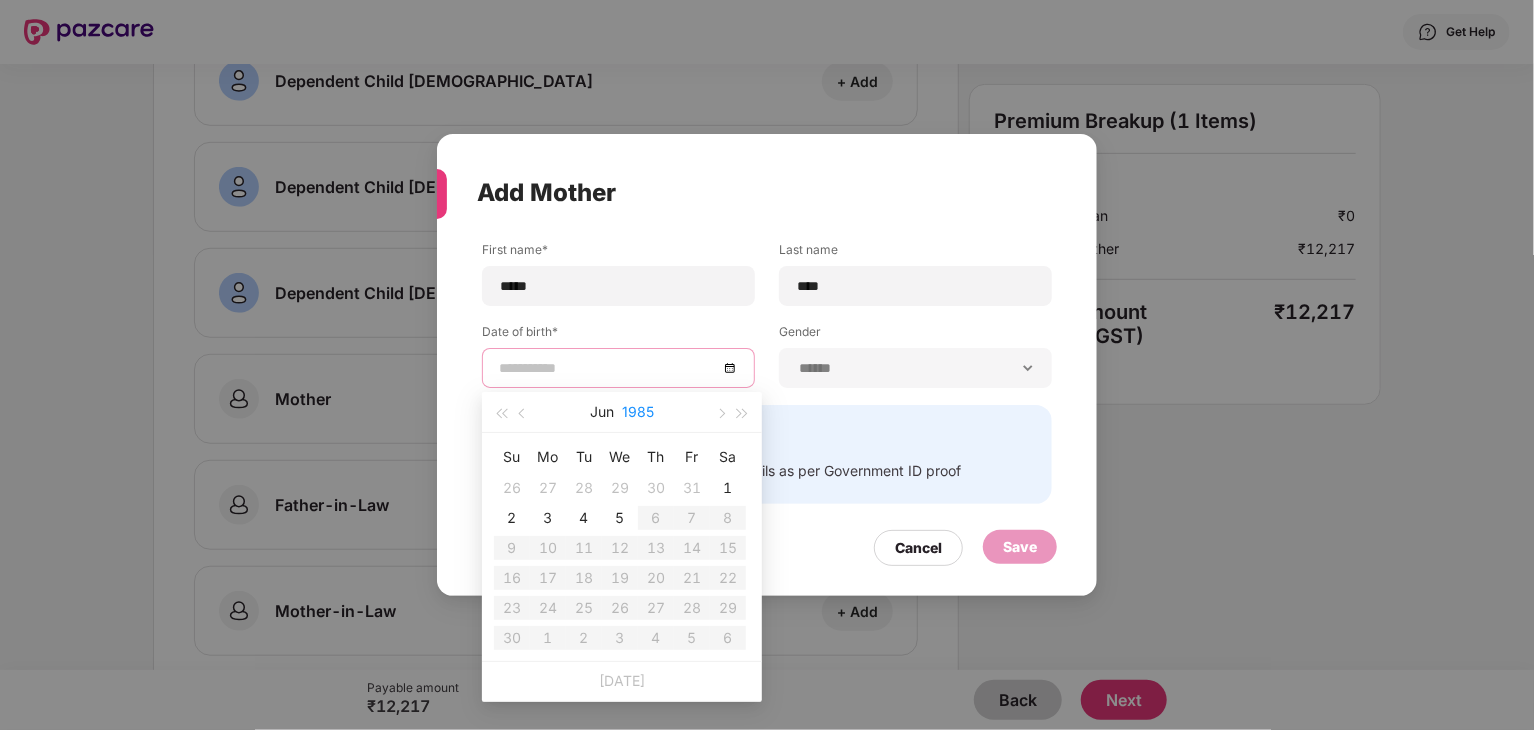 click on "1985" at bounding box center [638, 412] 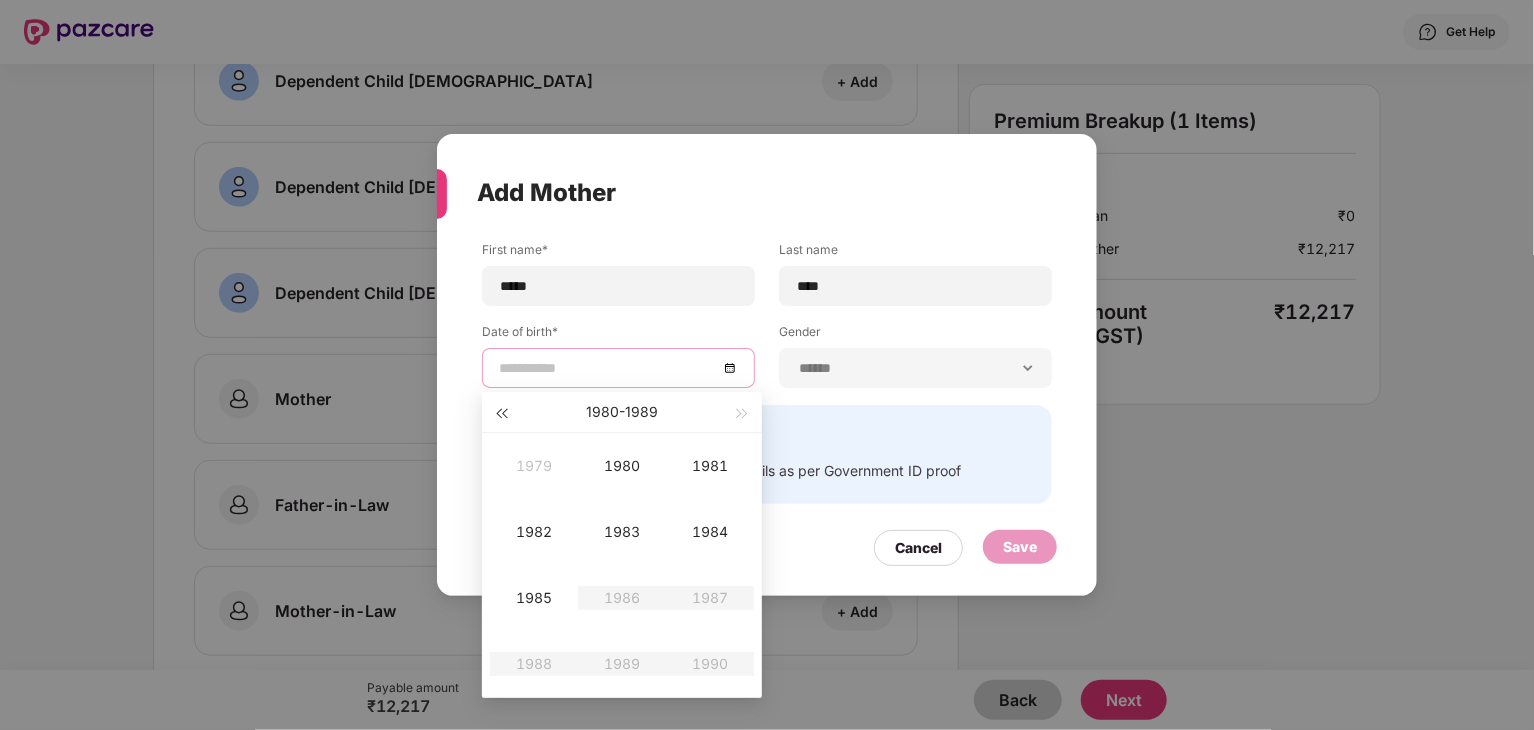 click at bounding box center (501, 414) 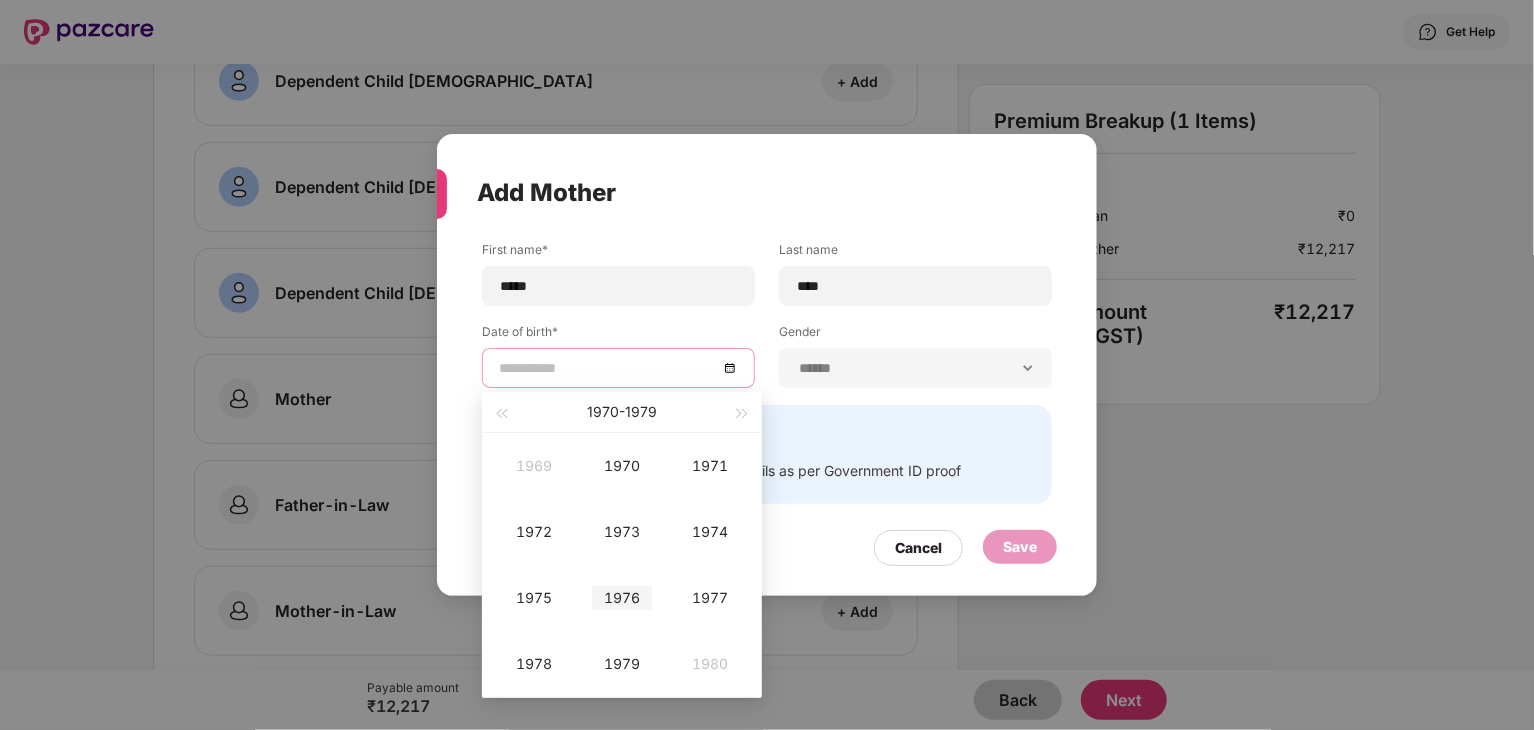 type on "**********" 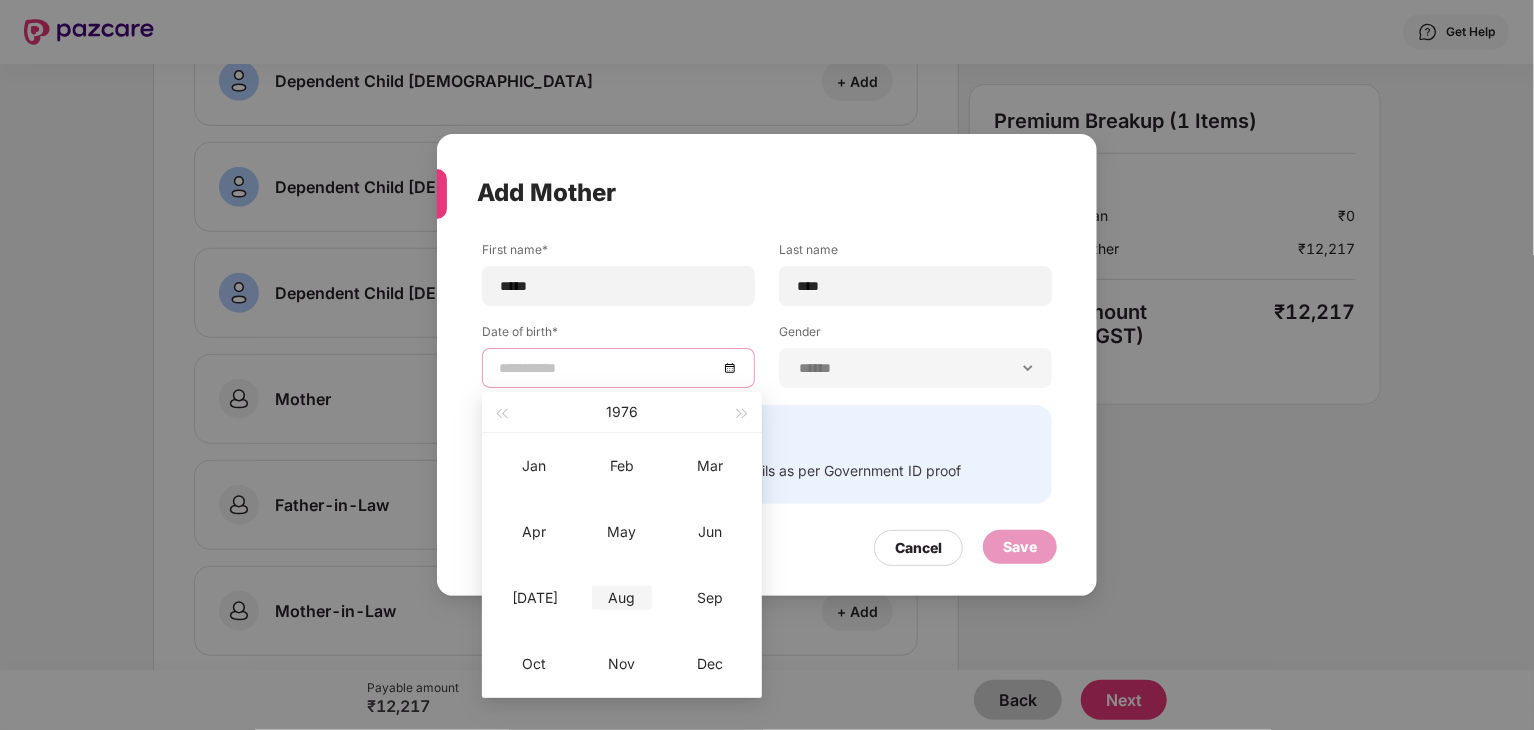 click on "Aug" at bounding box center (622, 598) 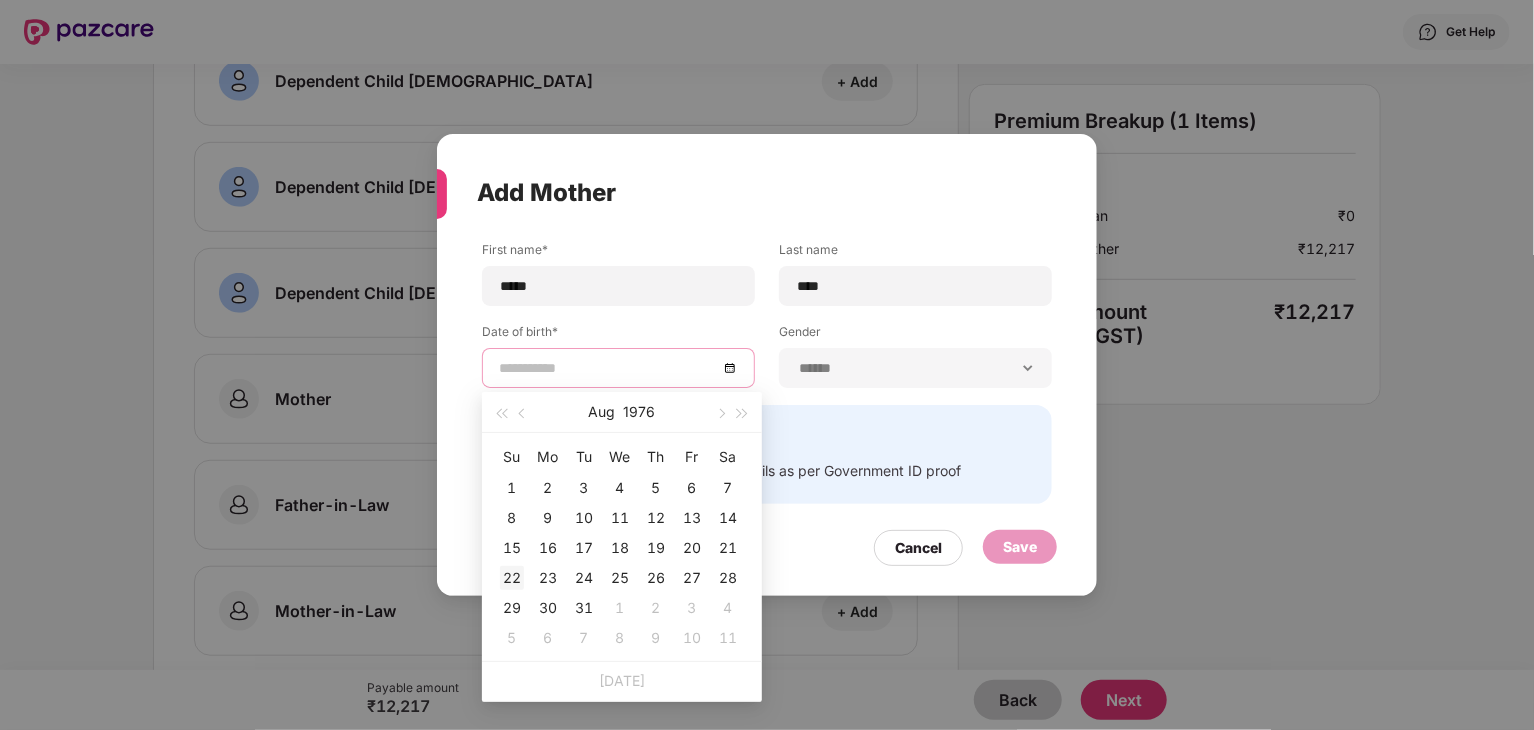 type on "**********" 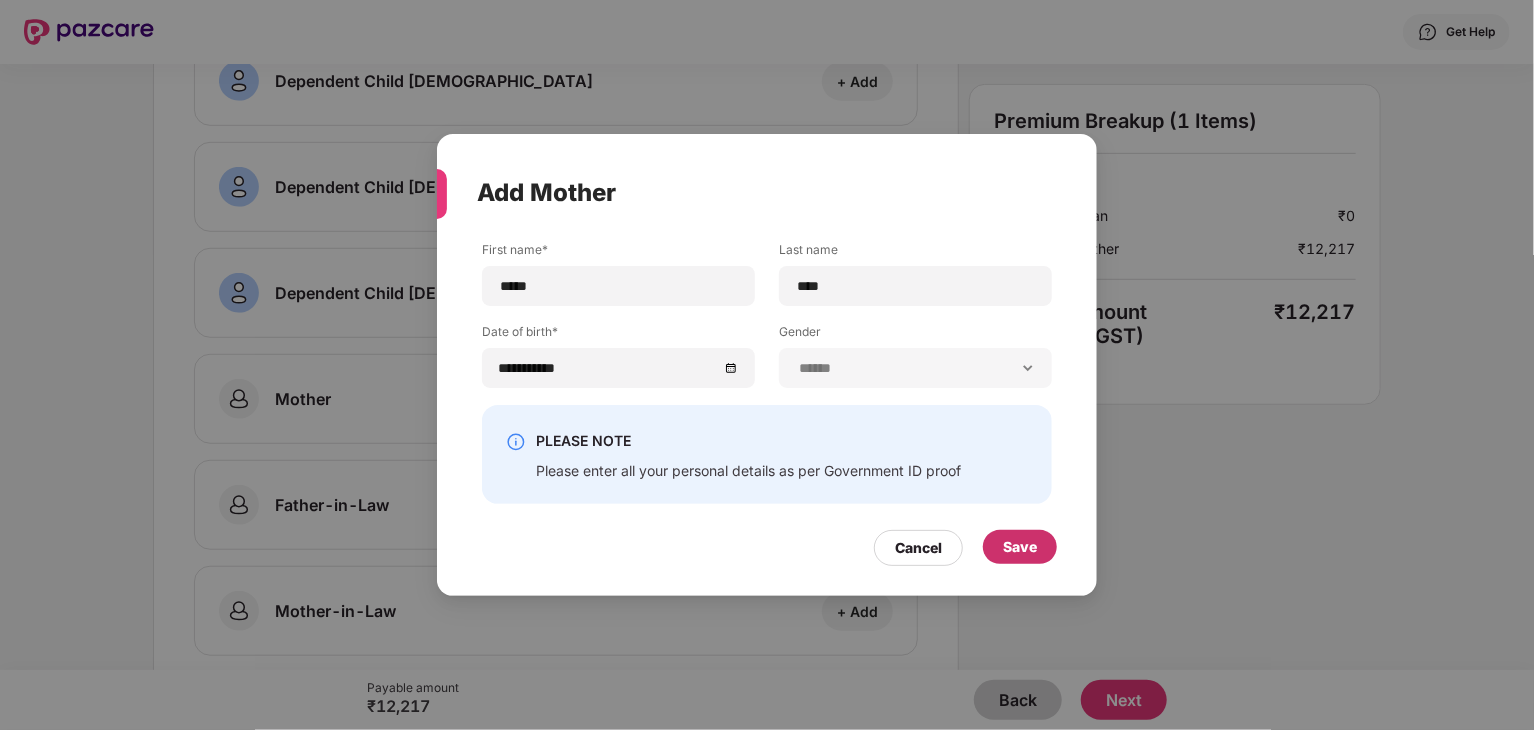 click on "Save" at bounding box center [1020, 547] 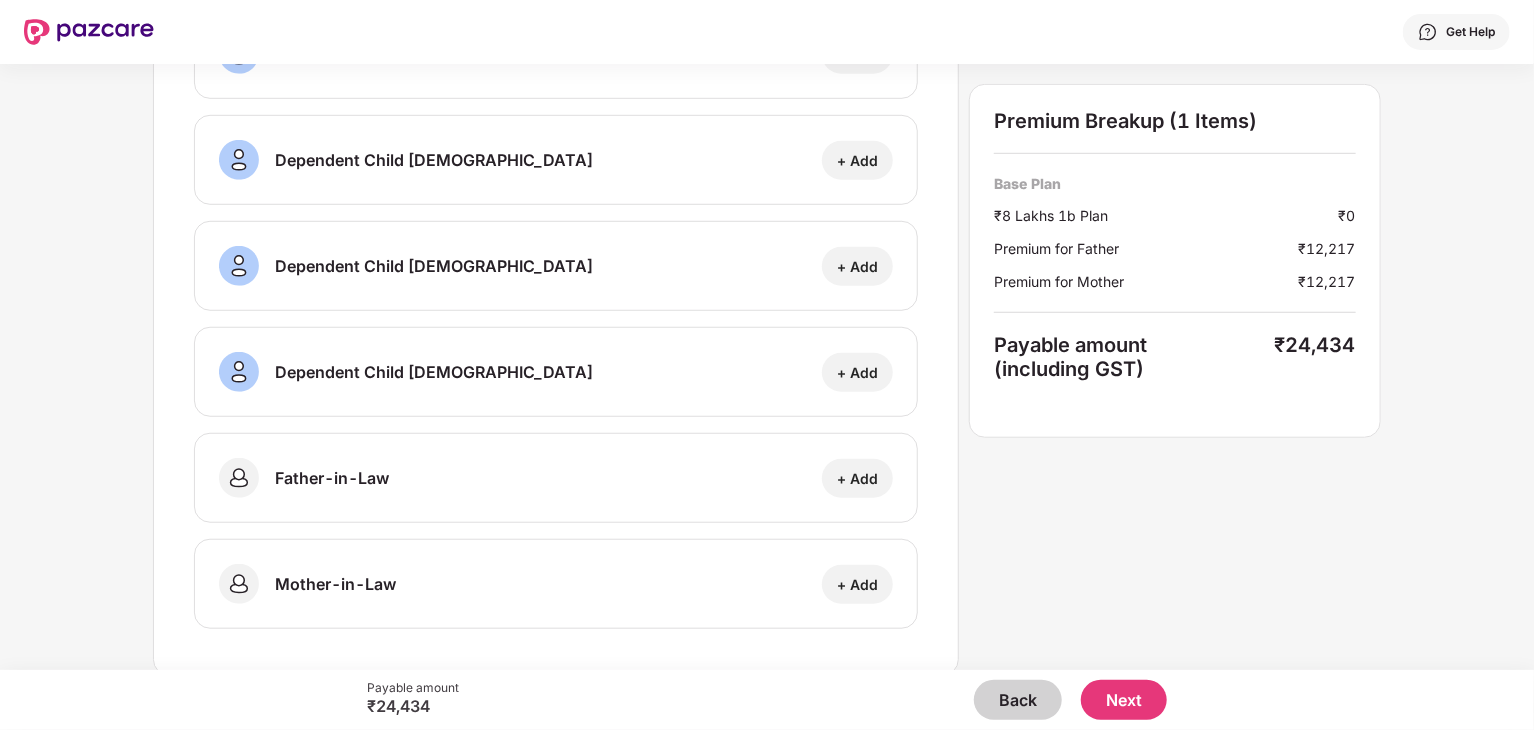 click on "Add Your Family Self [PERSON_NAME] [DEMOGRAPHIC_DATA] | [DATE] | [PHONE_NUMBER] Father [PERSON_NAME] [DEMOGRAPHIC_DATA] | [DATE] ₹12,217 Mother [PERSON_NAME] [DEMOGRAPHIC_DATA] | [DATE] ₹12,217 Spouse + Add Dependent Child [DEMOGRAPHIC_DATA] + Add Dependent Child [DEMOGRAPHIC_DATA] + Add Dependent Child [DEMOGRAPHIC_DATA] + Add Dependent Child [DEMOGRAPHIC_DATA] + Add Father-in-Law + Add Mother-in-Law + Add Premium Breakup (1 Items) Base Plan ₹8 Lakhs 1b Plan  ₹0 Premium for Father ₹12,217 Premium for Mother ₹12,217 Payable amount  (including GST) ₹24,434" at bounding box center [767, 367] 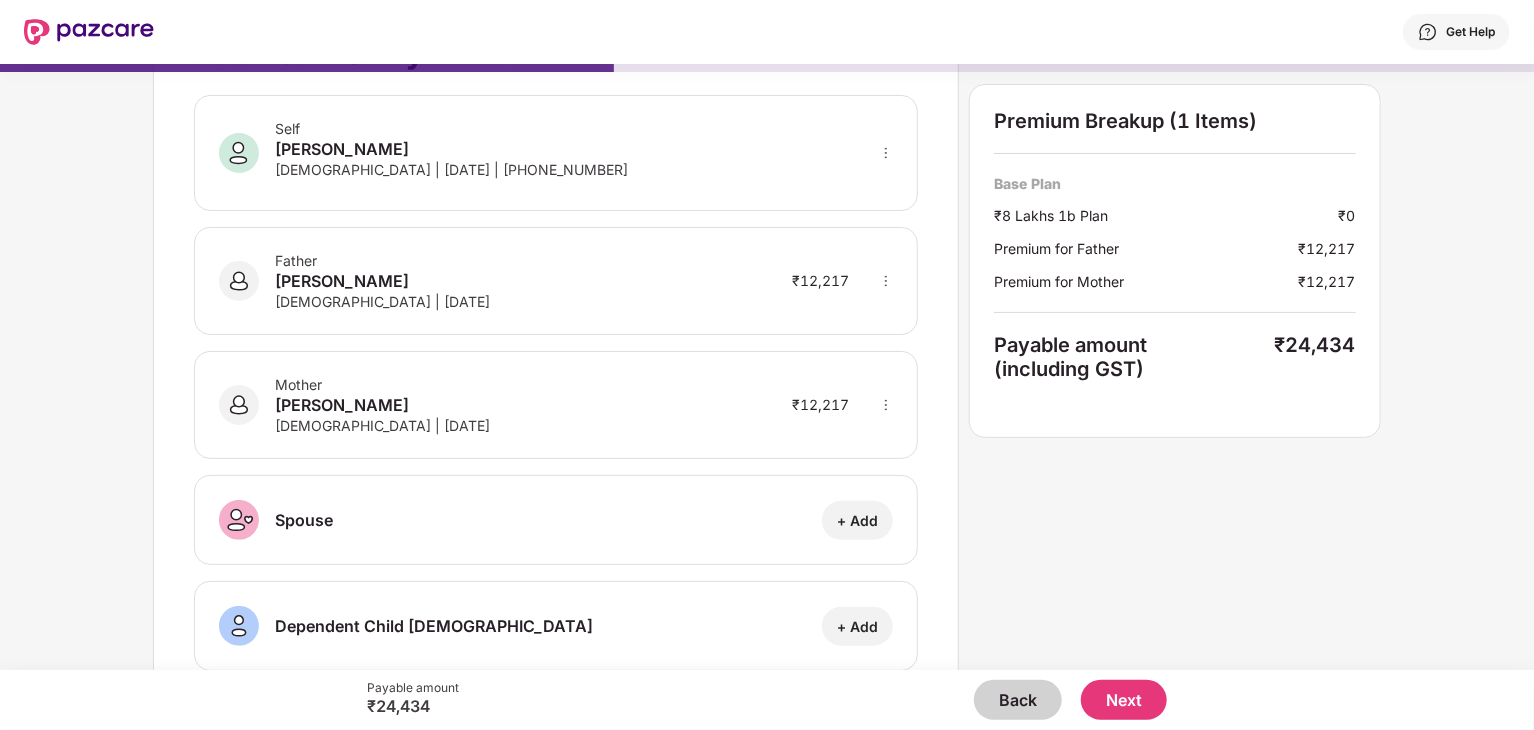 scroll, scrollTop: 77, scrollLeft: 0, axis: vertical 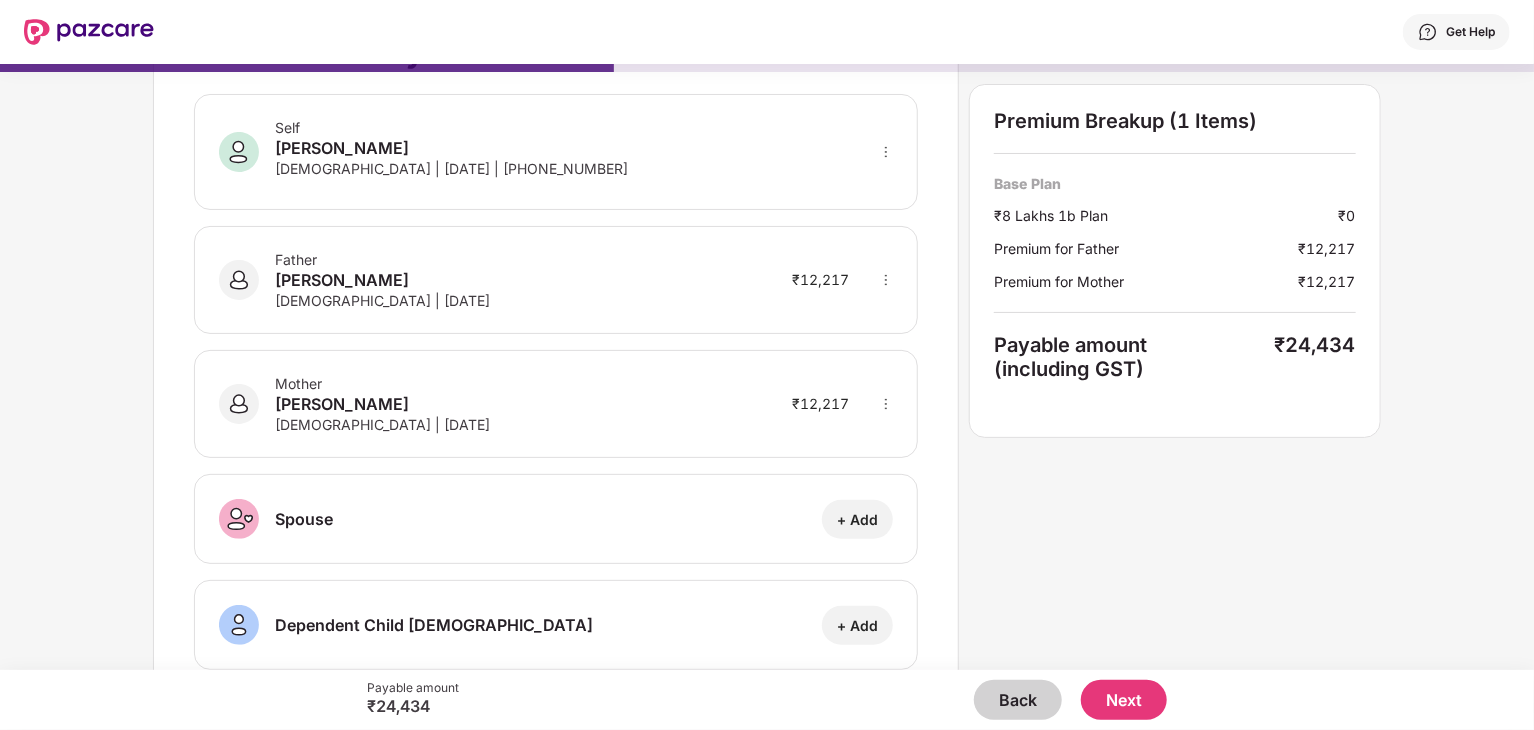 click on "Add Your Family Self [PERSON_NAME] [DEMOGRAPHIC_DATA] | [DATE] | [PHONE_NUMBER] Father [PERSON_NAME] [DEMOGRAPHIC_DATA] | [DATE] ₹12,217 Mother [PERSON_NAME] [DEMOGRAPHIC_DATA] | [DATE] ₹12,217 Spouse + Add Dependent Child [DEMOGRAPHIC_DATA] + Add Dependent Child [DEMOGRAPHIC_DATA] + Add Dependent Child [DEMOGRAPHIC_DATA] + Add Dependent Child [DEMOGRAPHIC_DATA] + Add Father-in-Law + Add Mother-in-Law + Add Premium Breakup (1 Items) Base Plan ₹8 Lakhs 1b Plan  ₹0 Premium for Father ₹12,217 Premium for Mother ₹12,217 Payable amount  (including GST) ₹24,434" at bounding box center [767, 280] 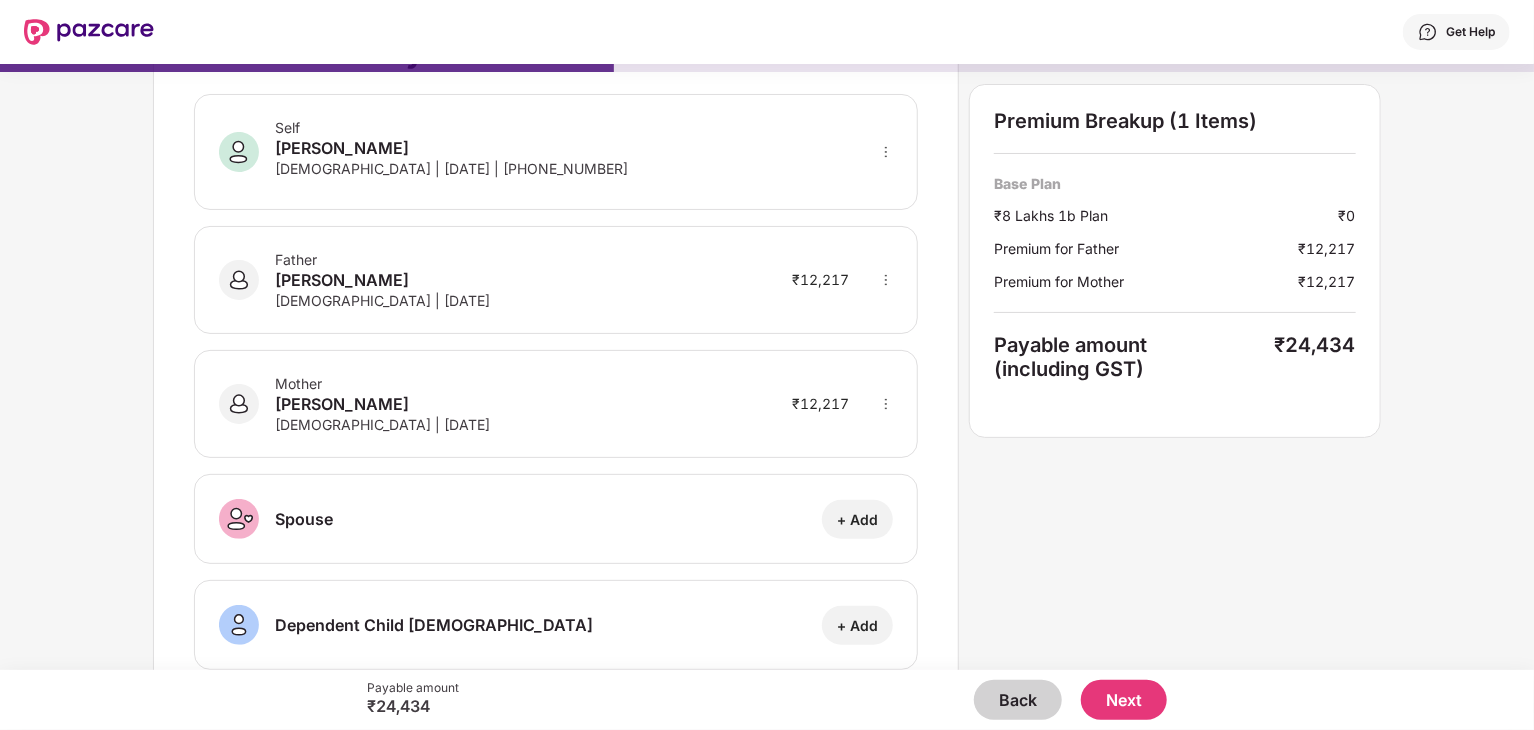 click on "Add Your Family Self [PERSON_NAME] [DEMOGRAPHIC_DATA] | [DATE] | [PHONE_NUMBER] Father [PERSON_NAME] [DEMOGRAPHIC_DATA] | [DATE] ₹12,217 Mother [PERSON_NAME] [DEMOGRAPHIC_DATA] | [DATE] ₹12,217 Spouse + Add Dependent Child [DEMOGRAPHIC_DATA] + Add Dependent Child [DEMOGRAPHIC_DATA] + Add Dependent Child [DEMOGRAPHIC_DATA] + Add Dependent Child [DEMOGRAPHIC_DATA] + Add Father-in-Law + Add Mother-in-Law + Add Premium Breakup (1 Items) Base Plan ₹8 Lakhs 1b Plan  ₹0 Premium for Father ₹12,217 Premium for Mother ₹12,217 Payable amount  (including GST) ₹24,434" at bounding box center [767, 280] 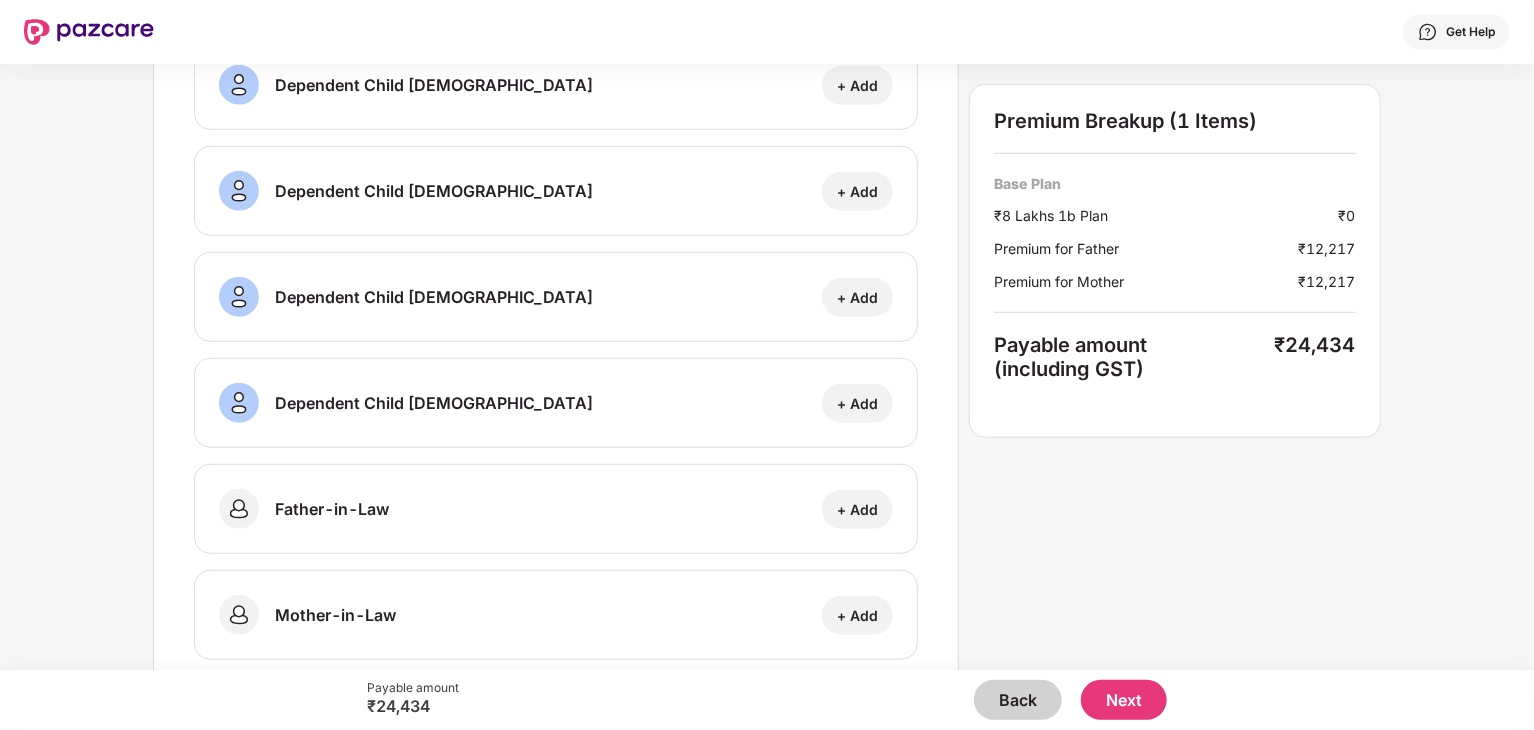 scroll, scrollTop: 648, scrollLeft: 0, axis: vertical 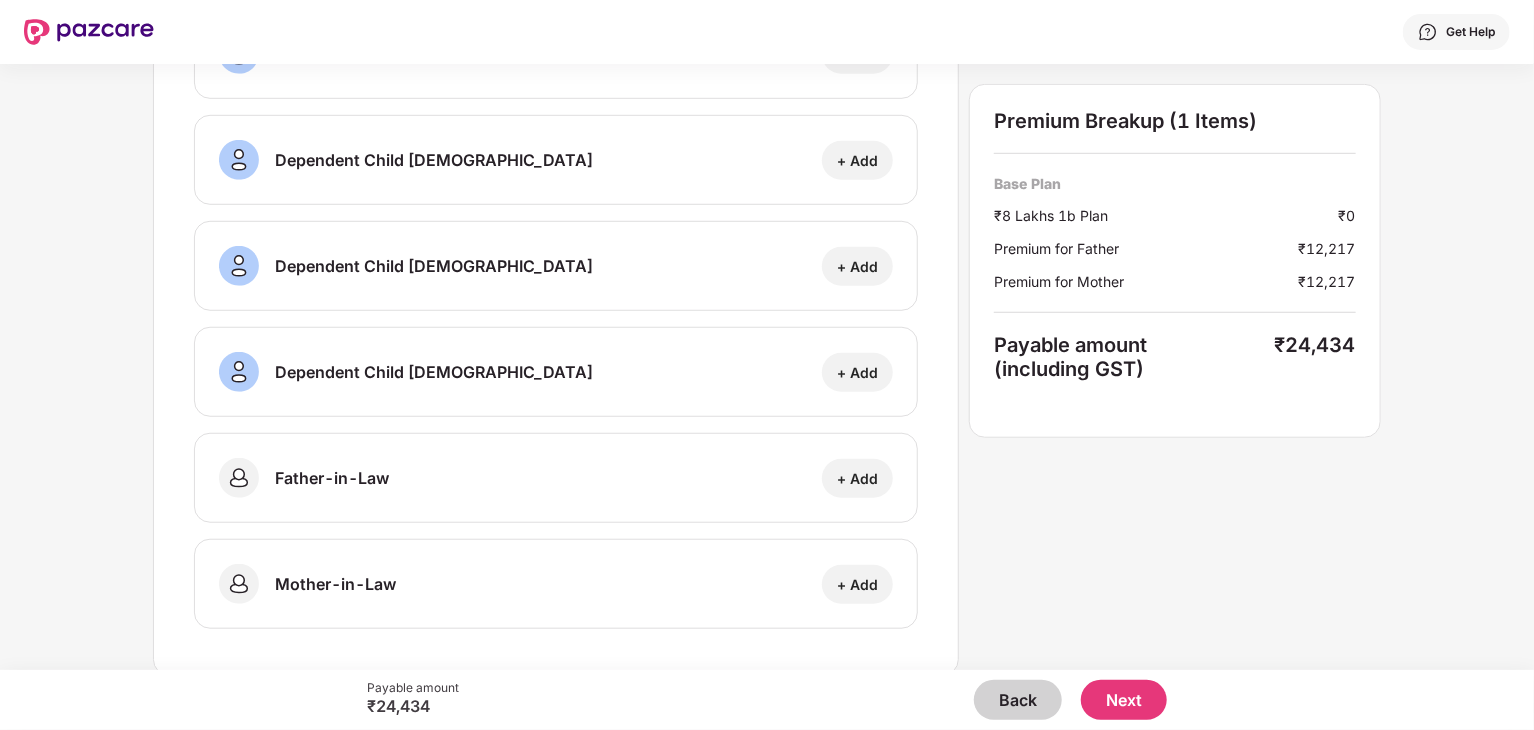 click on "Next" at bounding box center [1124, 700] 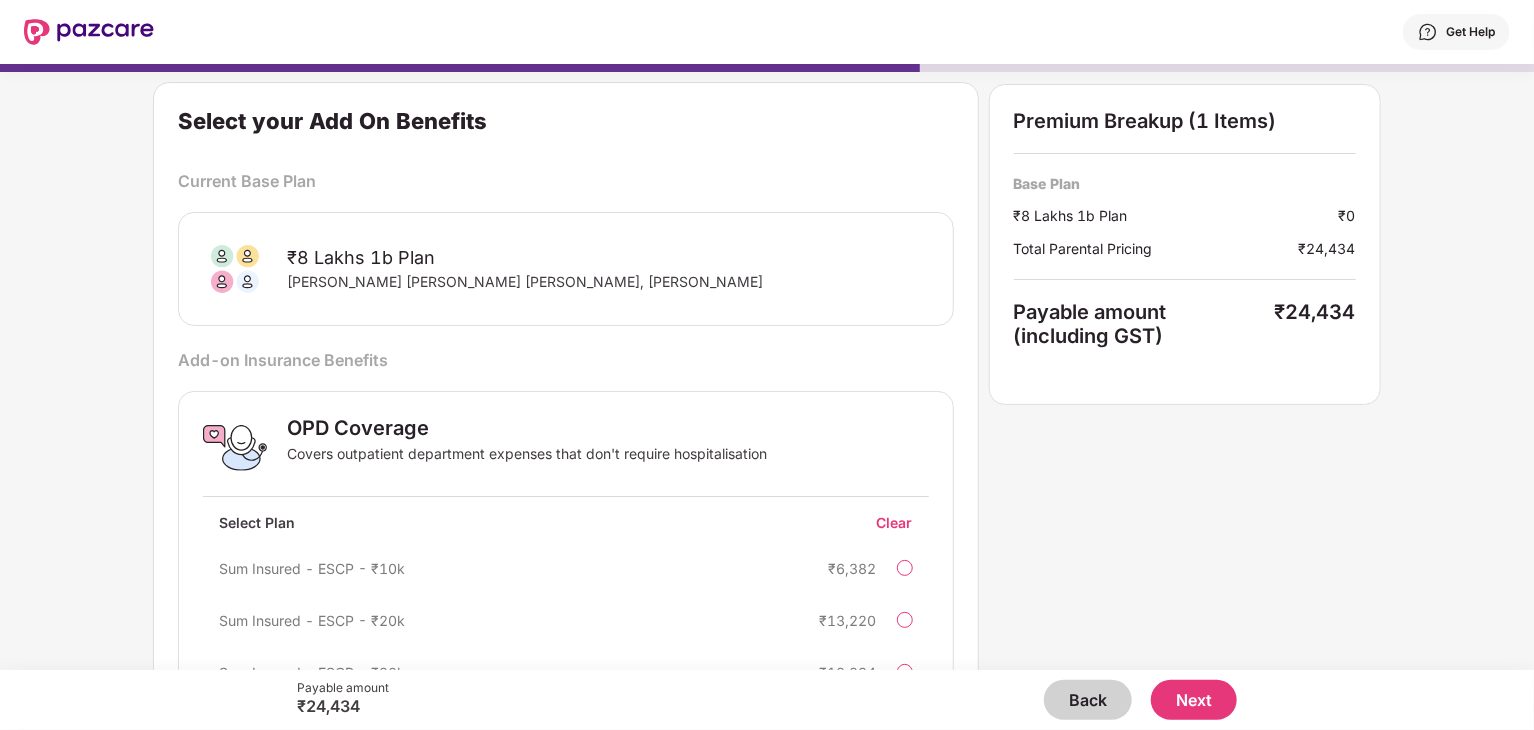 click on "Select your Add On Benefits Current Base Plan ₹8 Lakhs 1b Plan [PERSON_NAME] [PERSON_NAME] [PERSON_NAME], [PERSON_NAME] Add-on Insurance Benefits OPD Coverage Covers outpatient department expenses that don't require hospitalisation   Select Plan Clear Sum Insured - ESCP - ₹10k ₹6,382 Sum Insured - ESCP - ₹20k ₹13,220 Sum Insured - ESCP - ₹30k ₹18,234 Premium Breakup (1 Items) Base Plan ₹8 Lakhs 1b Plan  ₹0 Total Parental Pricing ₹24,434 Payable amount  (including GST) ₹24,434" at bounding box center (767, 357) 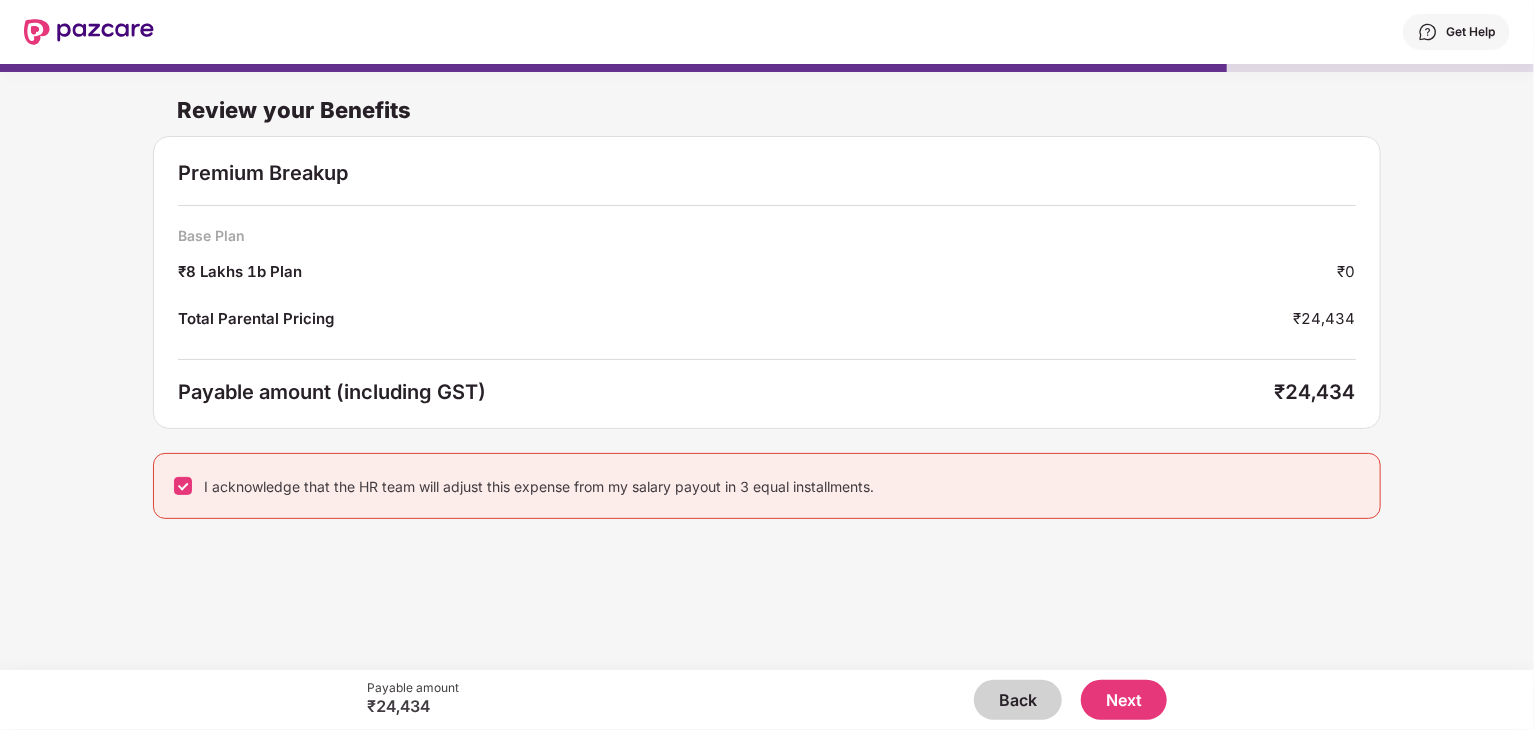 click on "Next" at bounding box center [1124, 700] 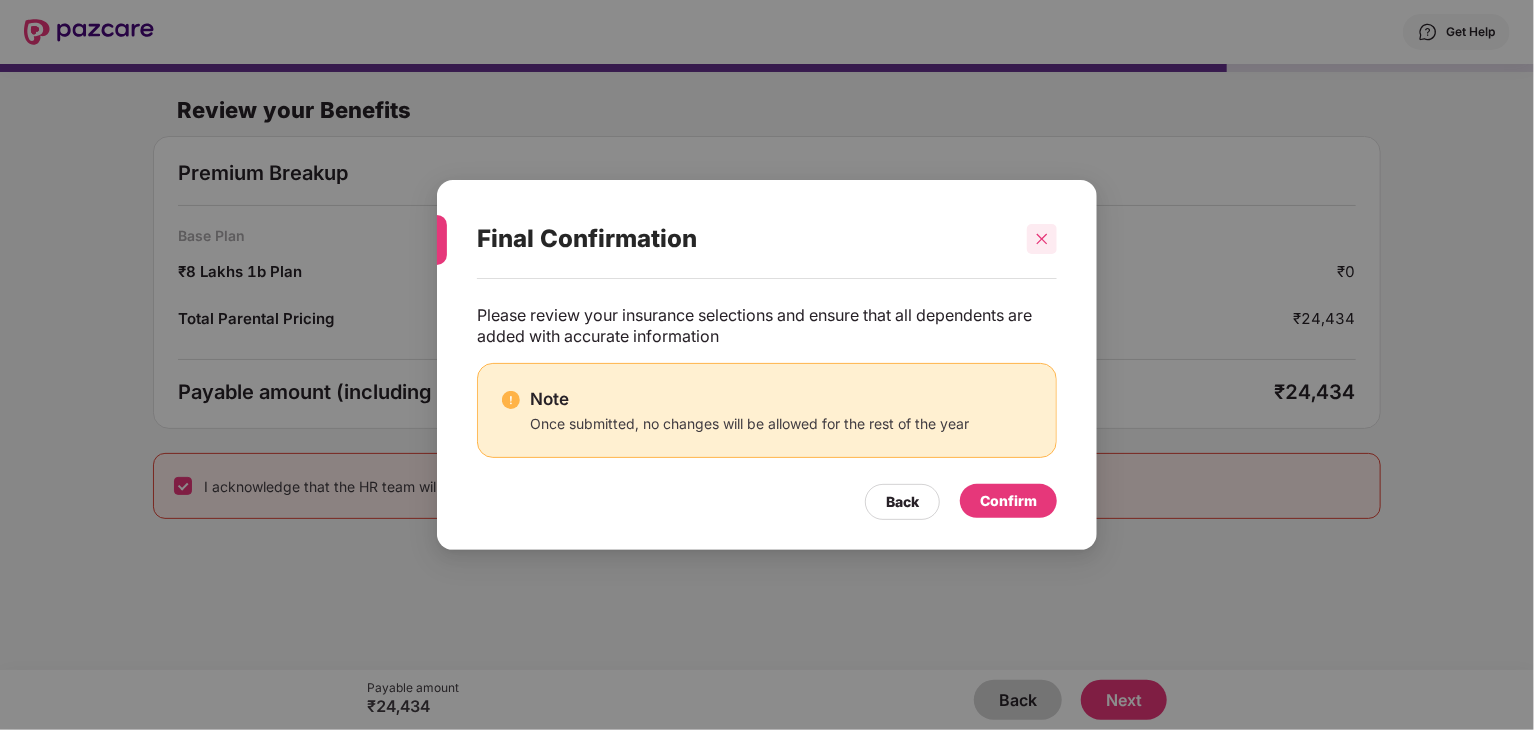 click 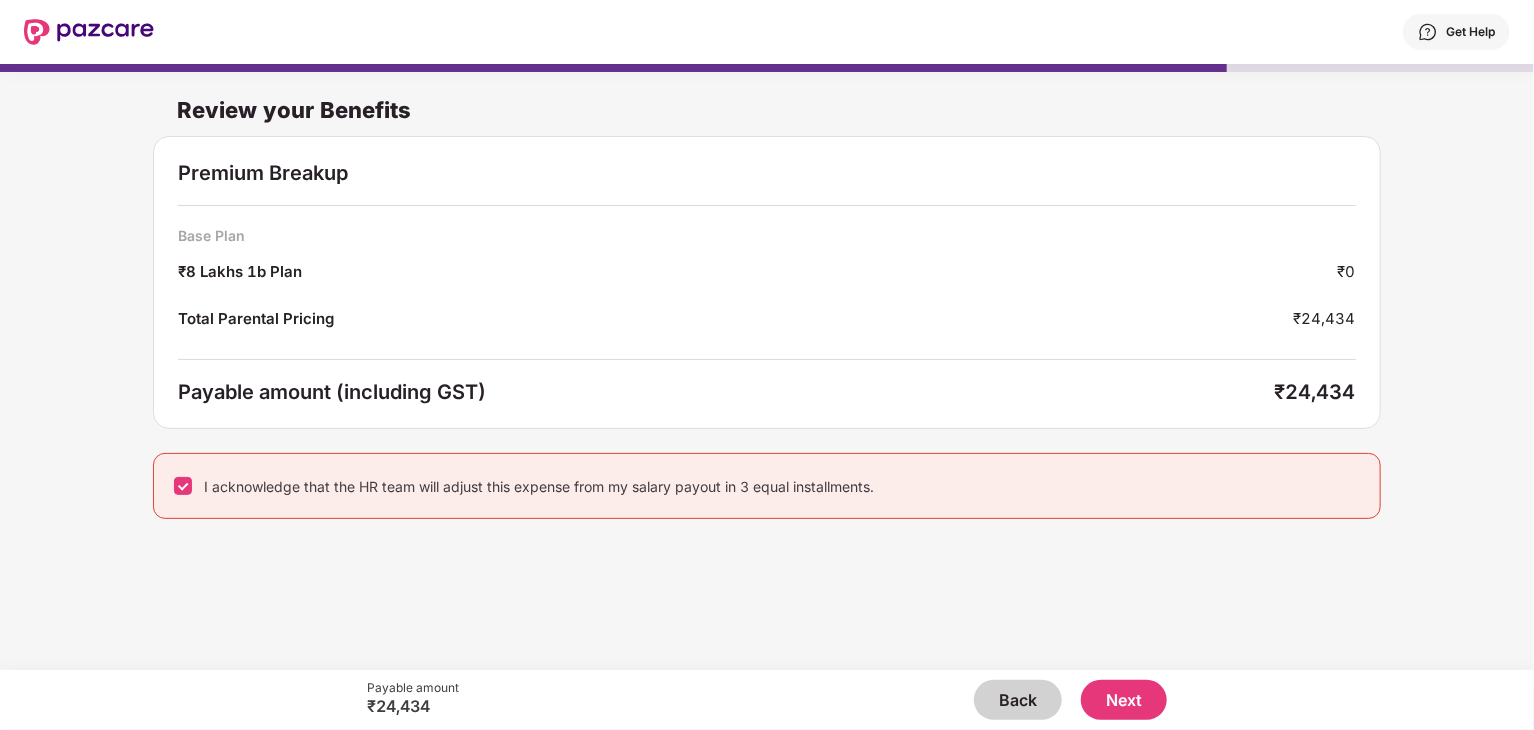 click on "Back" at bounding box center [1018, 700] 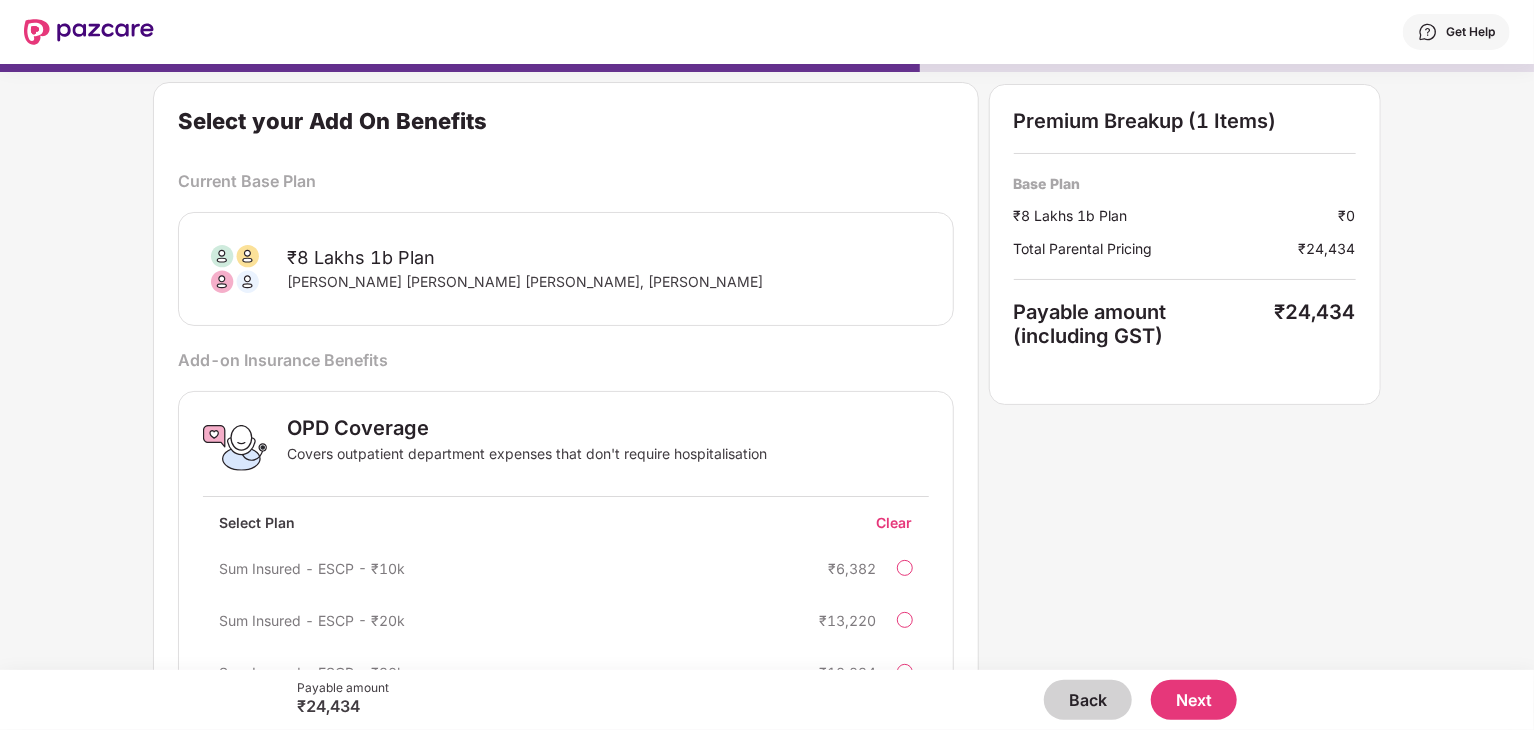 click on "Back" at bounding box center (1088, 700) 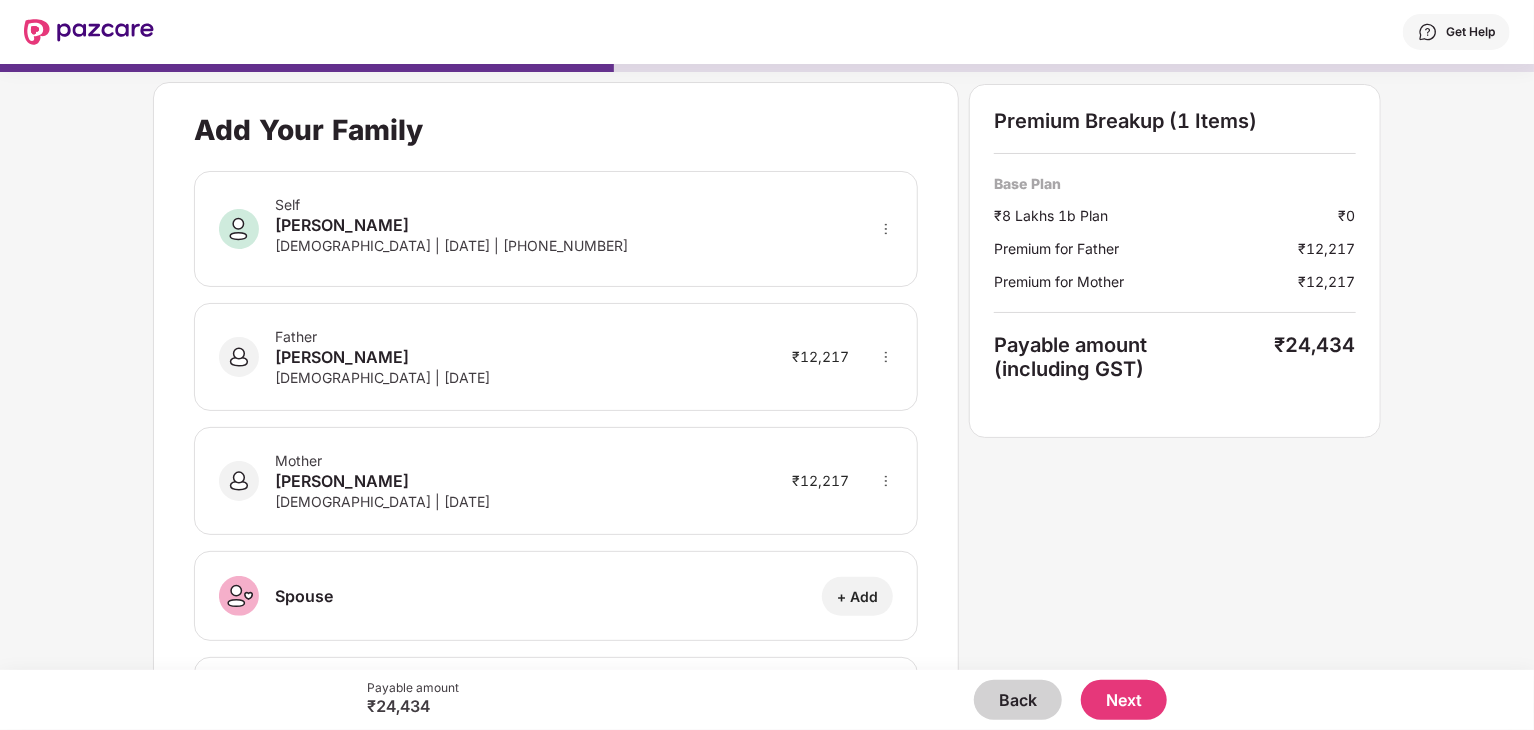 click on "Back" at bounding box center [1018, 700] 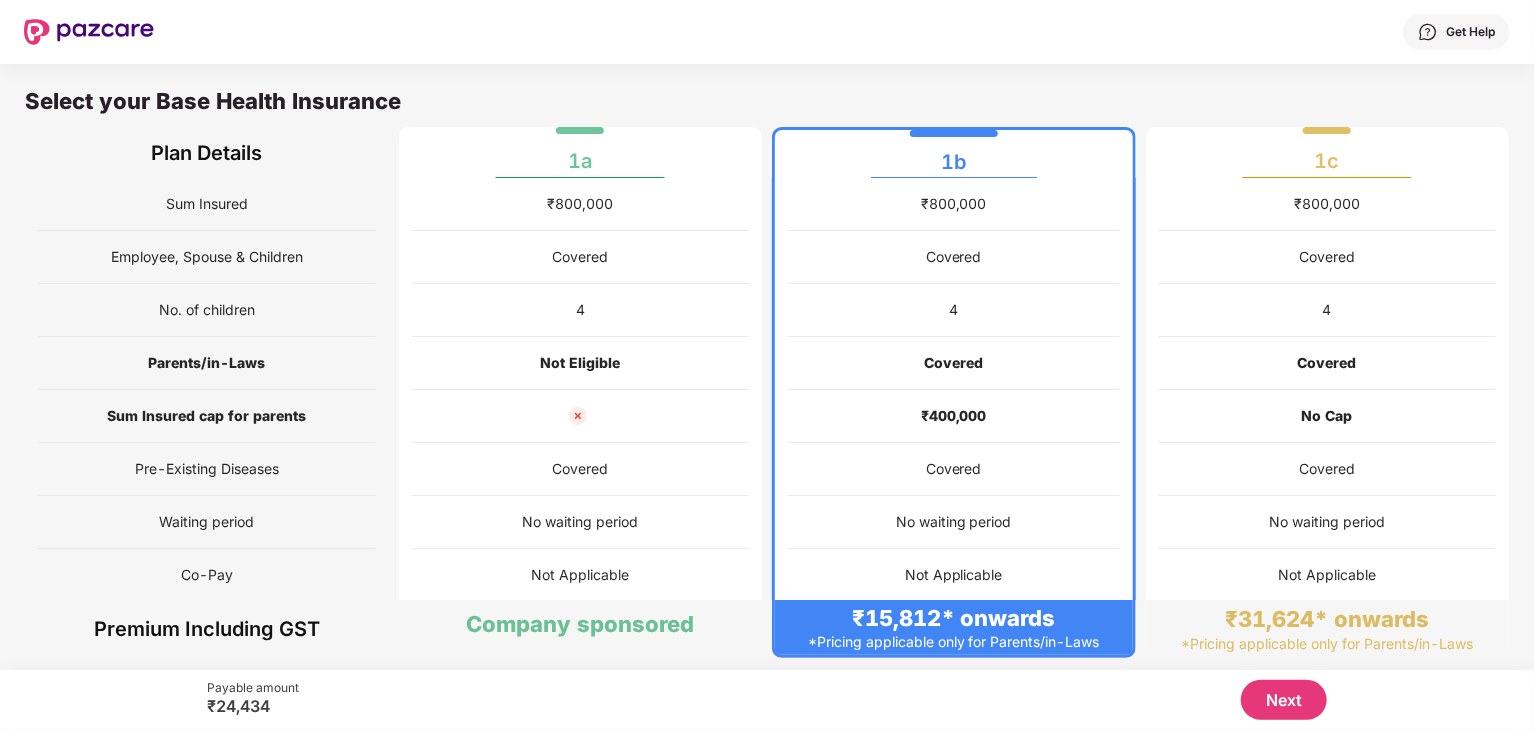 click on "Select your Base Health Insurance" at bounding box center (767, 107) 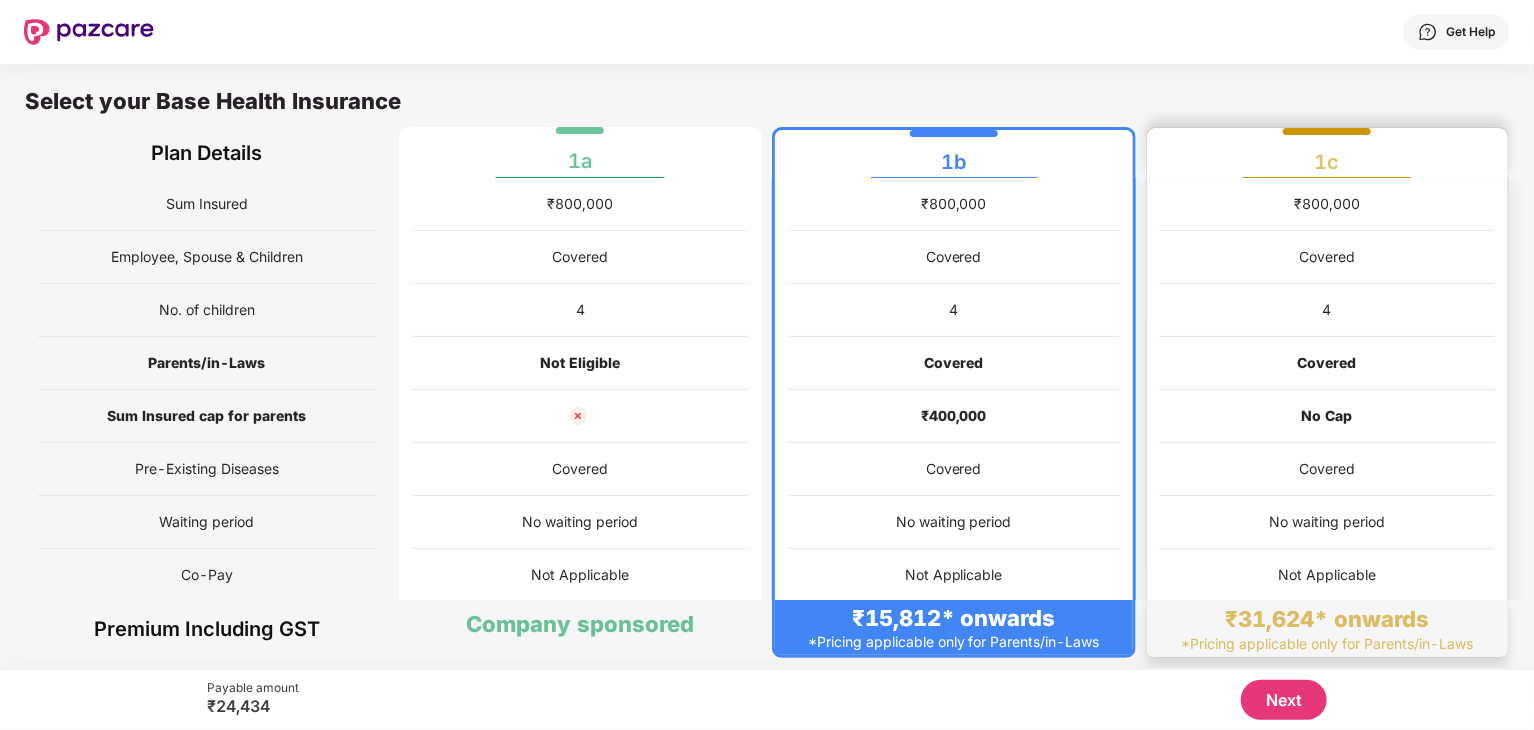 click on "4" at bounding box center [1328, 310] 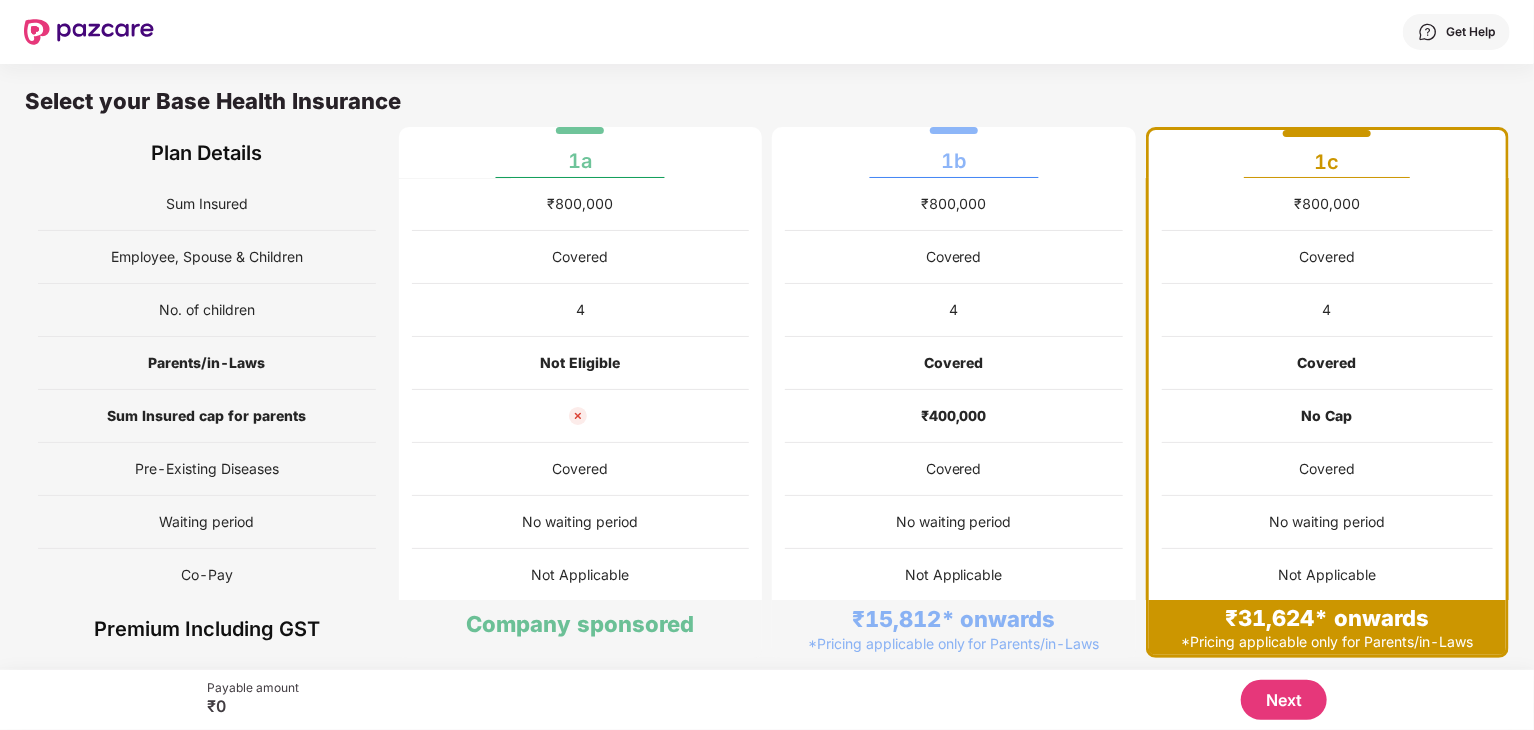 click on "Next" at bounding box center (1284, 700) 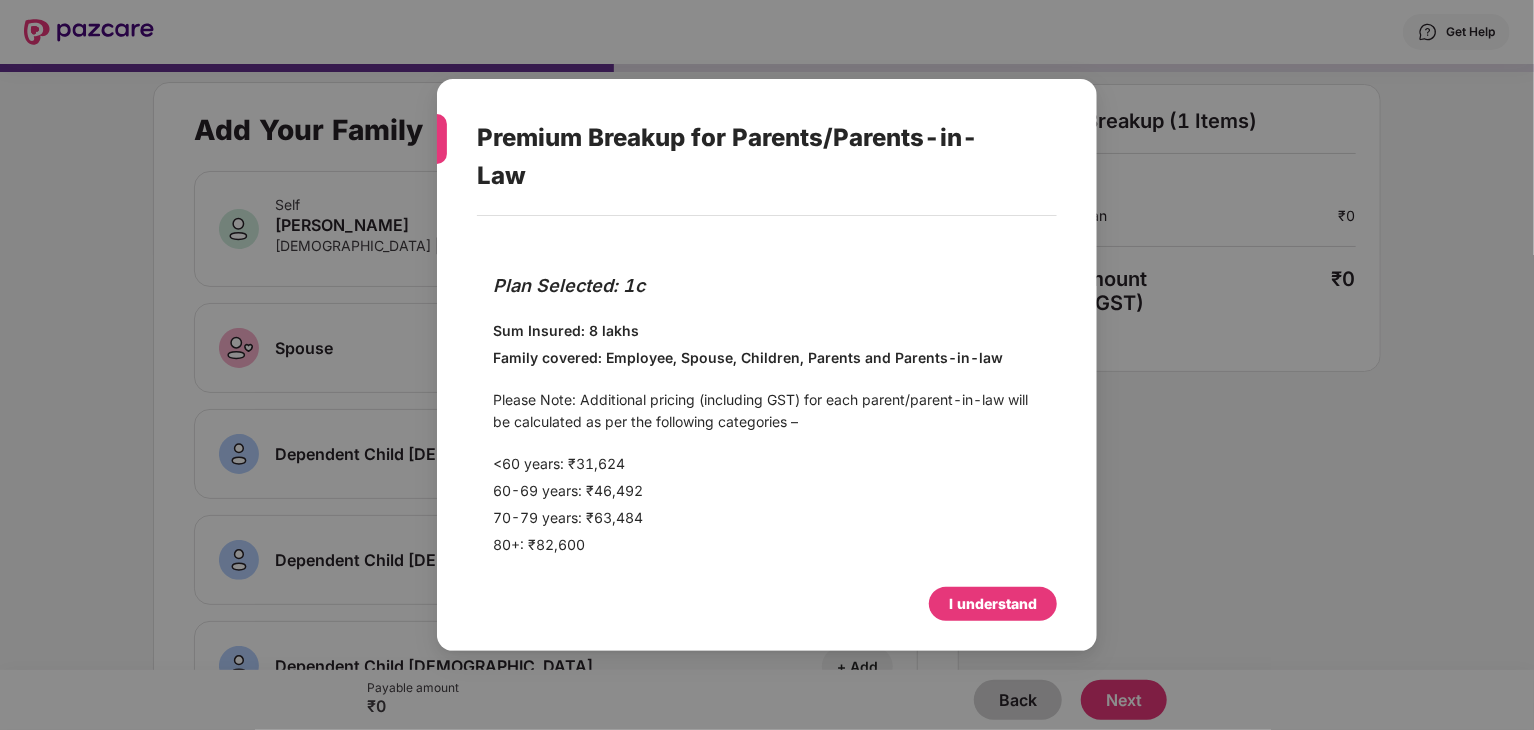 click on "I understand" at bounding box center [993, 604] 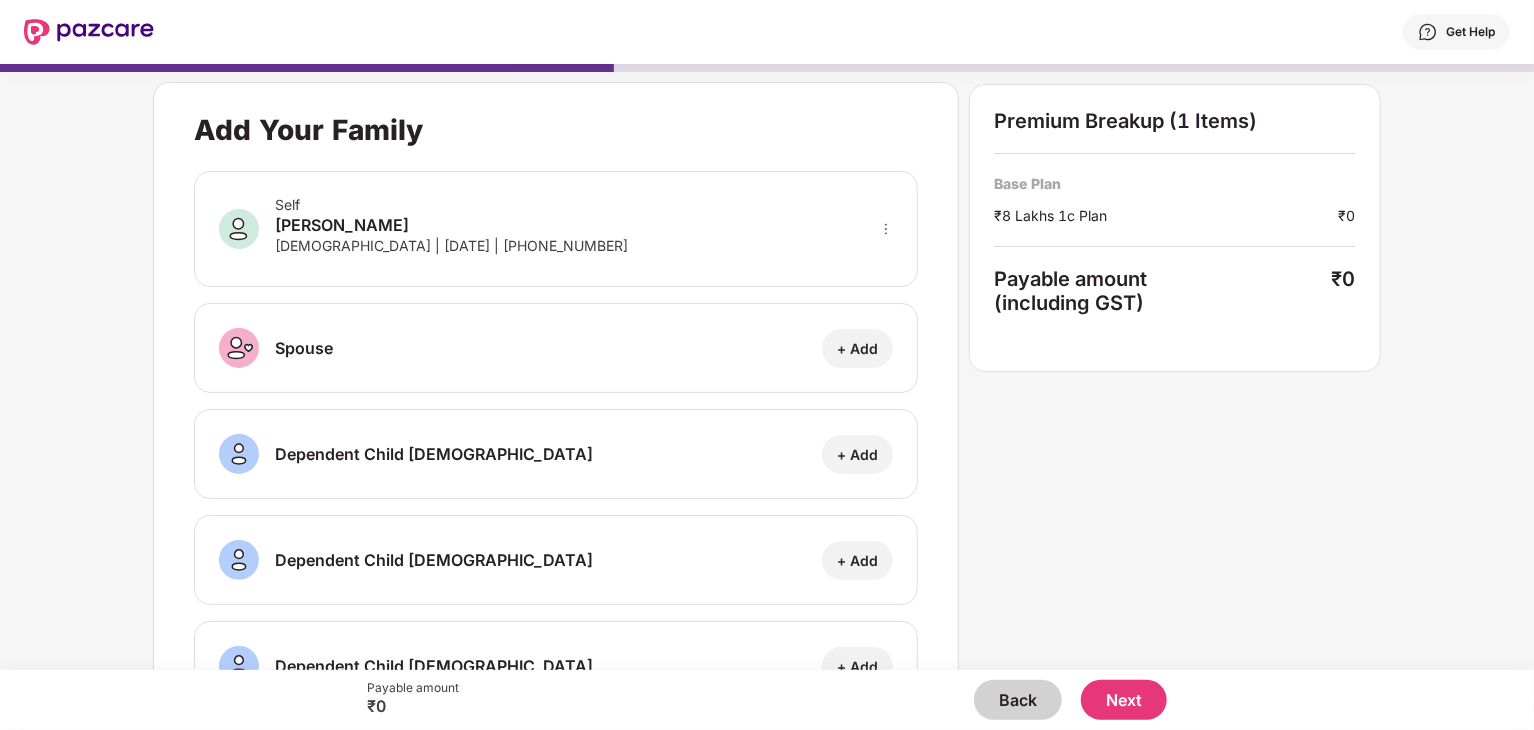 click on "Add Your Family Self [PERSON_NAME] [DEMOGRAPHIC_DATA] | [DATE] | [PHONE_NUMBER] Spouse + Add Dependent Child [DEMOGRAPHIC_DATA] + Add Dependent Child [DEMOGRAPHIC_DATA] + Add Dependent Child [DEMOGRAPHIC_DATA] + Add Dependent Child [DEMOGRAPHIC_DATA] + Add Father + Add Mother + Add Father-in-Law + Add Mother-in-Law + Add Premium Breakup (1 Items) Base Plan ₹8 Lakhs 1c Plan  ₹0 Payable amount  (including GST) ₹0" at bounding box center [767, 357] 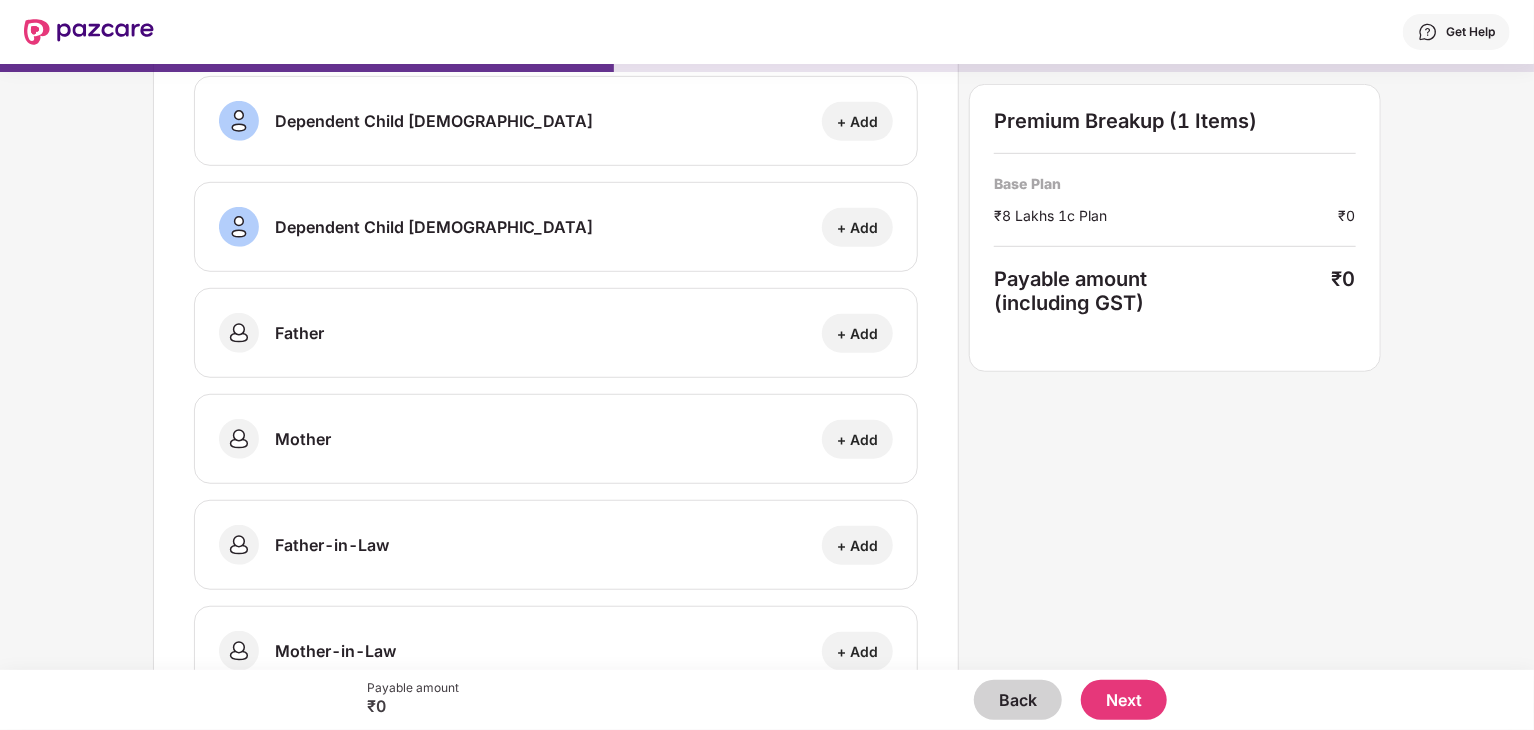 scroll, scrollTop: 613, scrollLeft: 0, axis: vertical 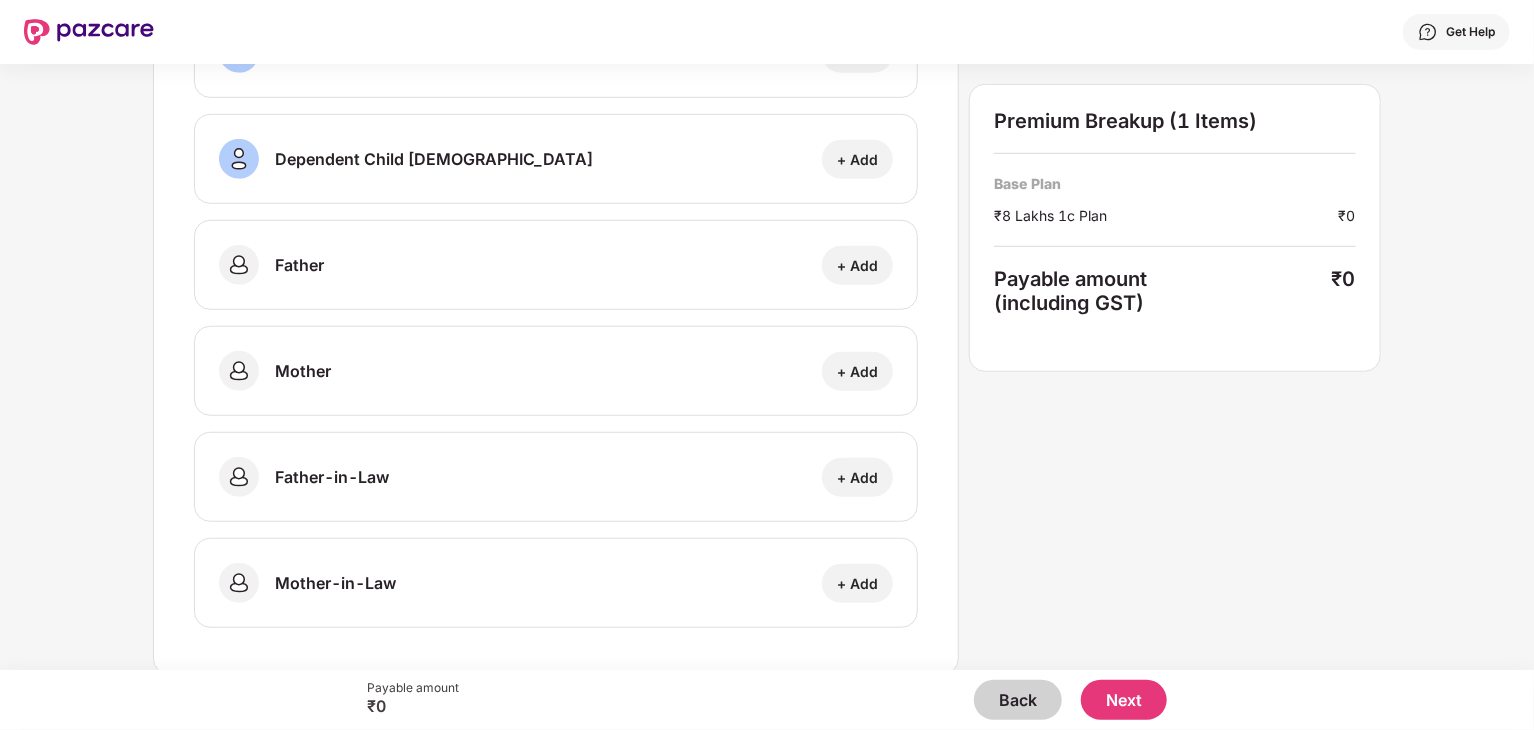 click on "Back" at bounding box center (1018, 700) 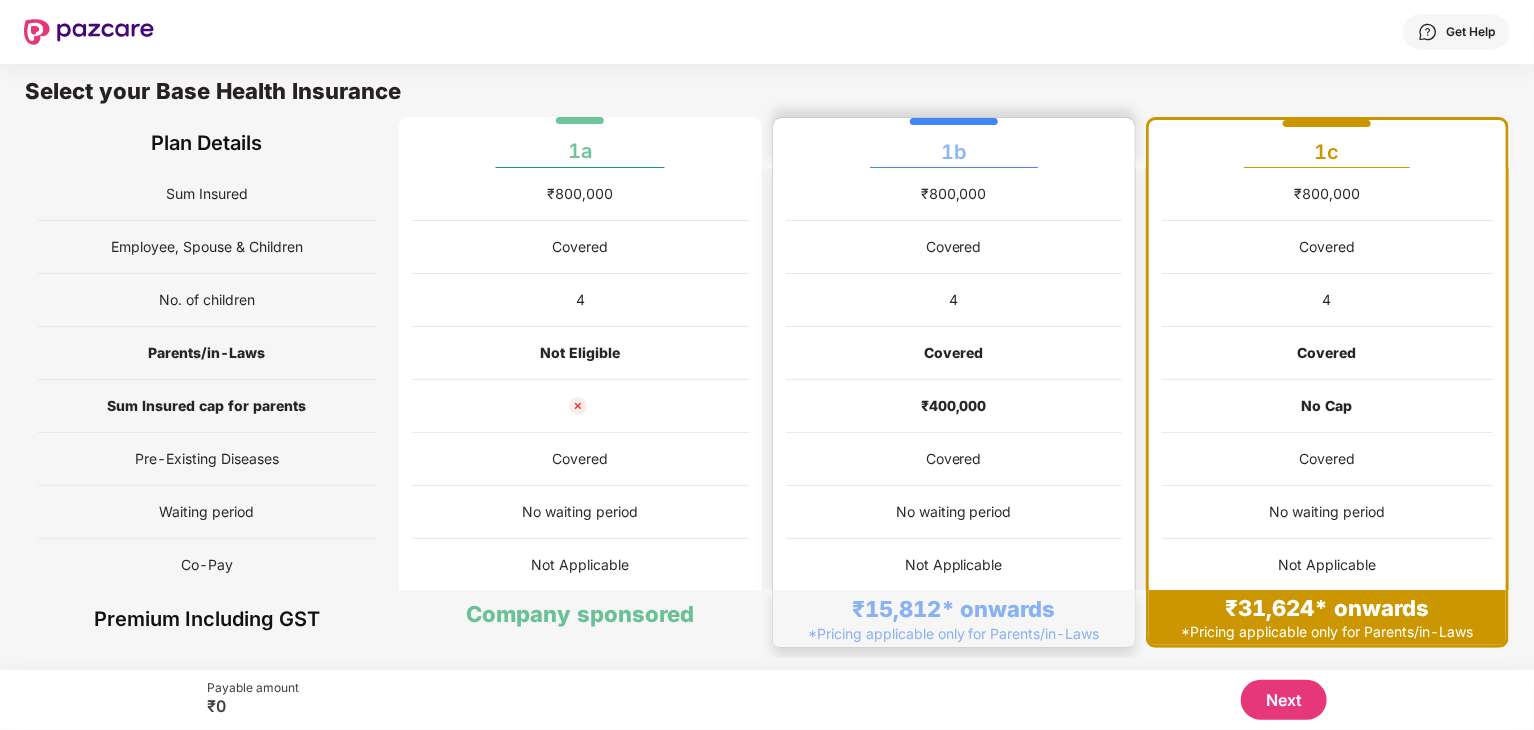 click on "₹400,000" at bounding box center [954, 406] 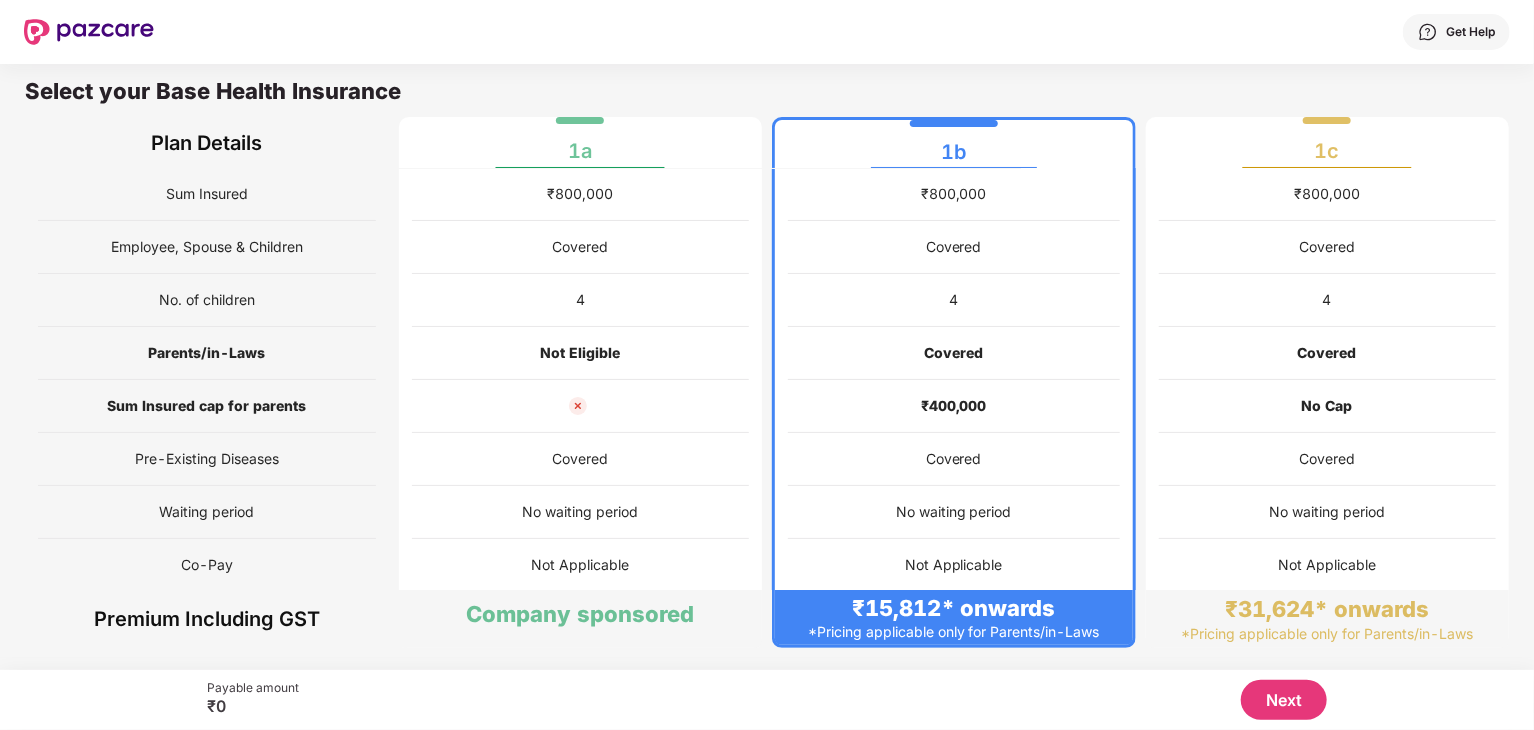 click on "Next" at bounding box center [1284, 700] 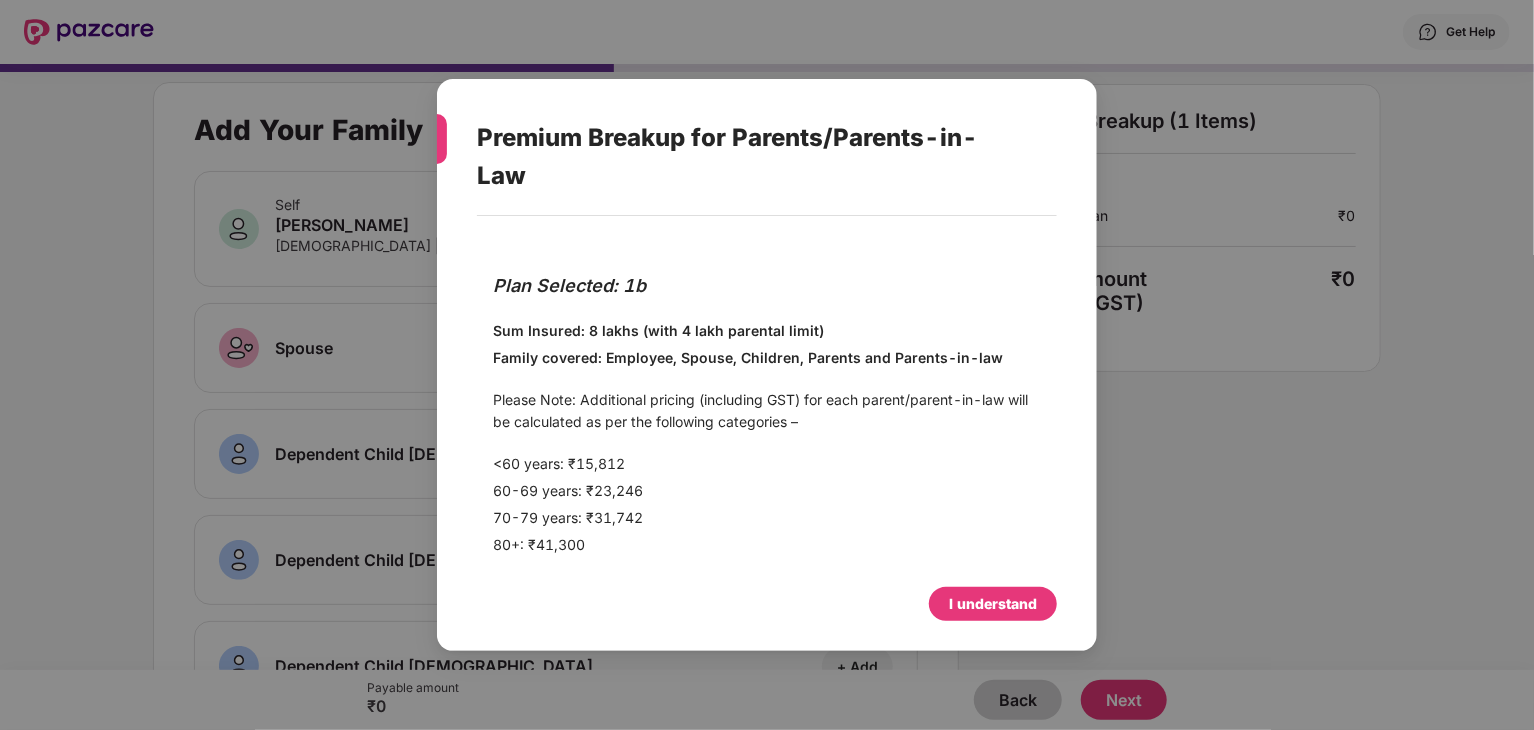 click on "I understand" at bounding box center [993, 604] 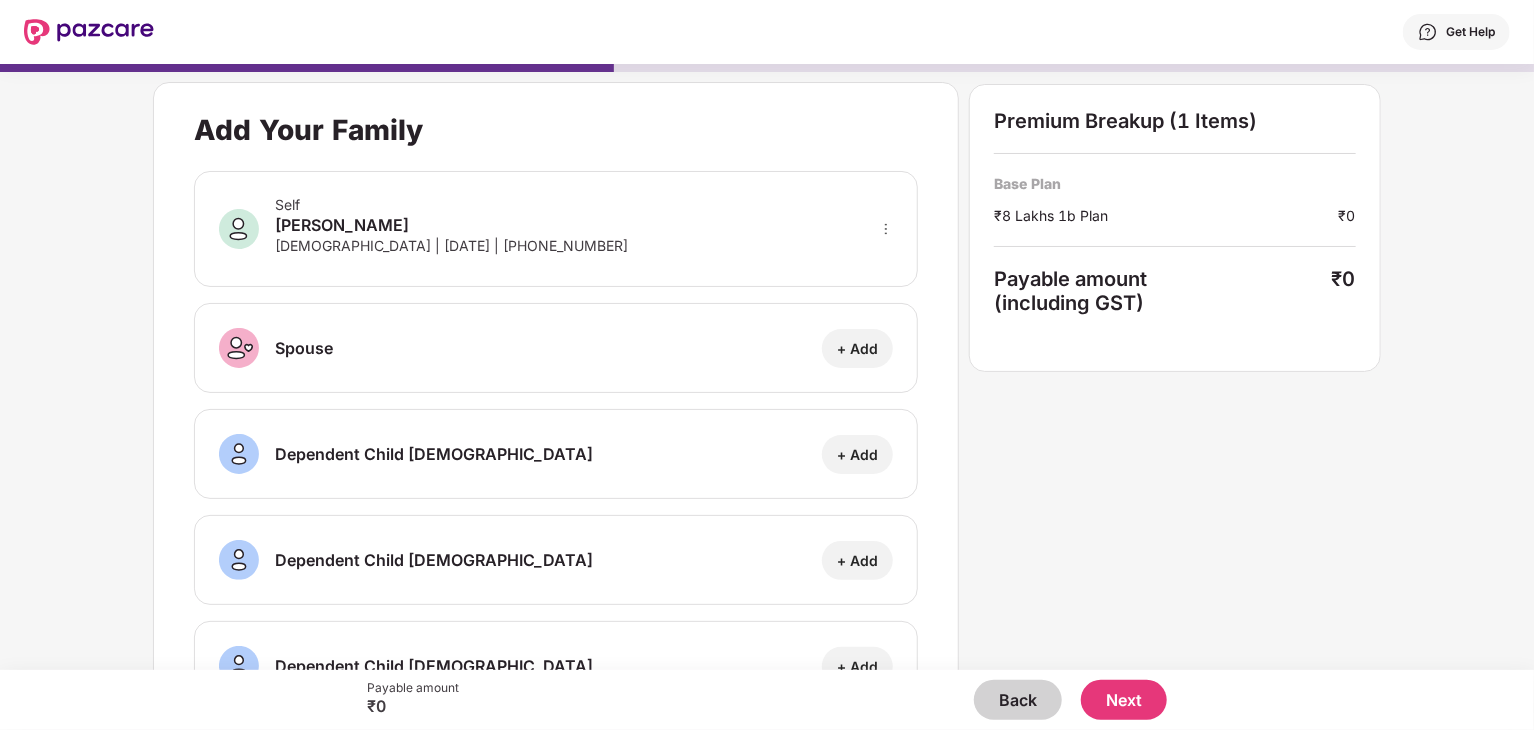 click on "Next" at bounding box center (1124, 700) 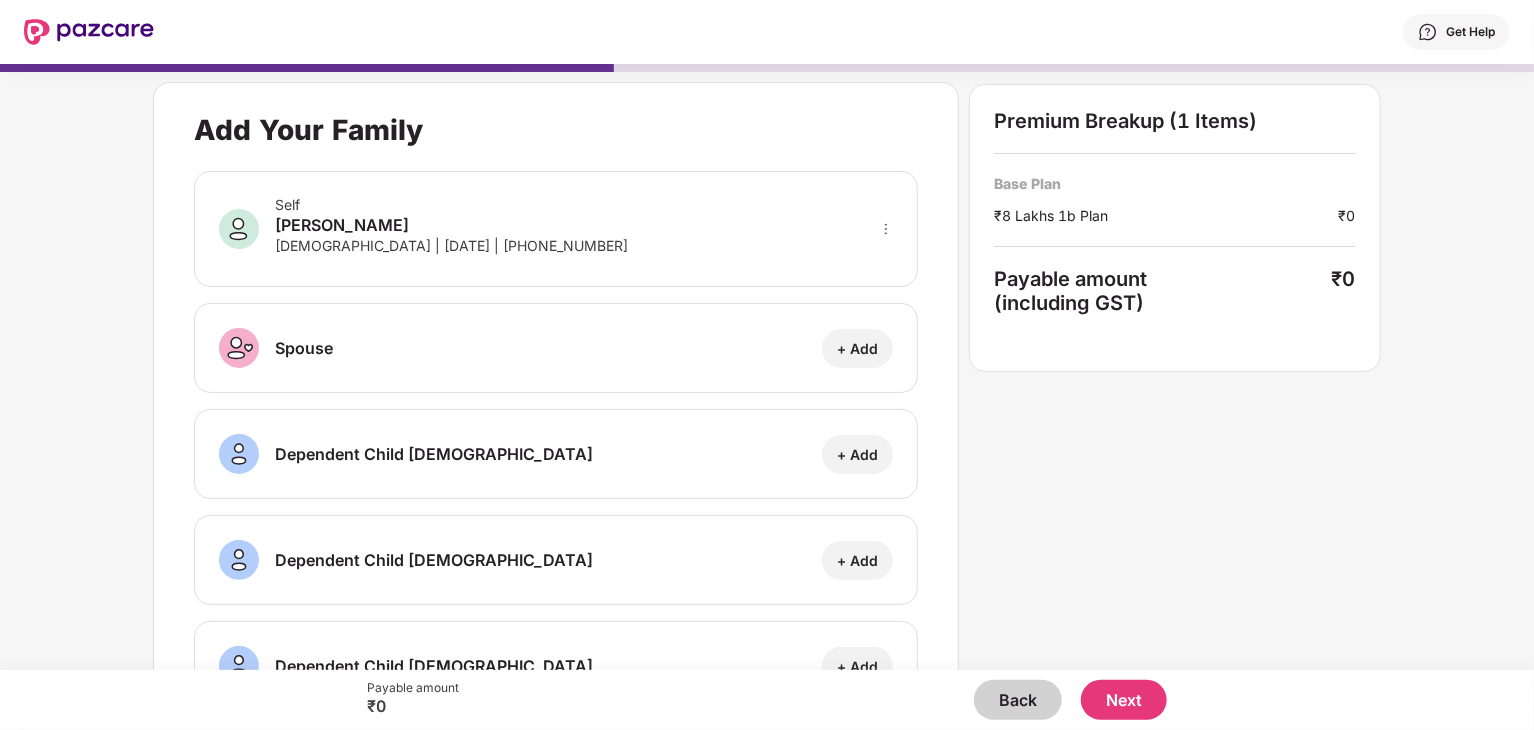 click on "Add Your Family Self [PERSON_NAME] [DEMOGRAPHIC_DATA] | [DATE] | [PHONE_NUMBER] Spouse + Add Dependent Child [DEMOGRAPHIC_DATA] + Add Dependent Child [DEMOGRAPHIC_DATA] + Add Dependent Child [DEMOGRAPHIC_DATA] + Add Dependent Child [DEMOGRAPHIC_DATA] + Add Father + Add Mother + Add Father-in-Law + Add Mother-in-Law + Add Premium Breakup (1 Items) Base Plan ₹8 Lakhs 1b Plan  ₹0 Payable amount  (including GST) ₹0" at bounding box center [767, 357] 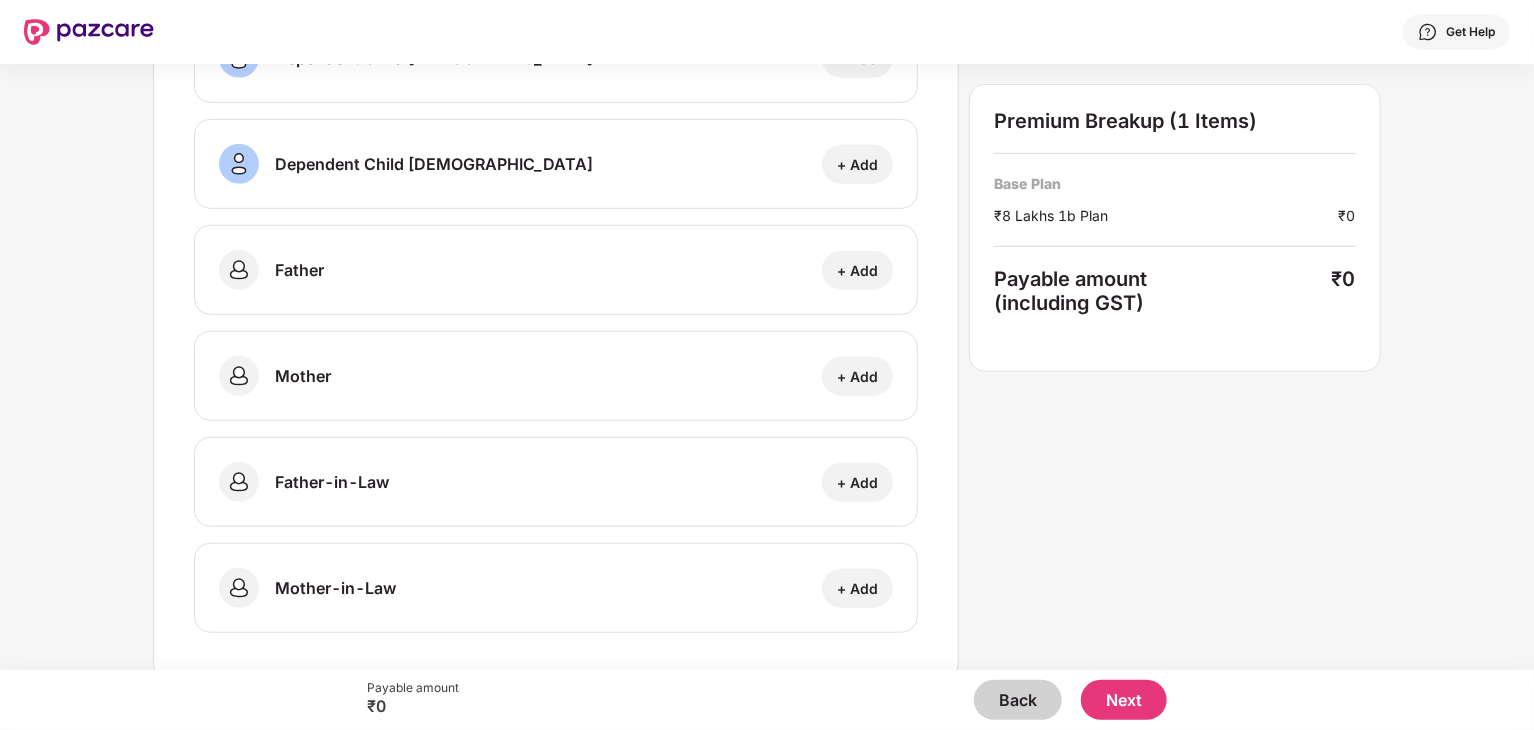 scroll, scrollTop: 613, scrollLeft: 0, axis: vertical 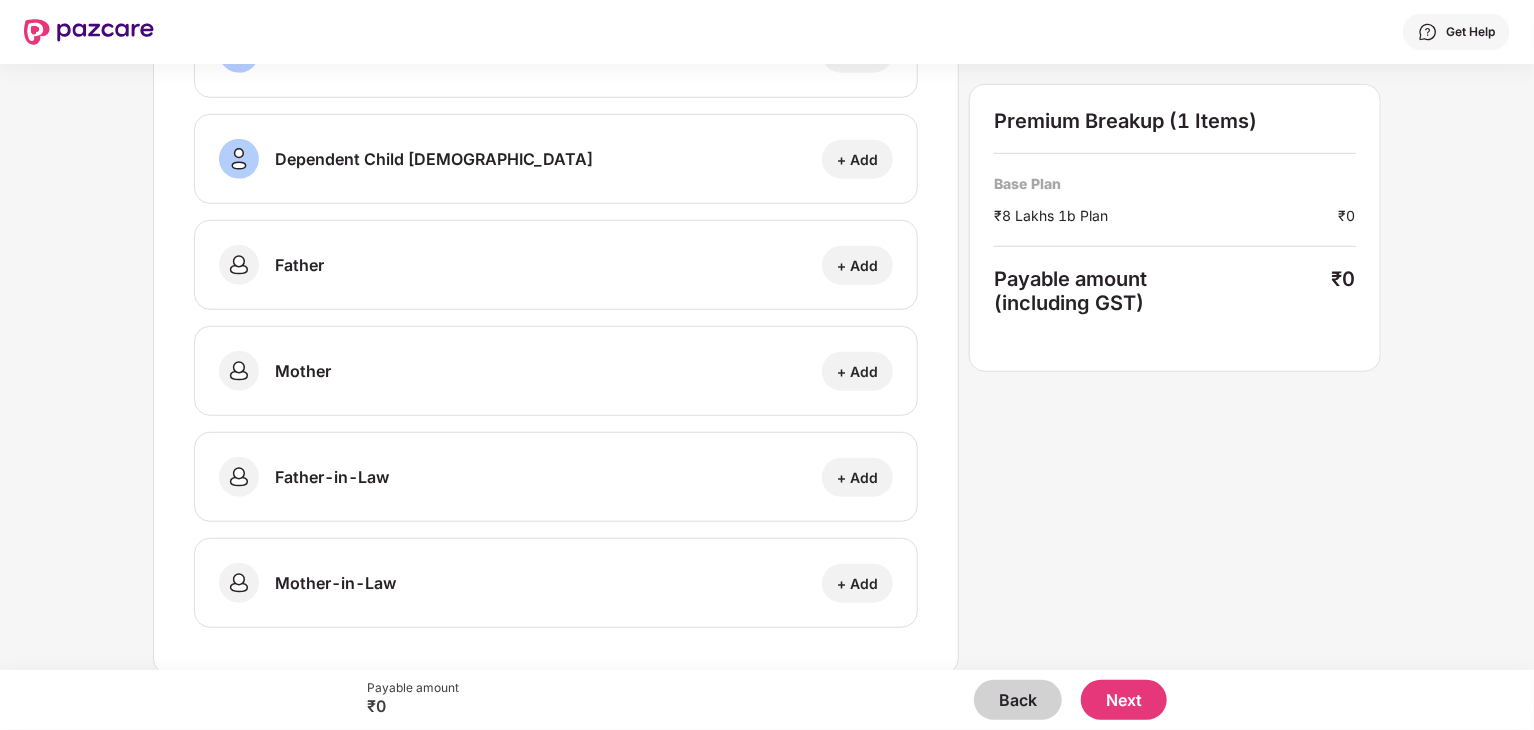 click on "+ Add" at bounding box center [857, 265] 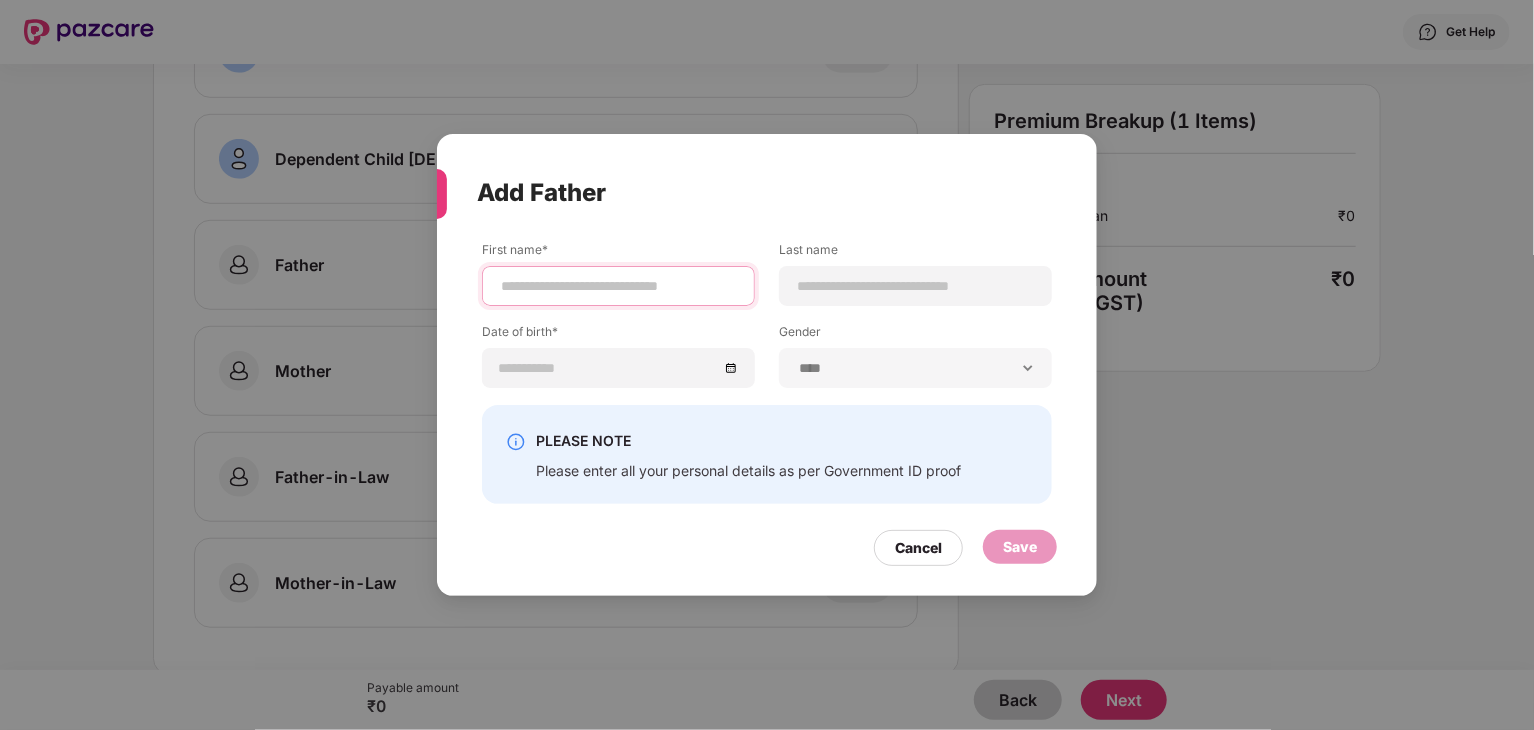 click at bounding box center [618, 286] 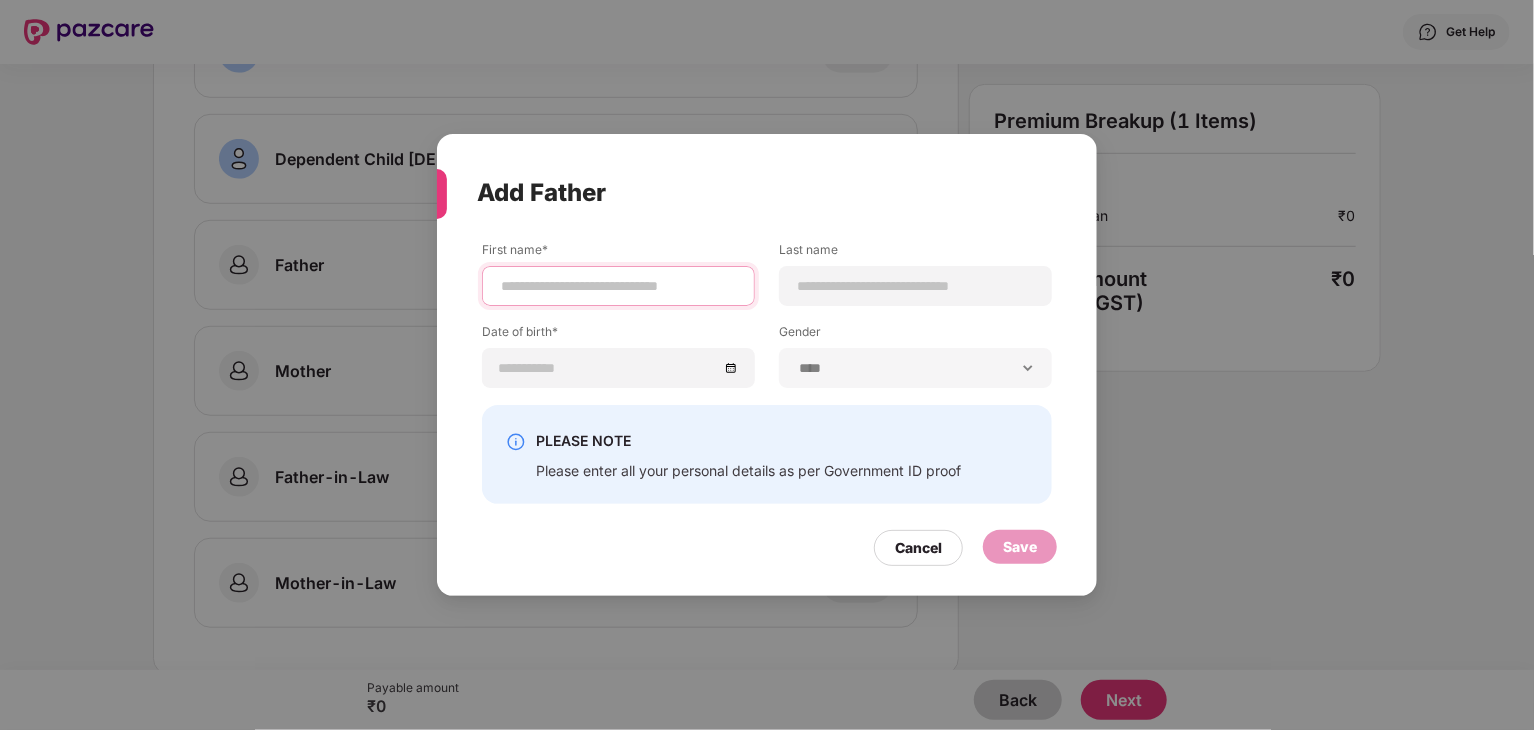 type on "**********" 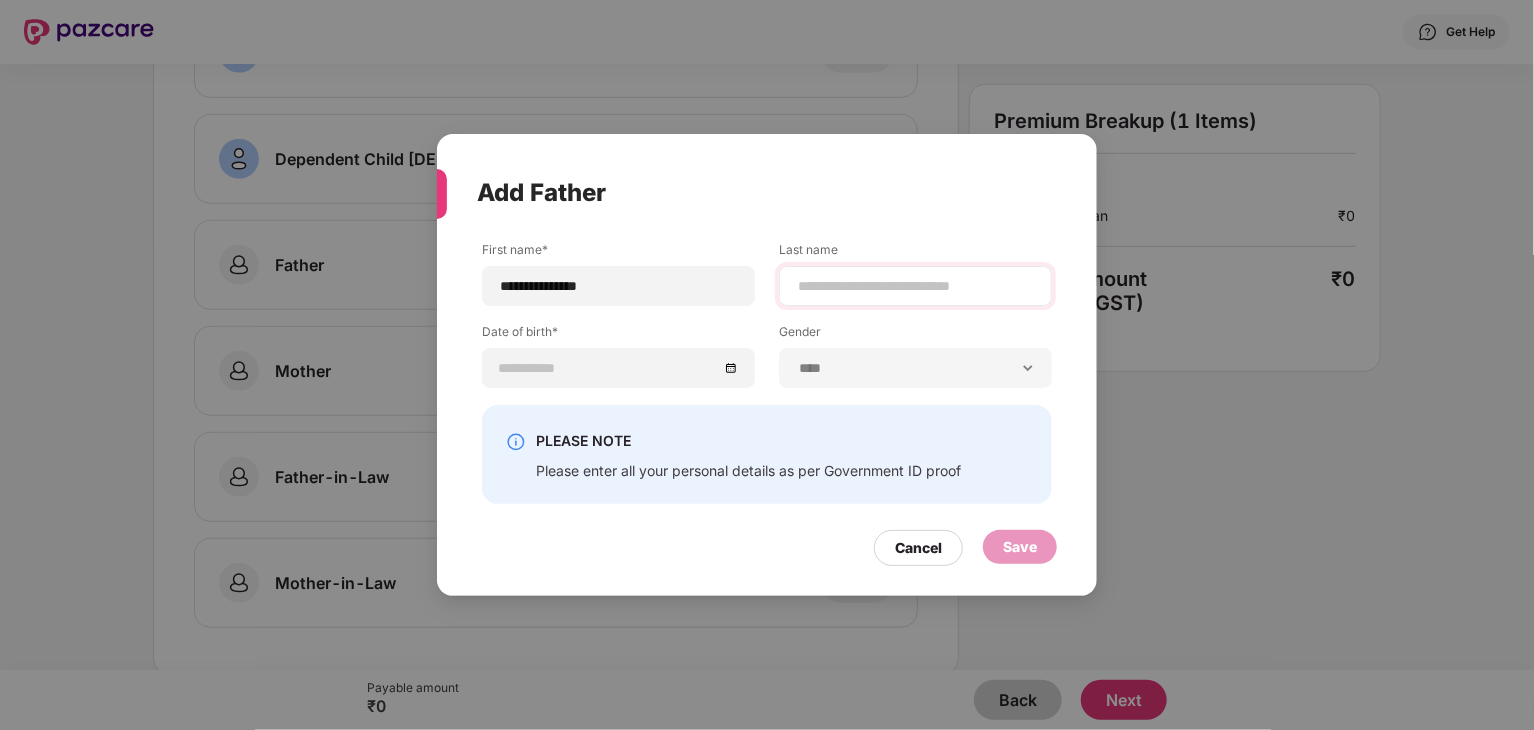 click at bounding box center (915, 286) 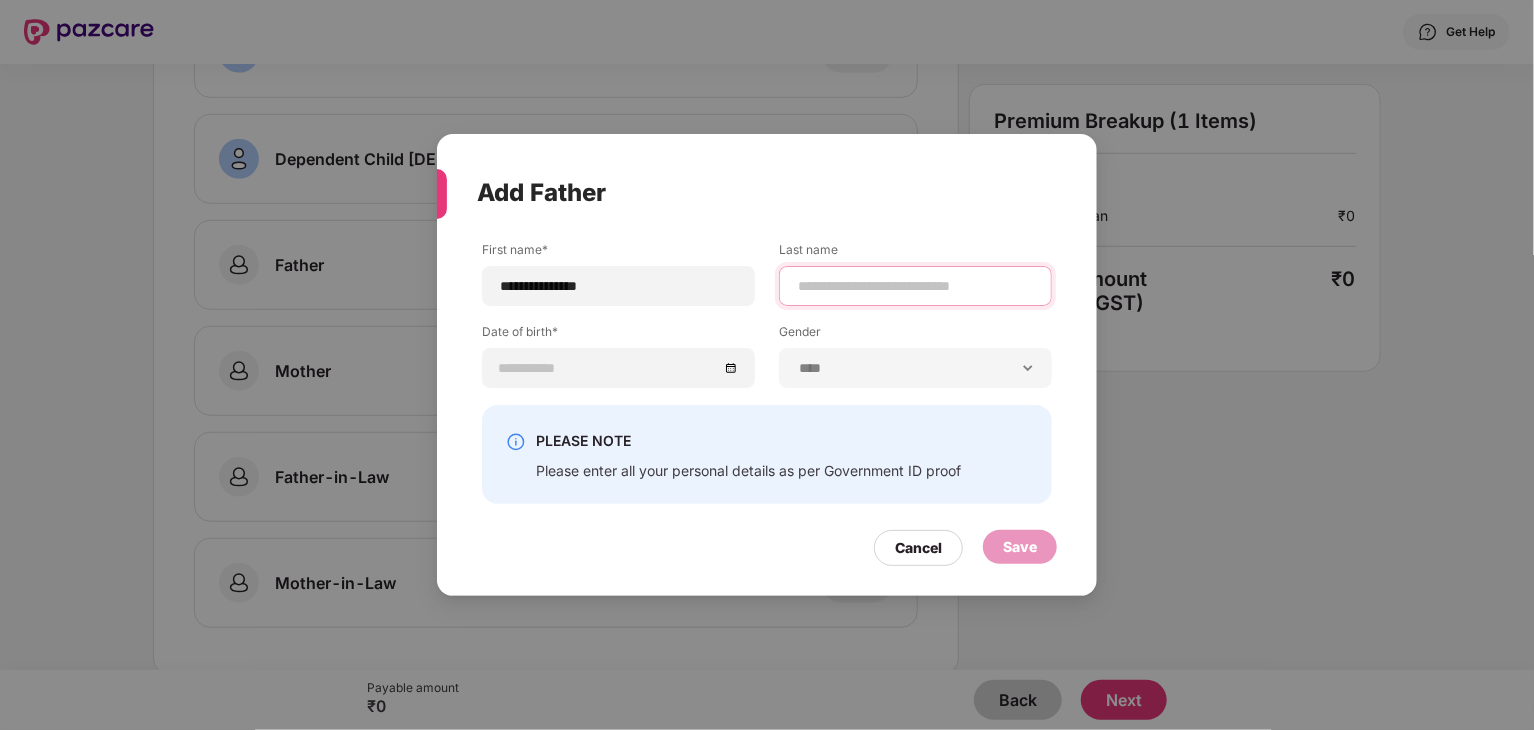 click at bounding box center [915, 286] 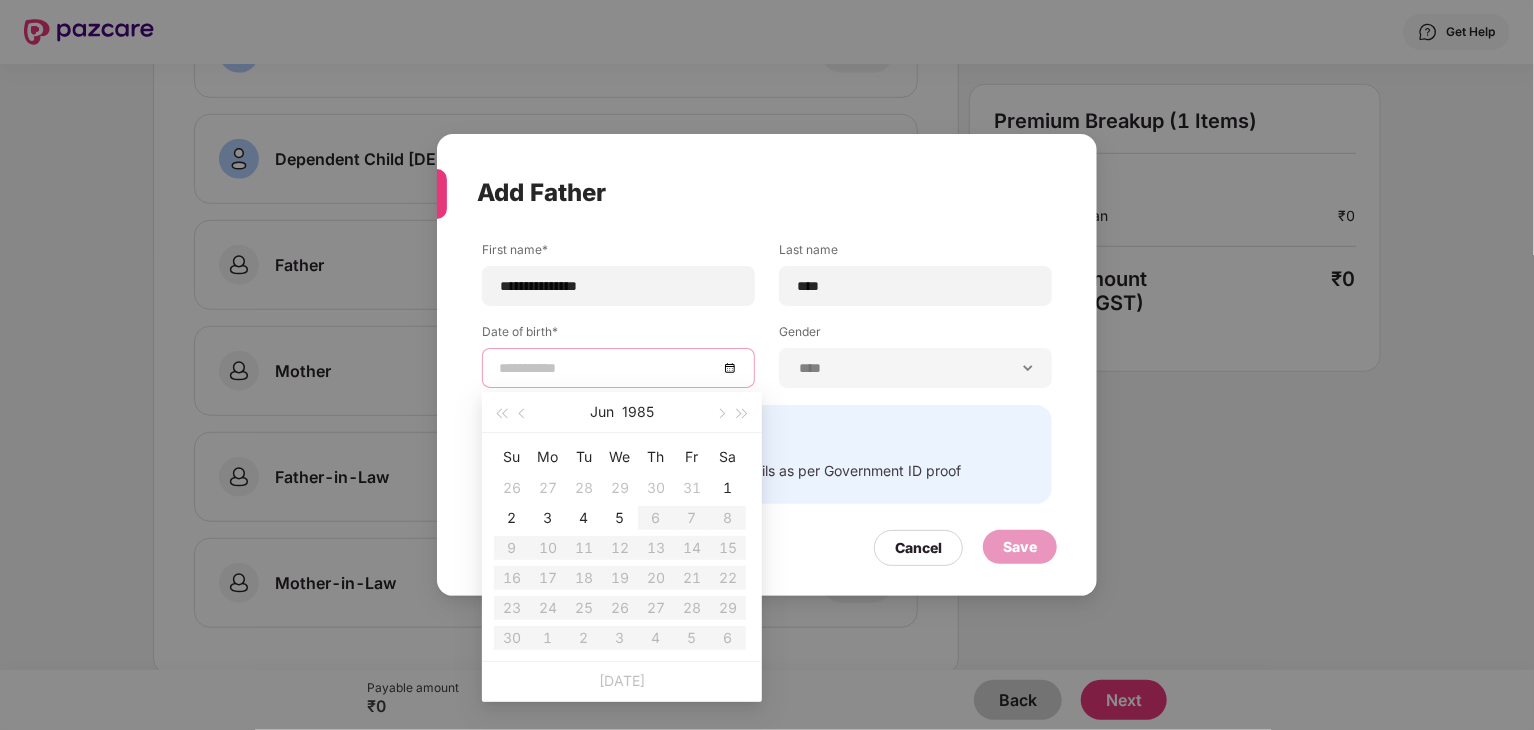 click at bounding box center (608, 368) 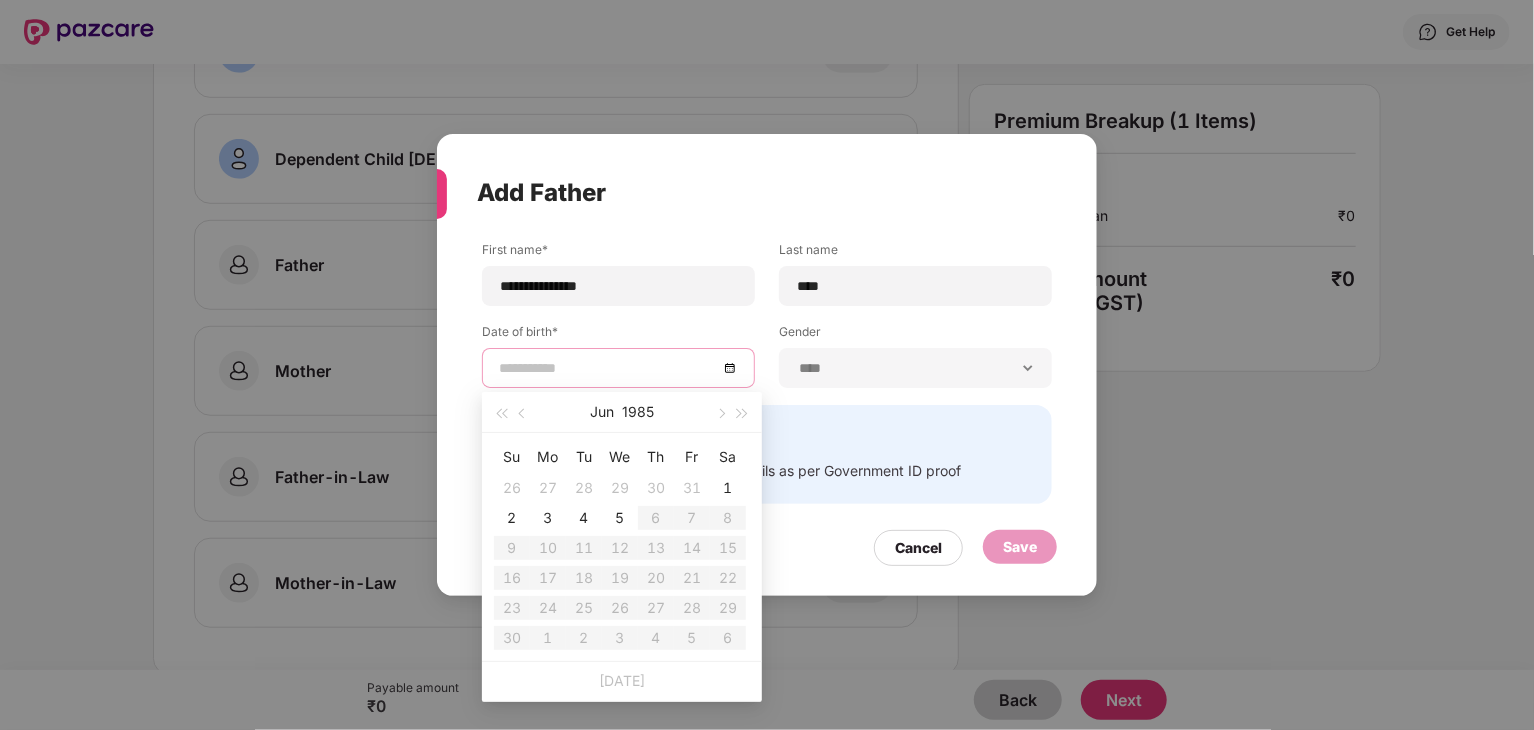 click at bounding box center (618, 368) 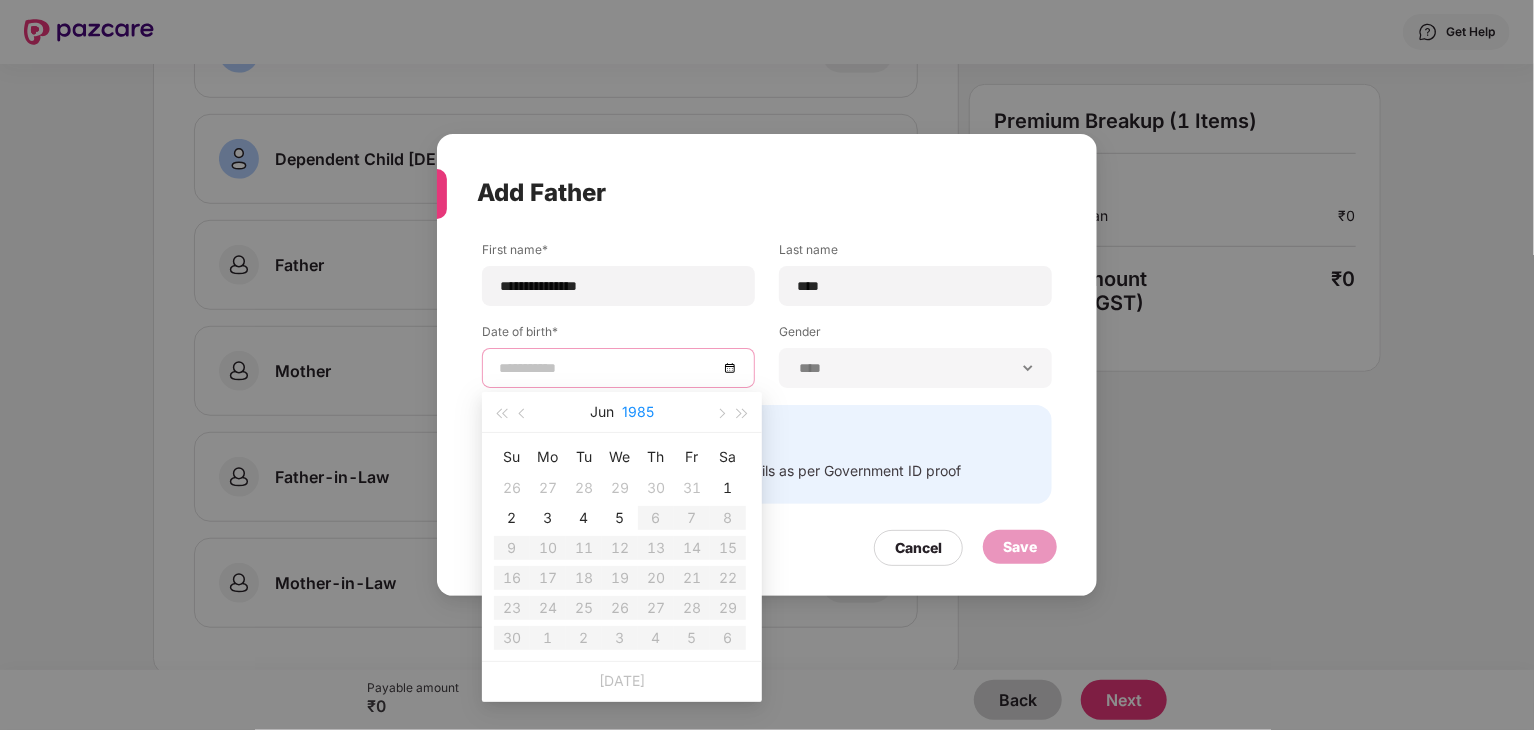 click on "1985" at bounding box center [638, 412] 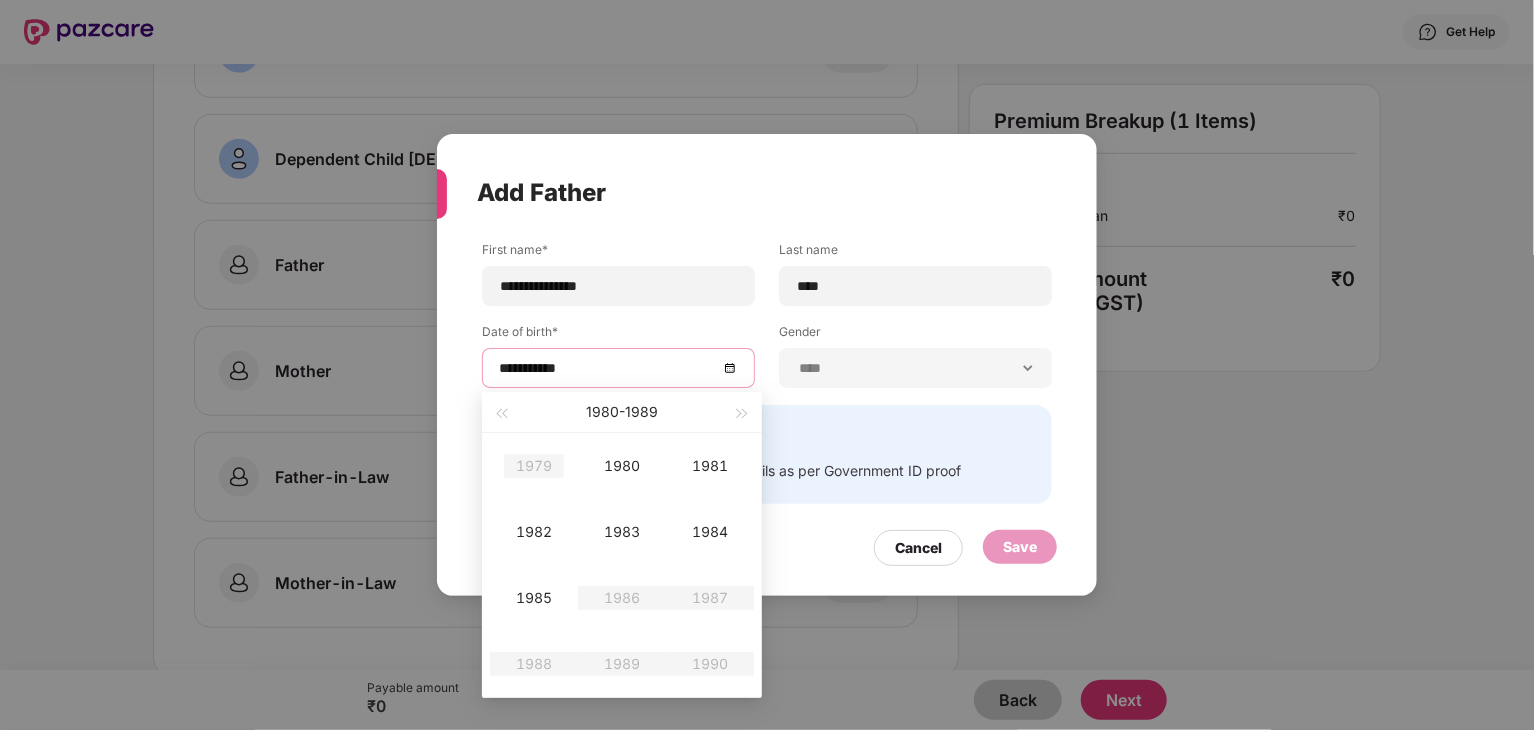 type on "**********" 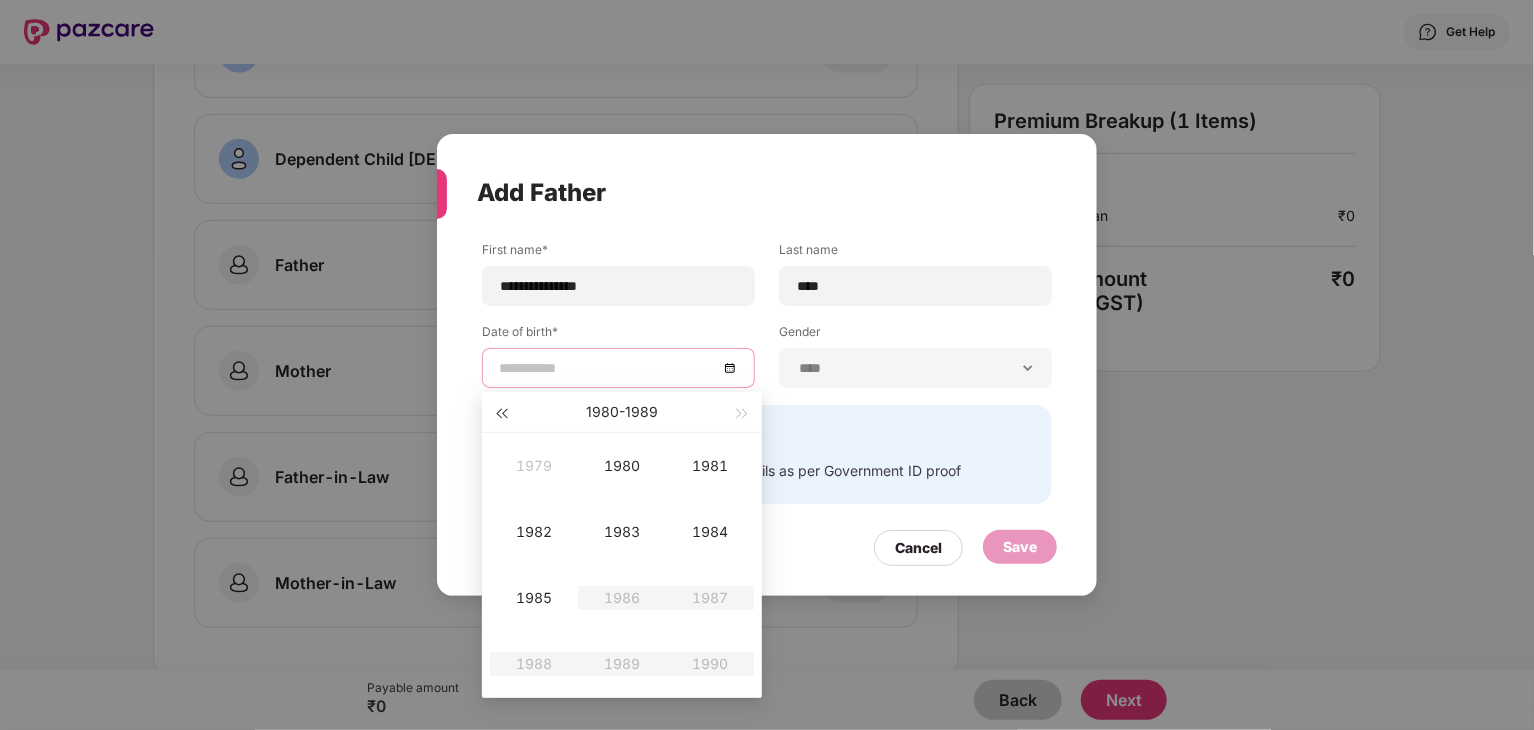 click at bounding box center [501, 414] 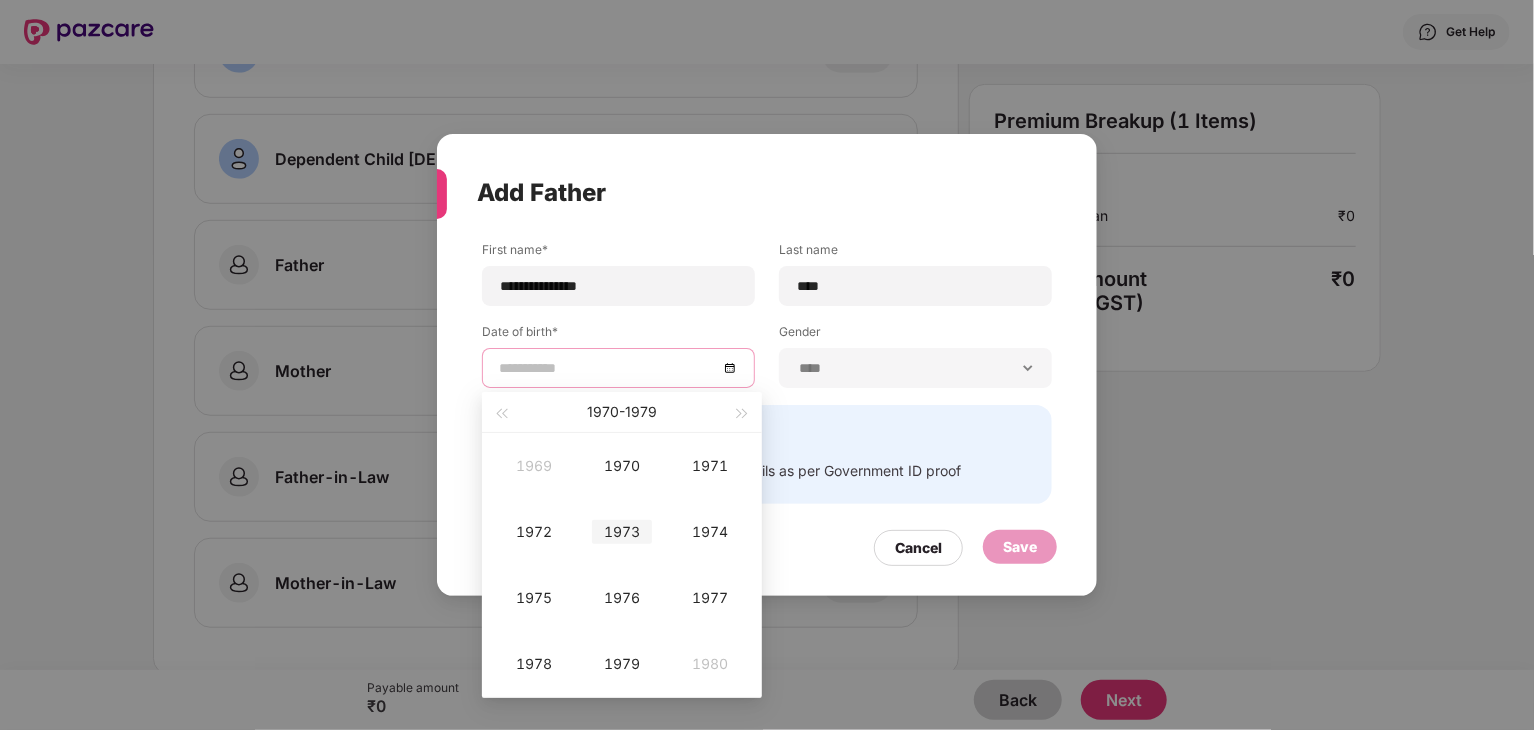 type on "**********" 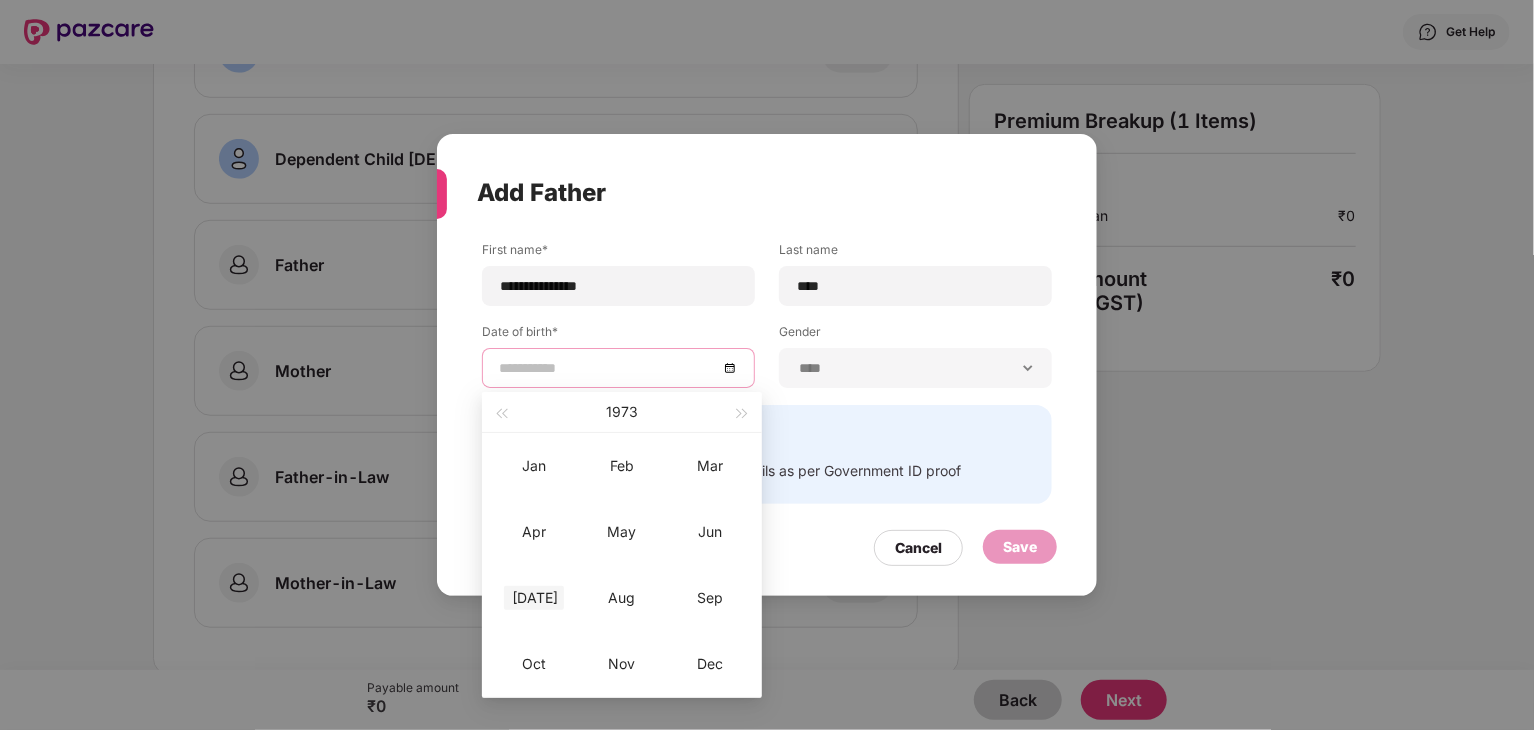 type on "**********" 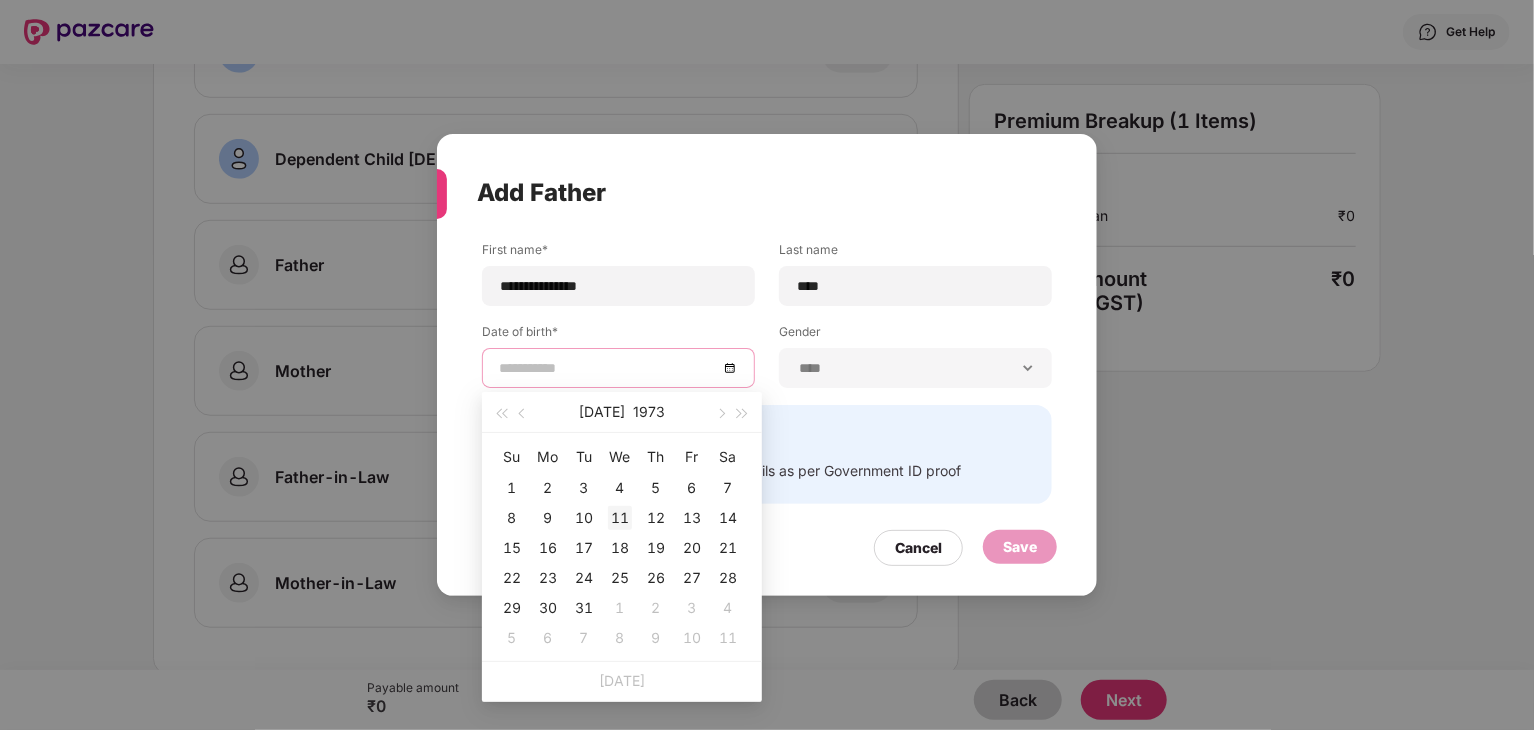type on "**********" 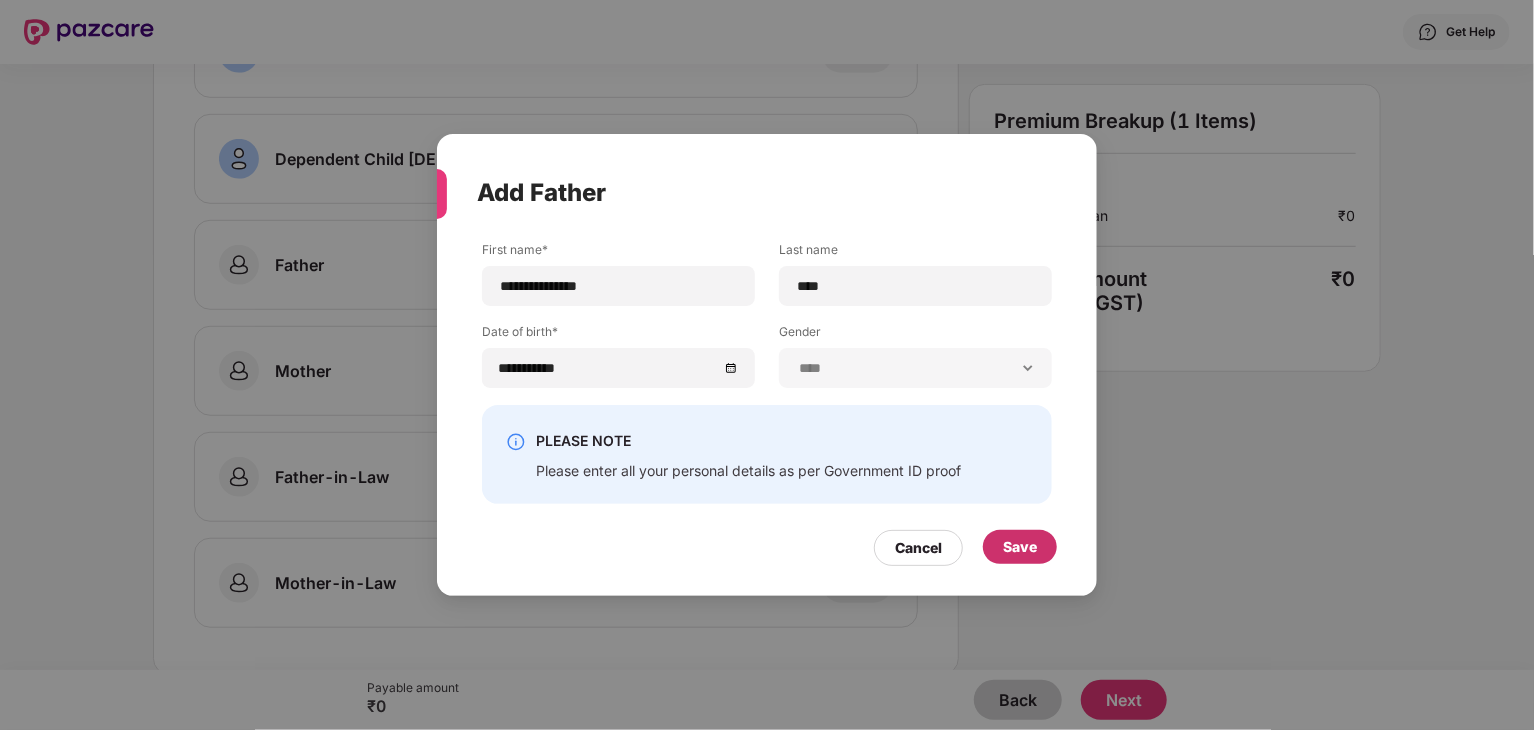 click on "Save" at bounding box center [1020, 547] 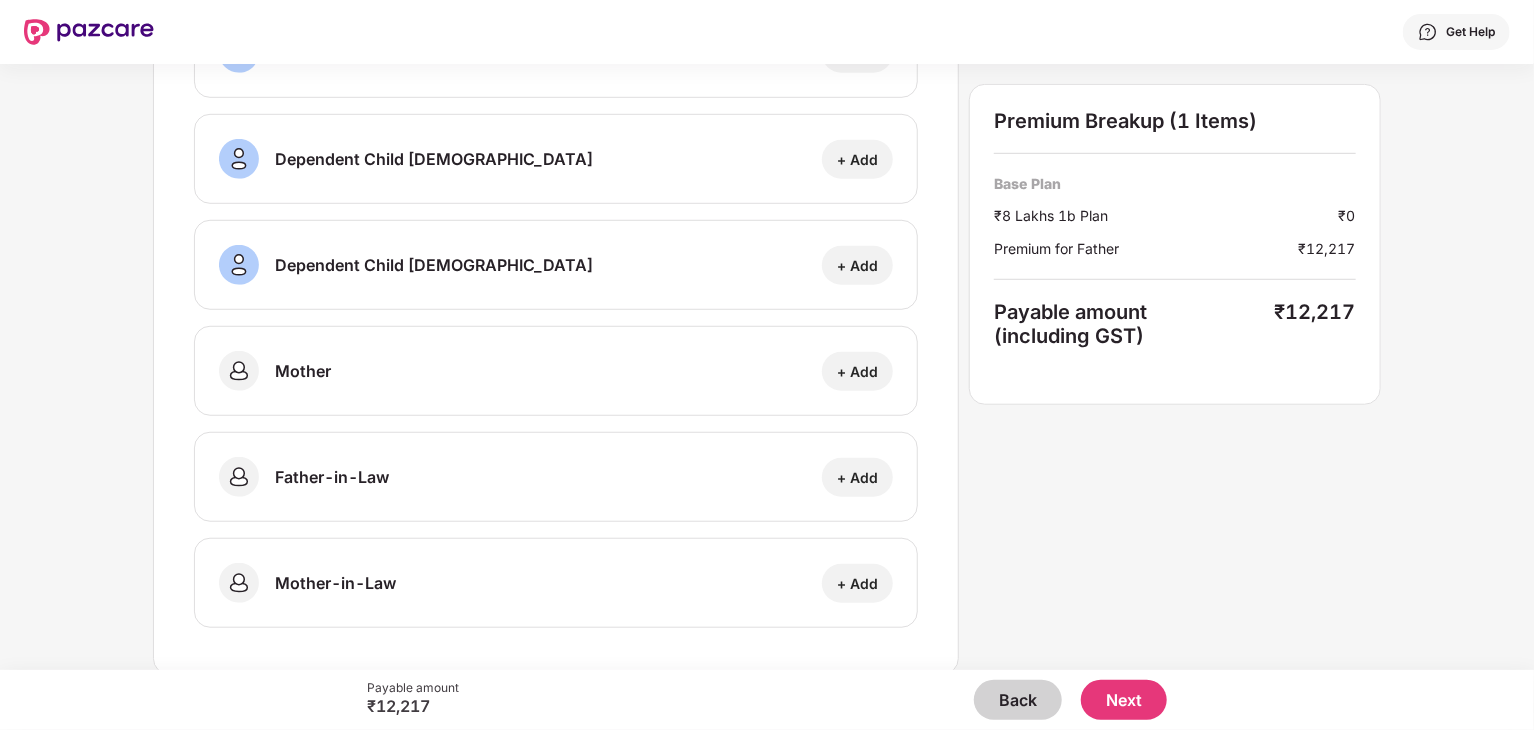 click on "+ Add" at bounding box center (857, 371) 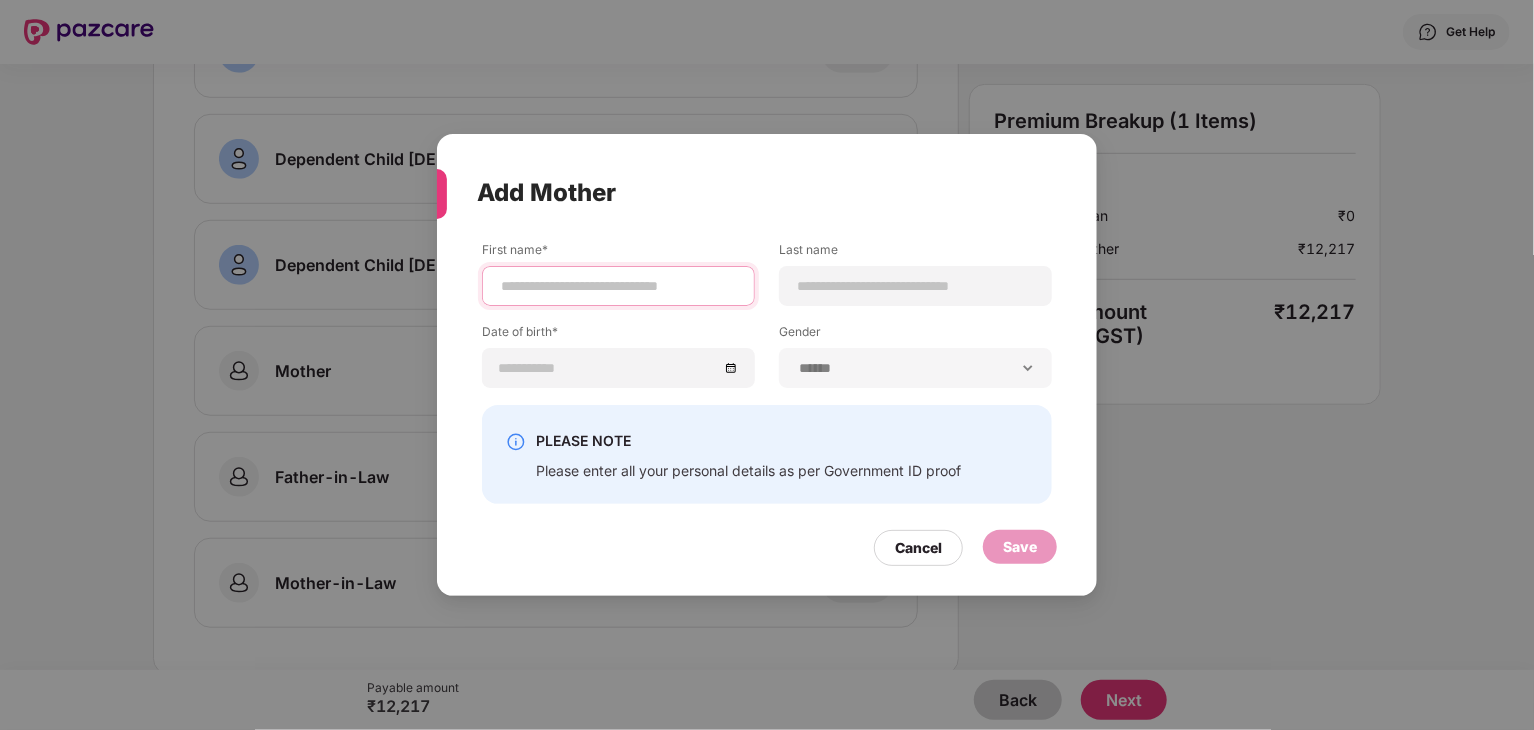 click at bounding box center [618, 286] 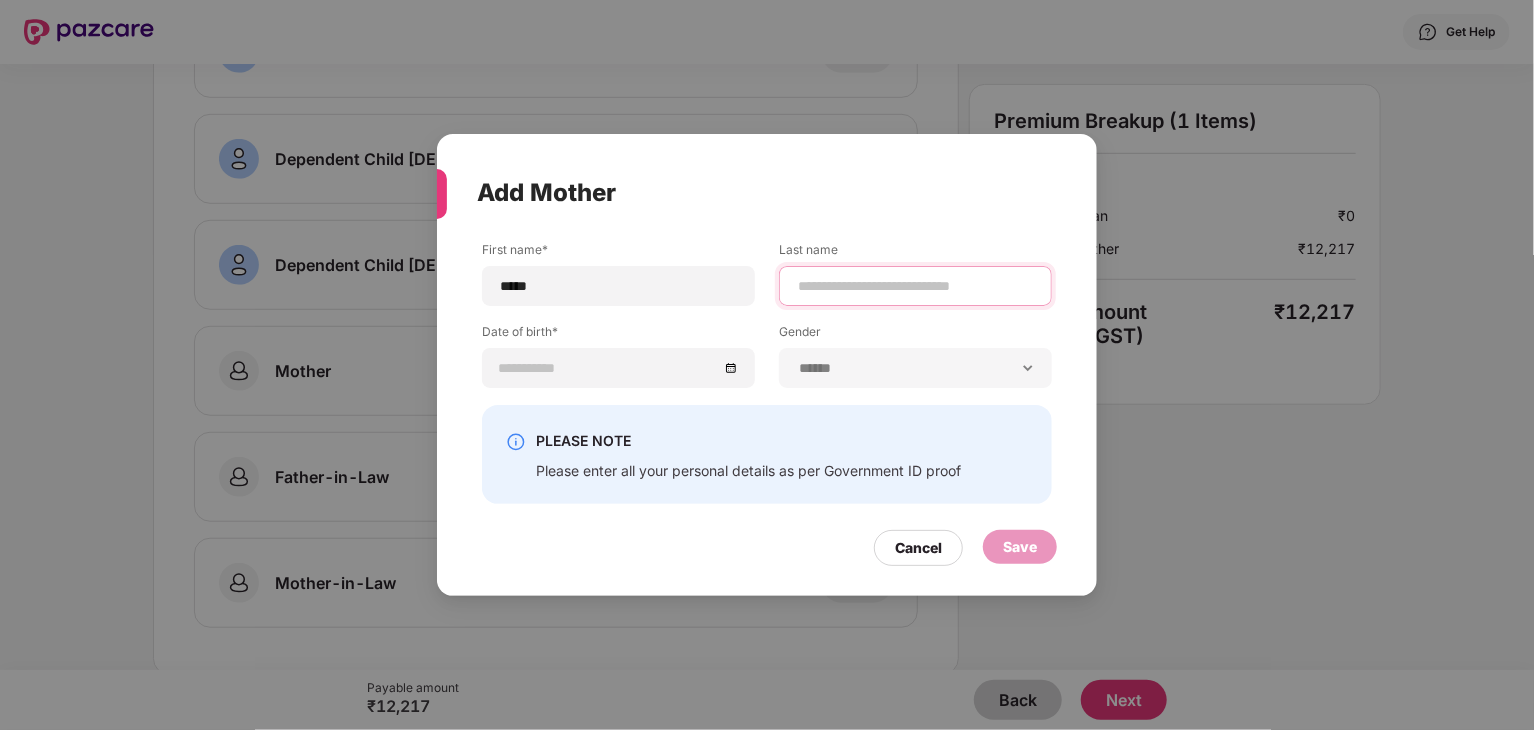 click at bounding box center [915, 286] 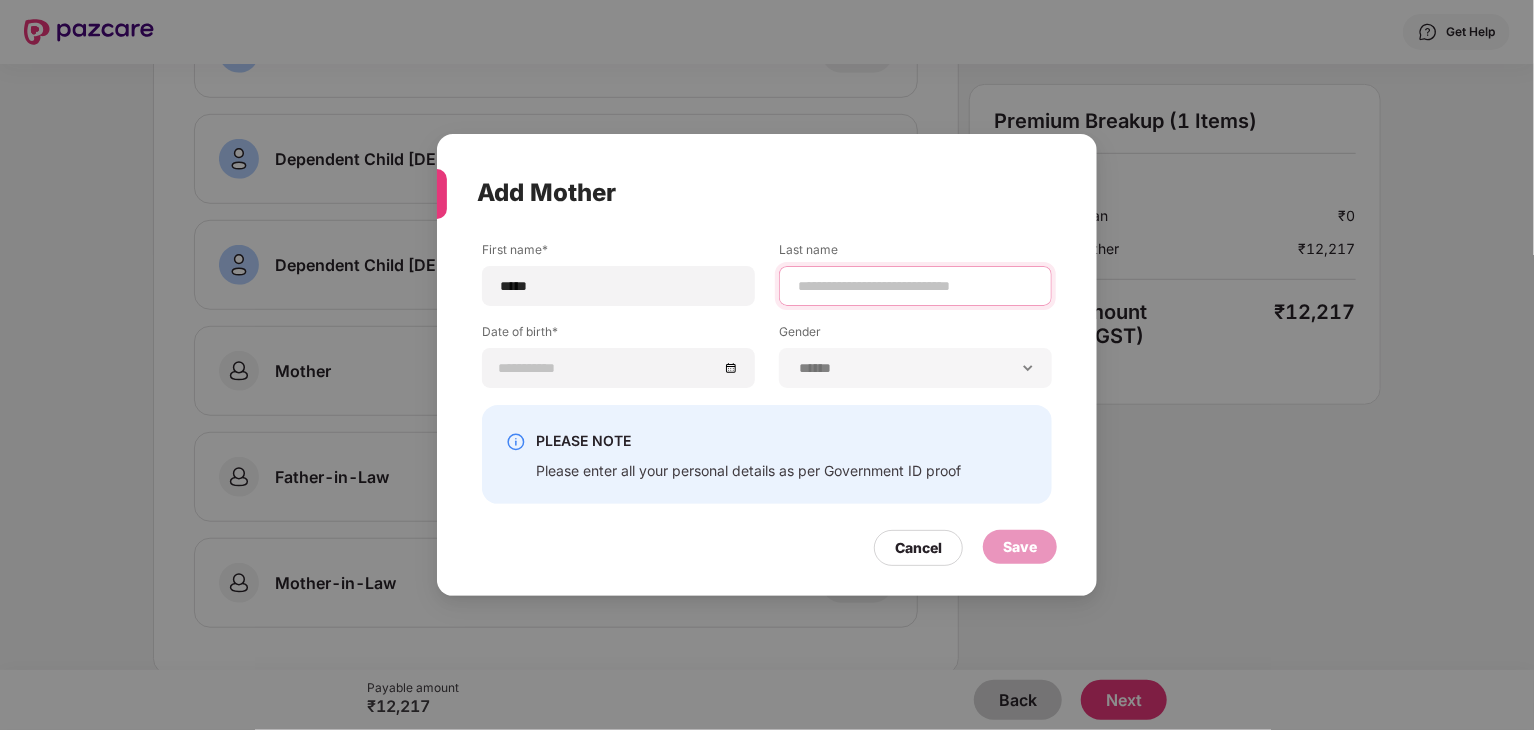 type on "****" 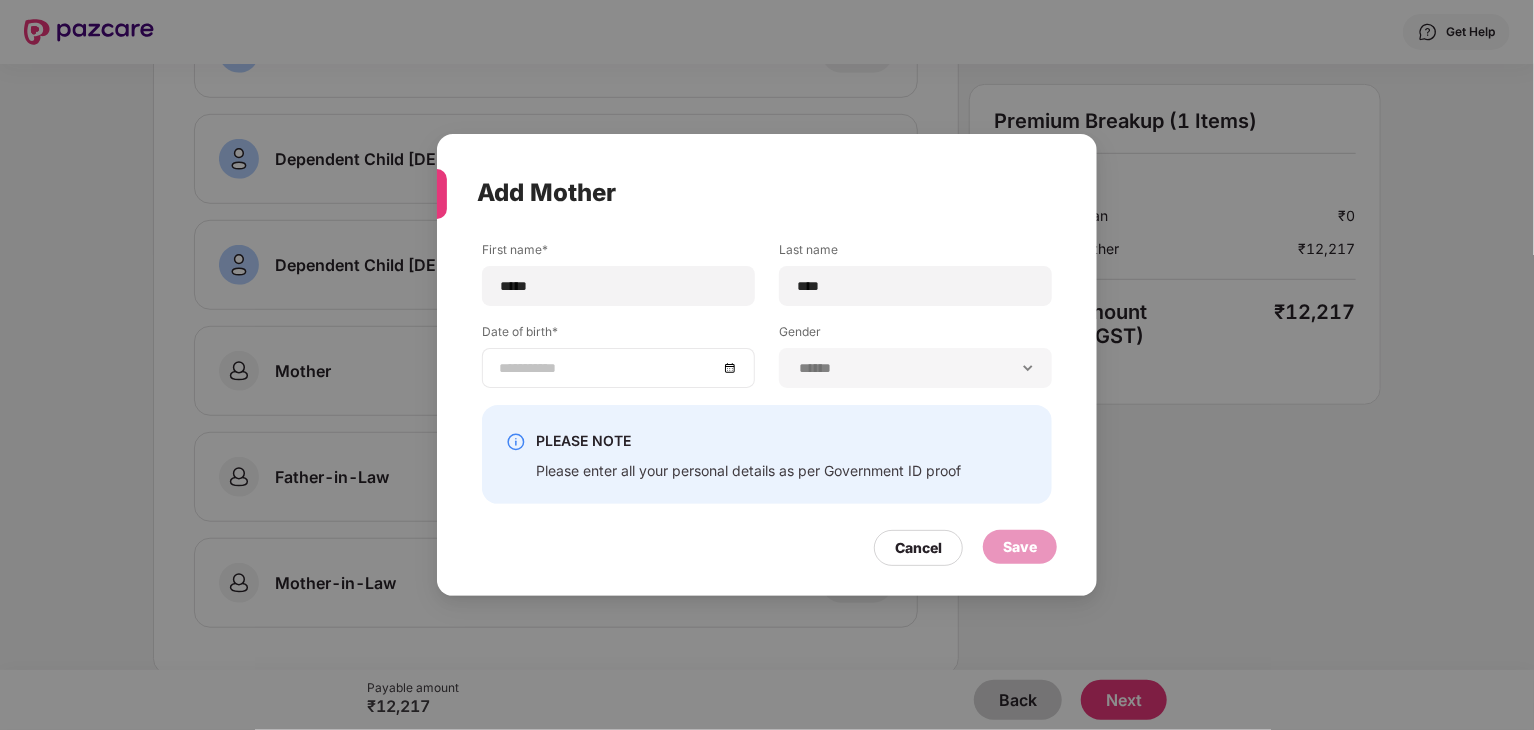 click at bounding box center (618, 368) 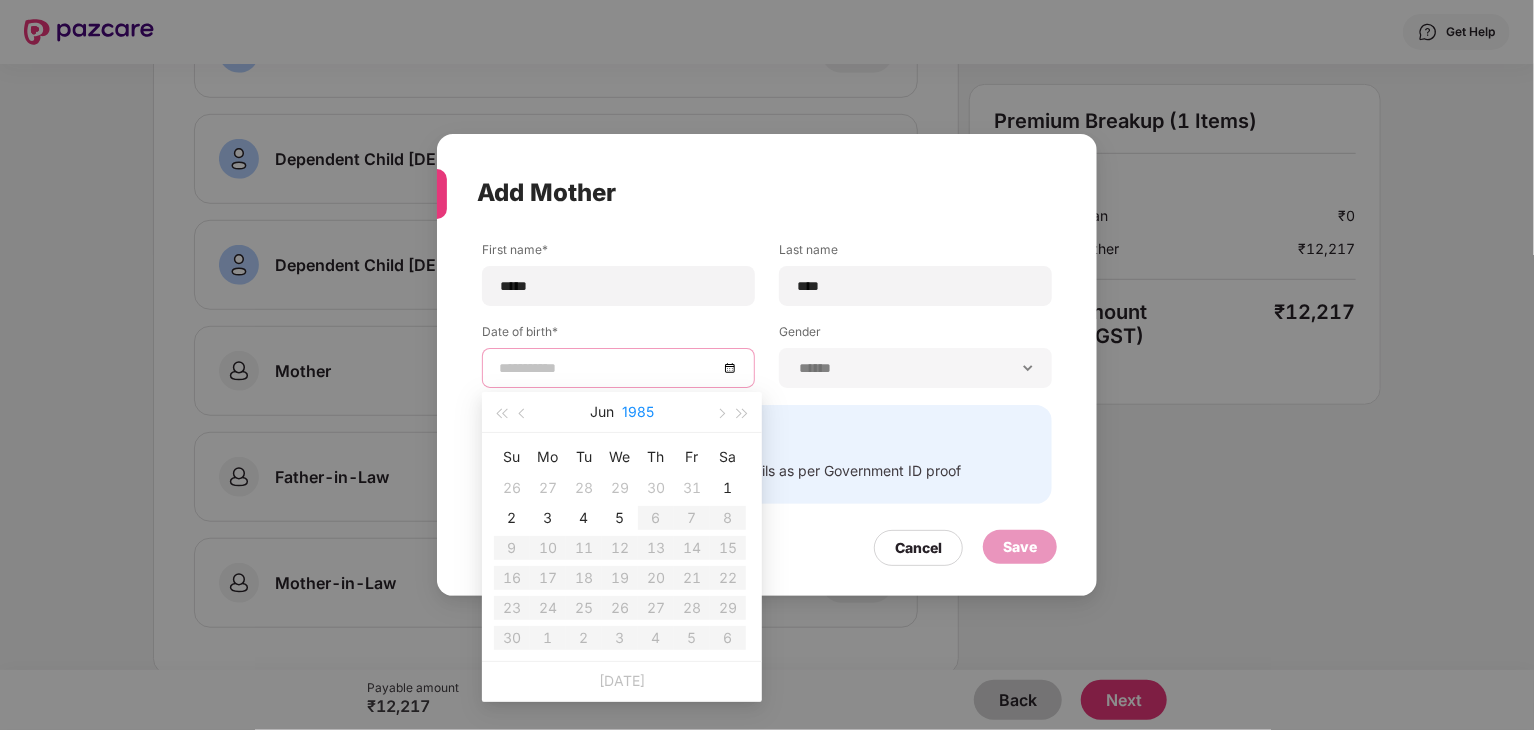 click on "1985" at bounding box center [638, 412] 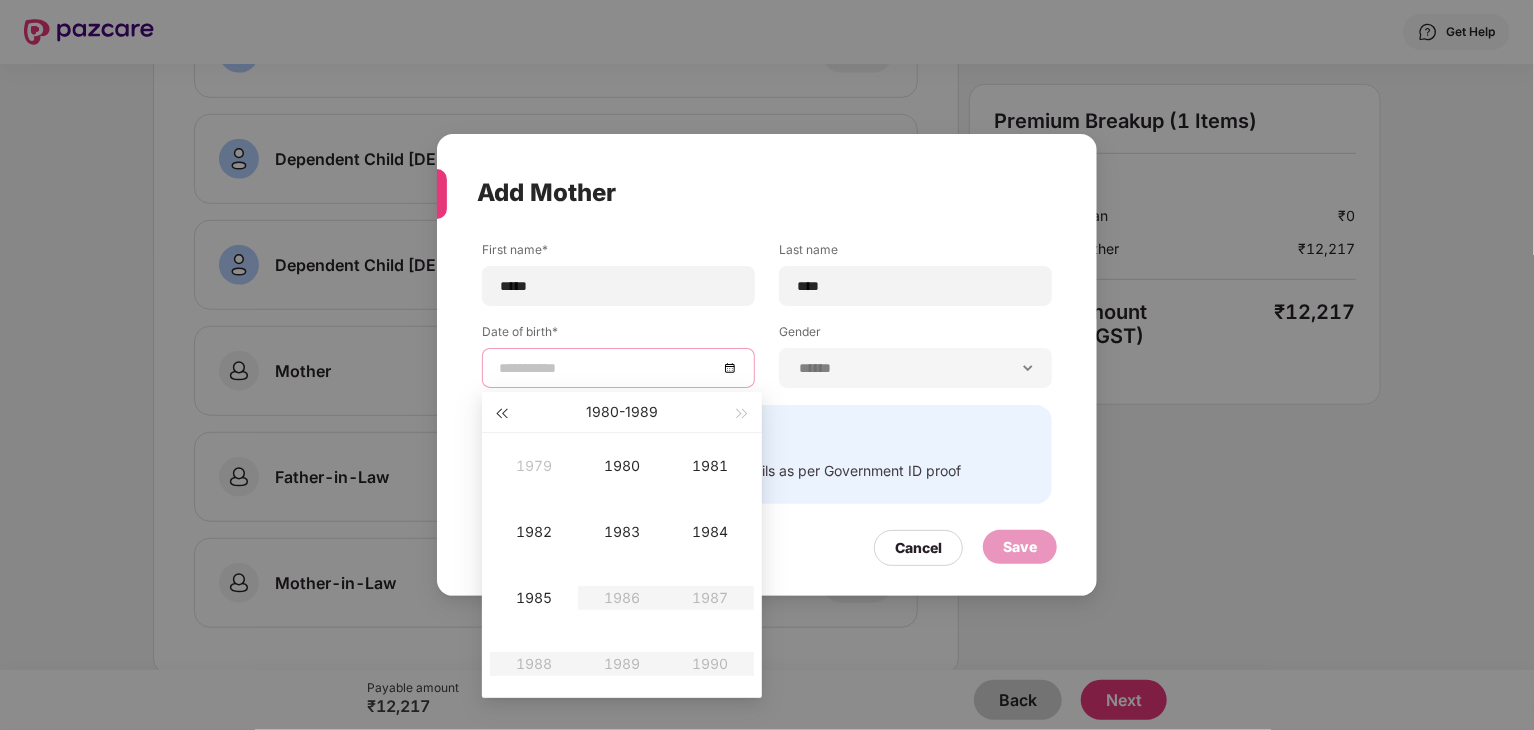 click at bounding box center (501, 414) 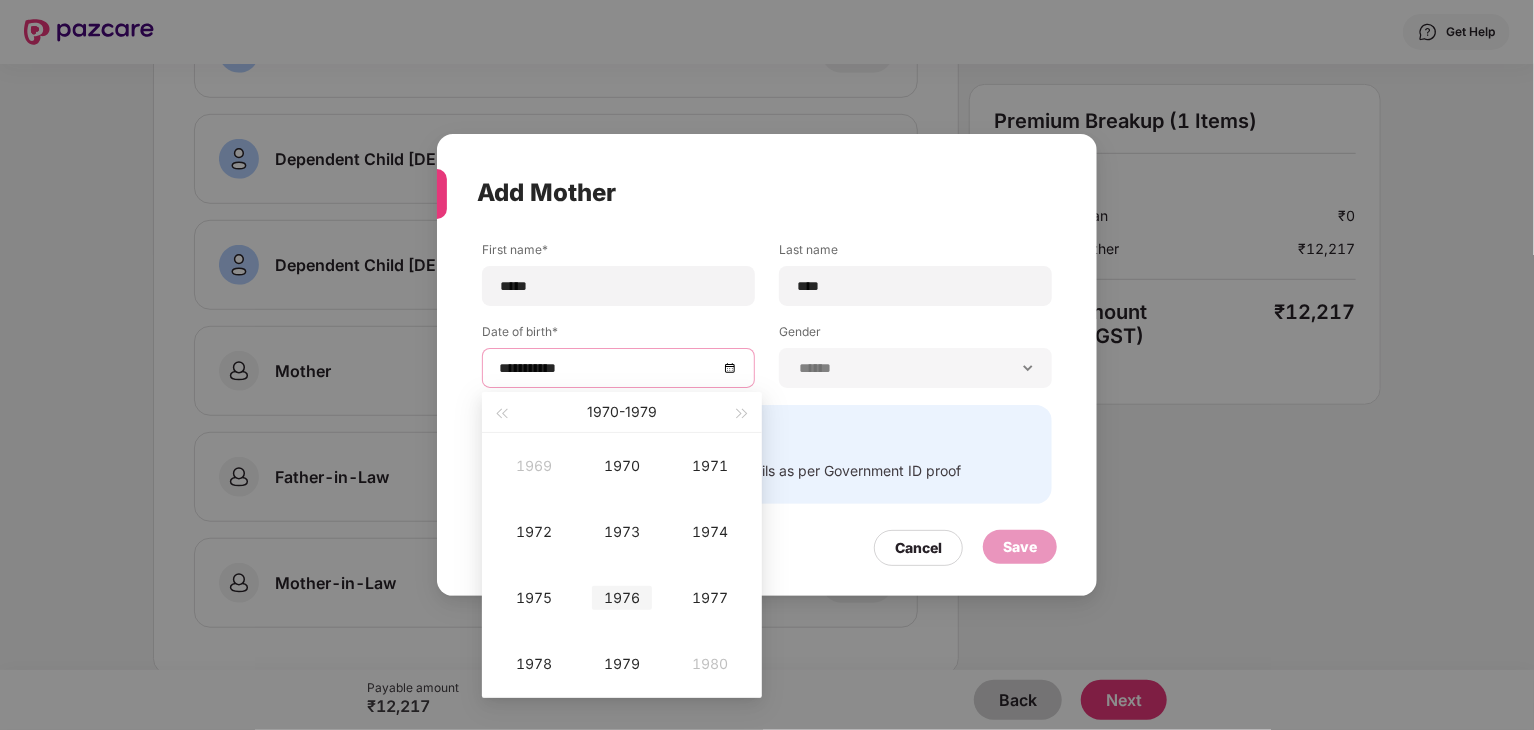 type on "**********" 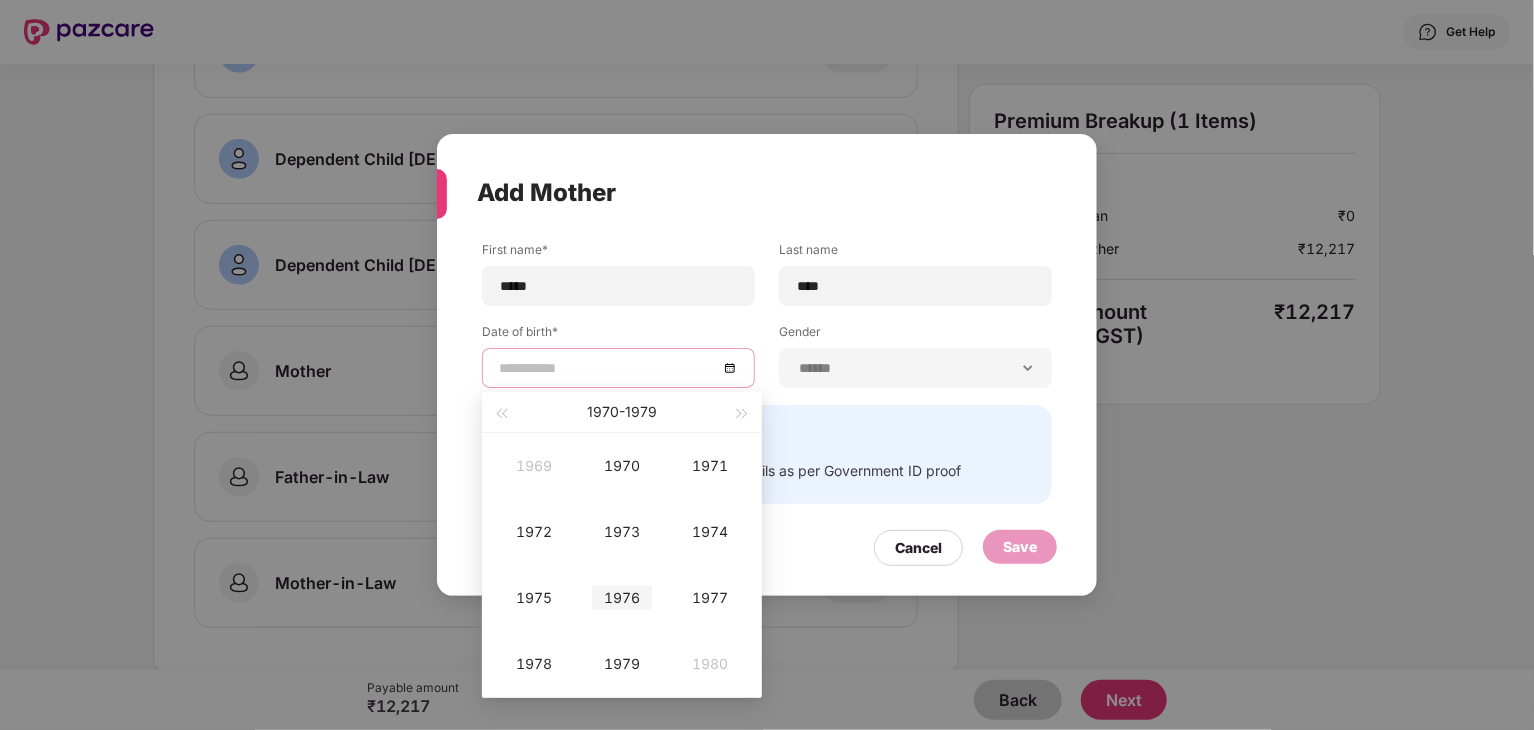 click on "1976" at bounding box center [622, 598] 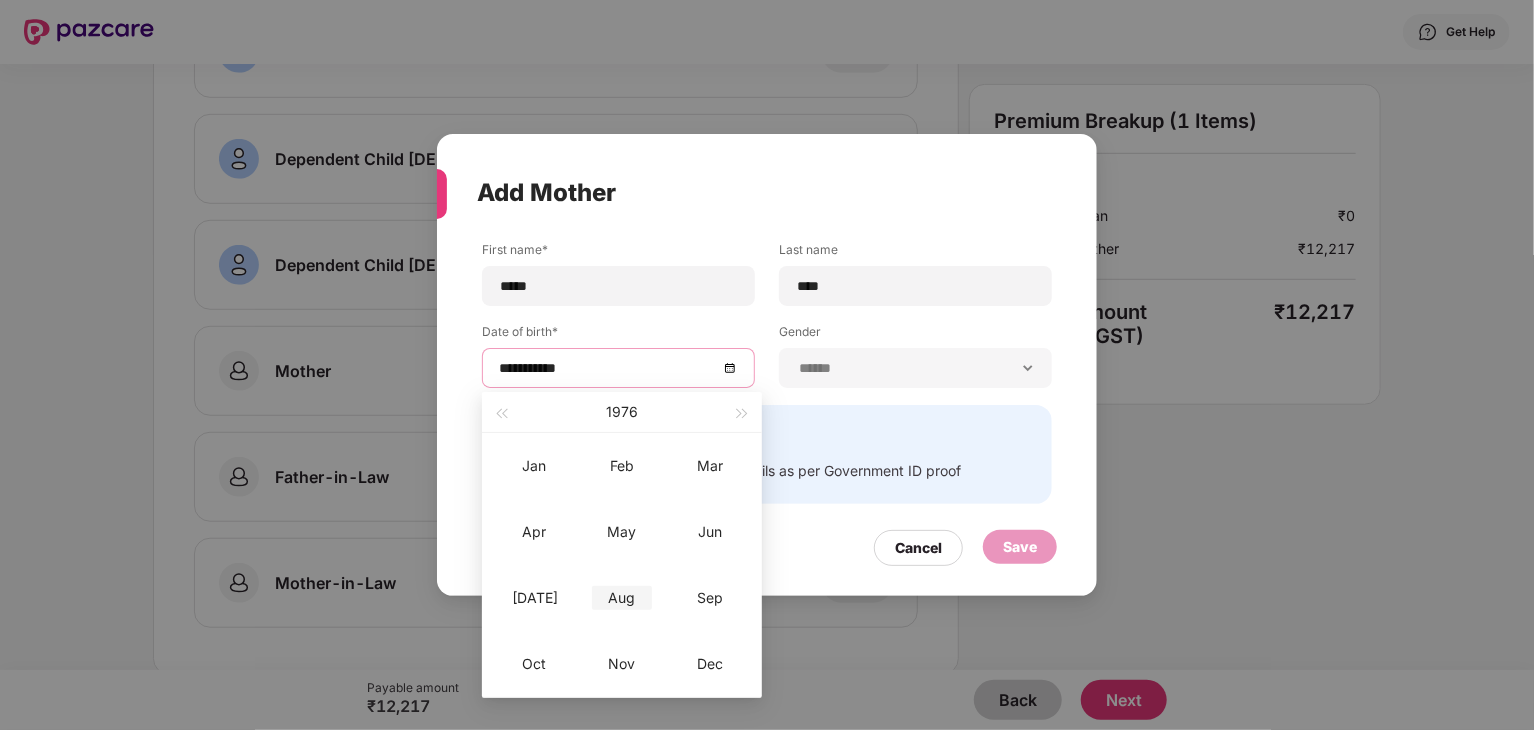type on "**********" 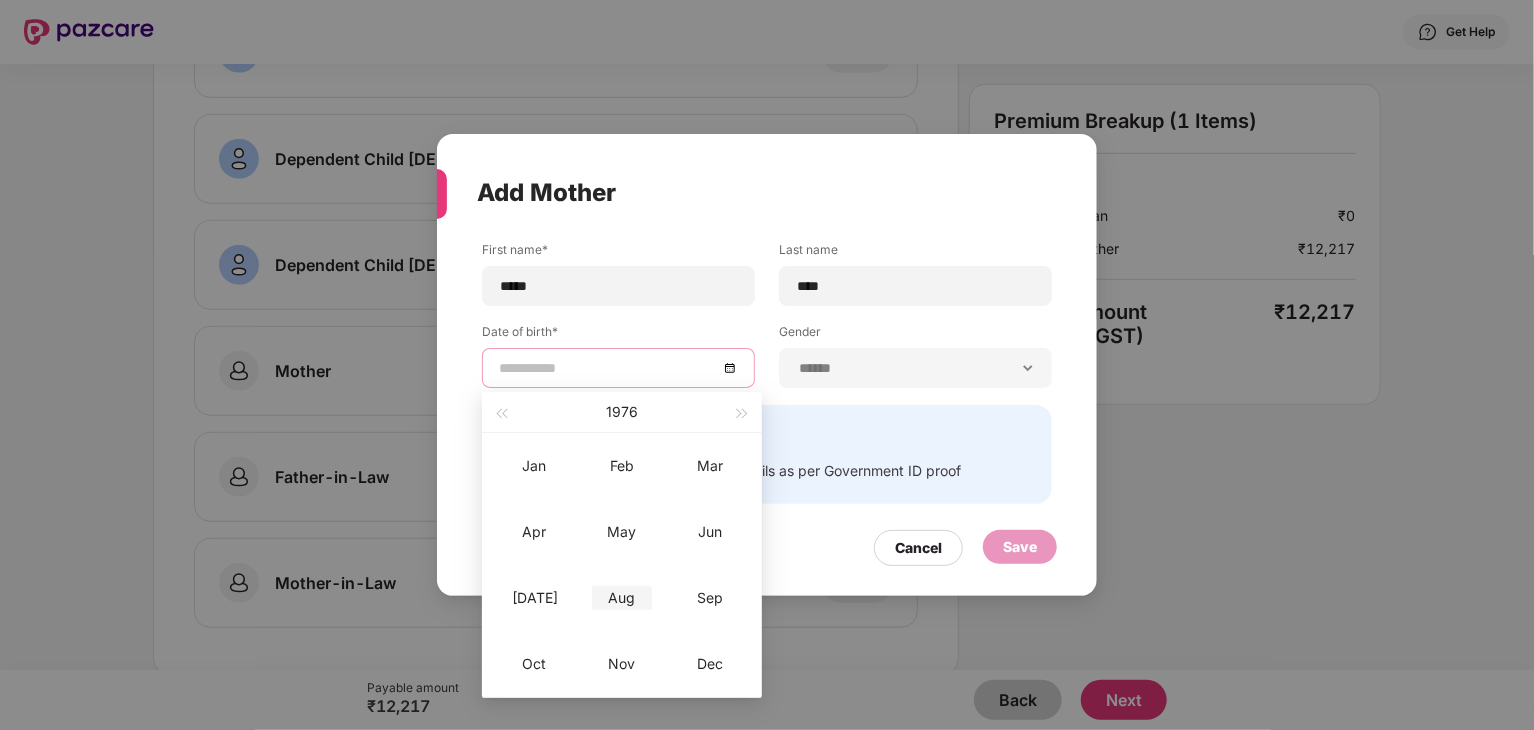 click on "Aug" at bounding box center [622, 598] 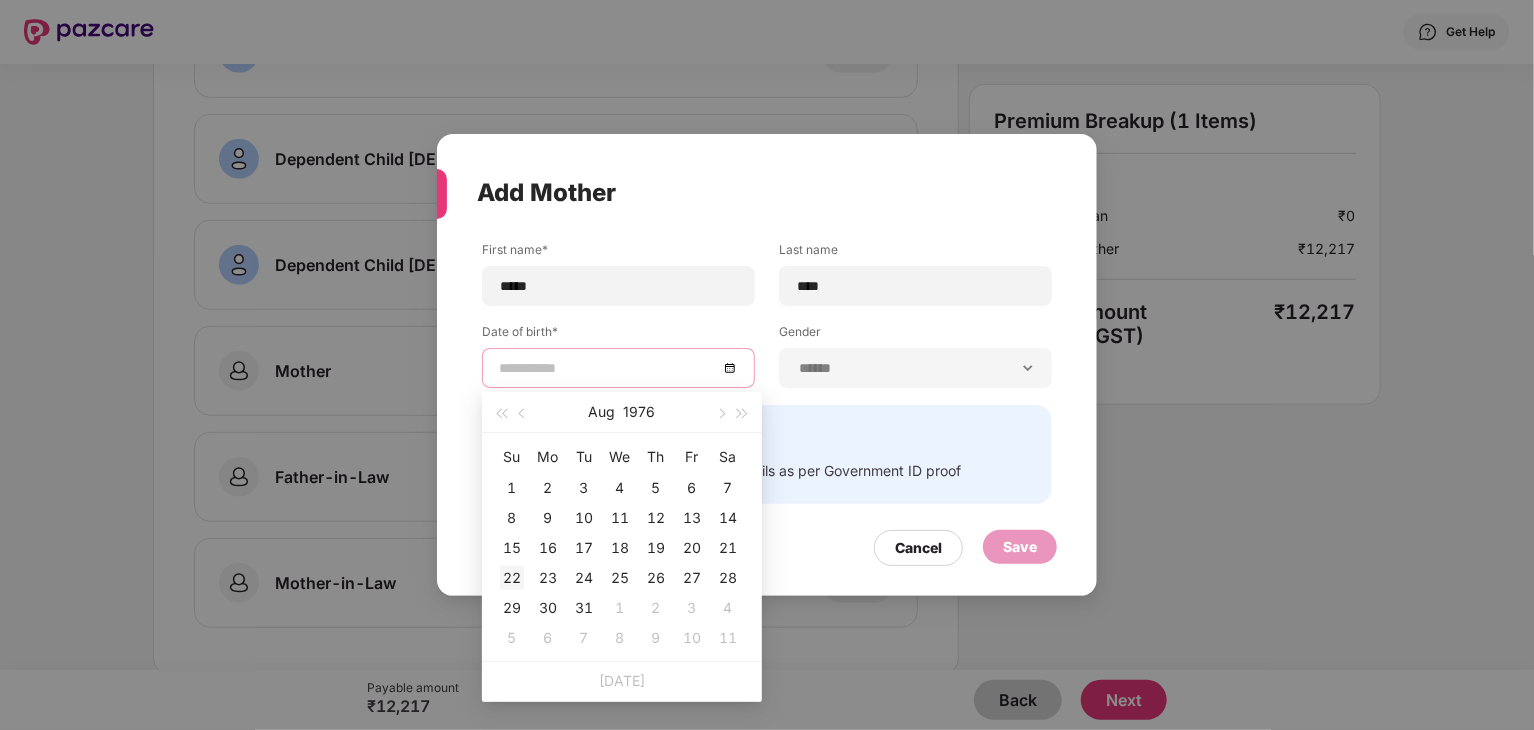 type on "**********" 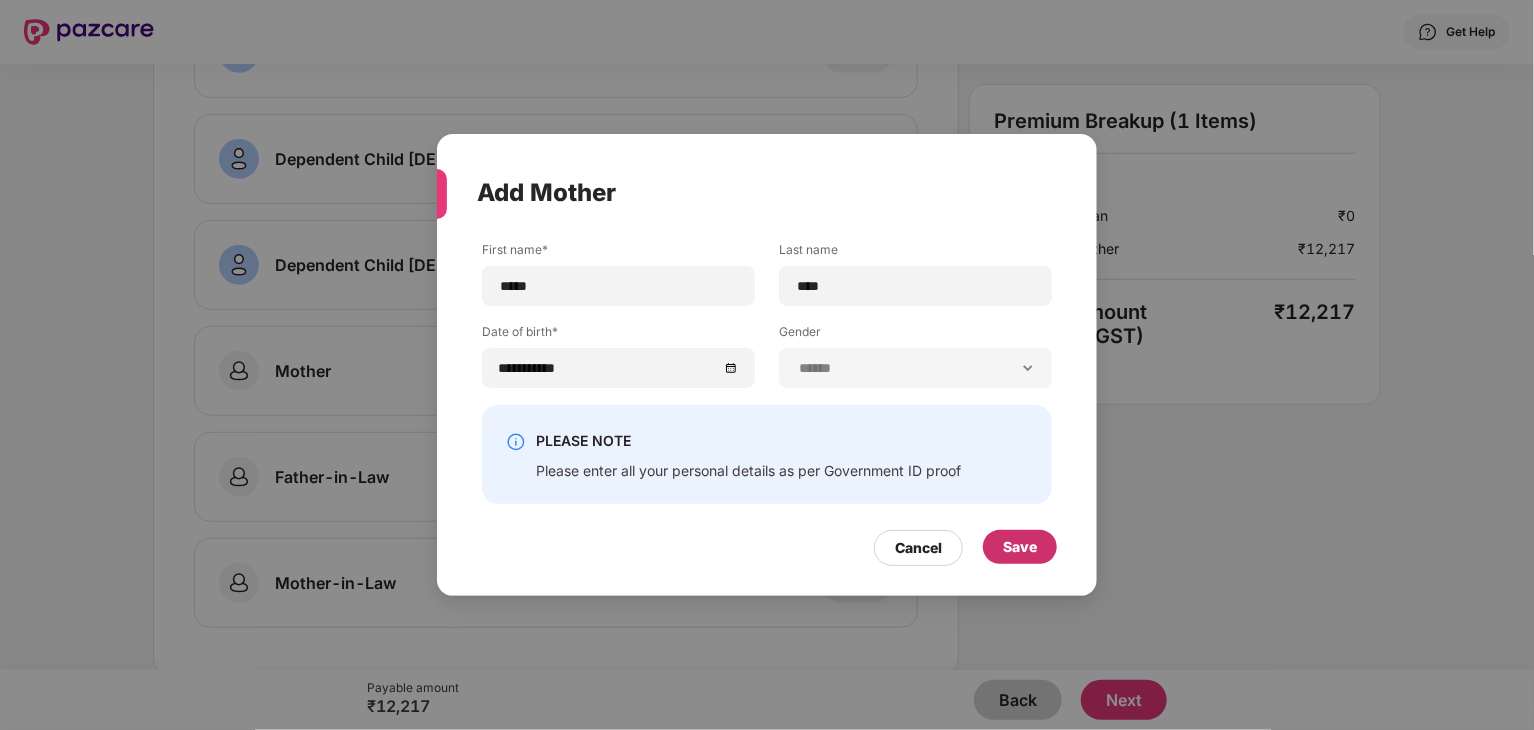 click on "Save" at bounding box center (1020, 547) 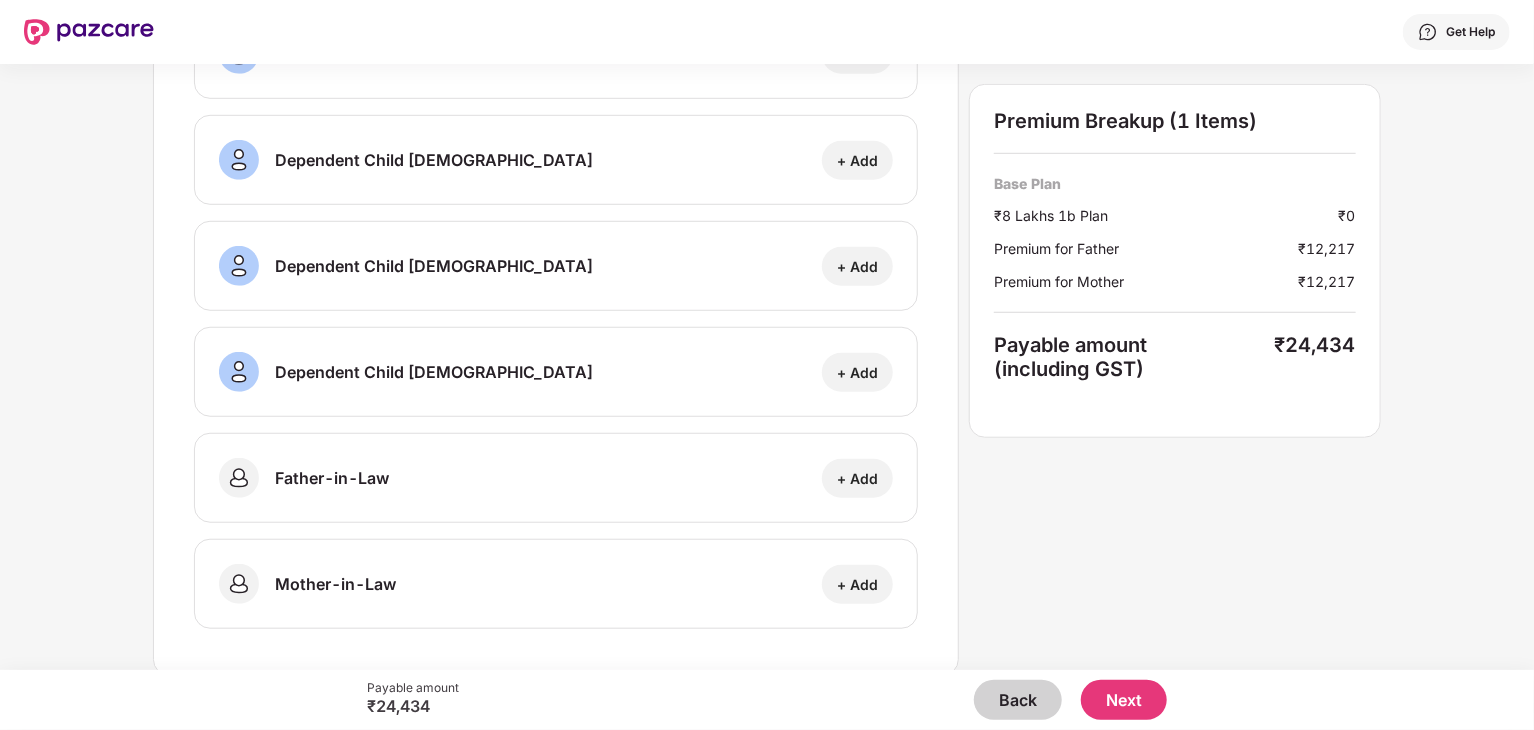 click on "Add Your Family Self [PERSON_NAME] [DEMOGRAPHIC_DATA] | [DATE] | [PHONE_NUMBER] Father [PERSON_NAME] [DEMOGRAPHIC_DATA] | [DATE] ₹12,217 Mother [PERSON_NAME] [DEMOGRAPHIC_DATA] | [DATE] ₹12,217 Spouse + Add Dependent Child [DEMOGRAPHIC_DATA] + Add Dependent Child [DEMOGRAPHIC_DATA] + Add Dependent Child [DEMOGRAPHIC_DATA] + Add Dependent Child [DEMOGRAPHIC_DATA] + Add Father-in-Law + Add Mother-in-Law + Add Premium Breakup (1 Items) Base Plan ₹8 Lakhs 1b Plan  ₹0 Premium for Father ₹12,217 Premium for Mother ₹12,217 Payable amount  (including GST) ₹24,434" at bounding box center [766, 55] 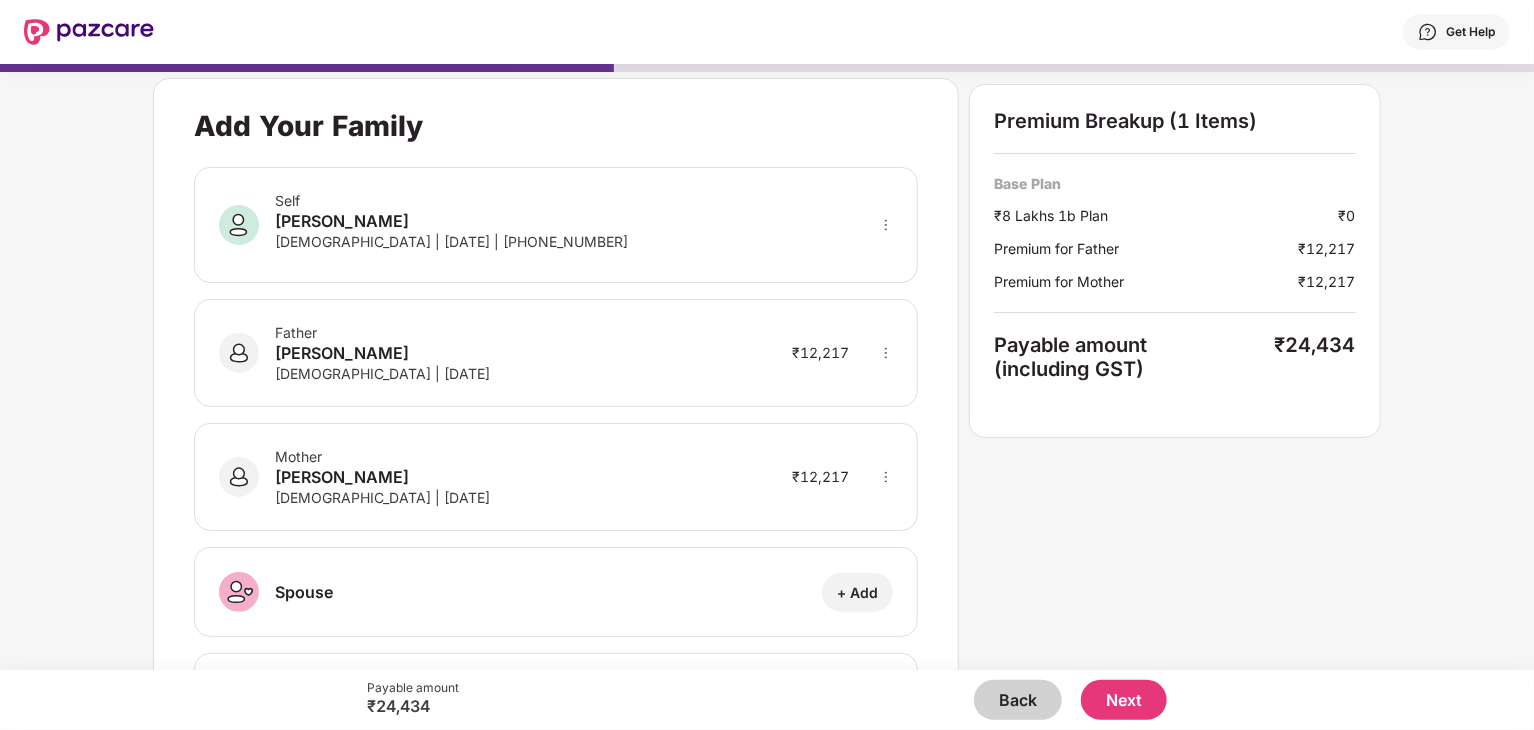 scroll, scrollTop: 0, scrollLeft: 0, axis: both 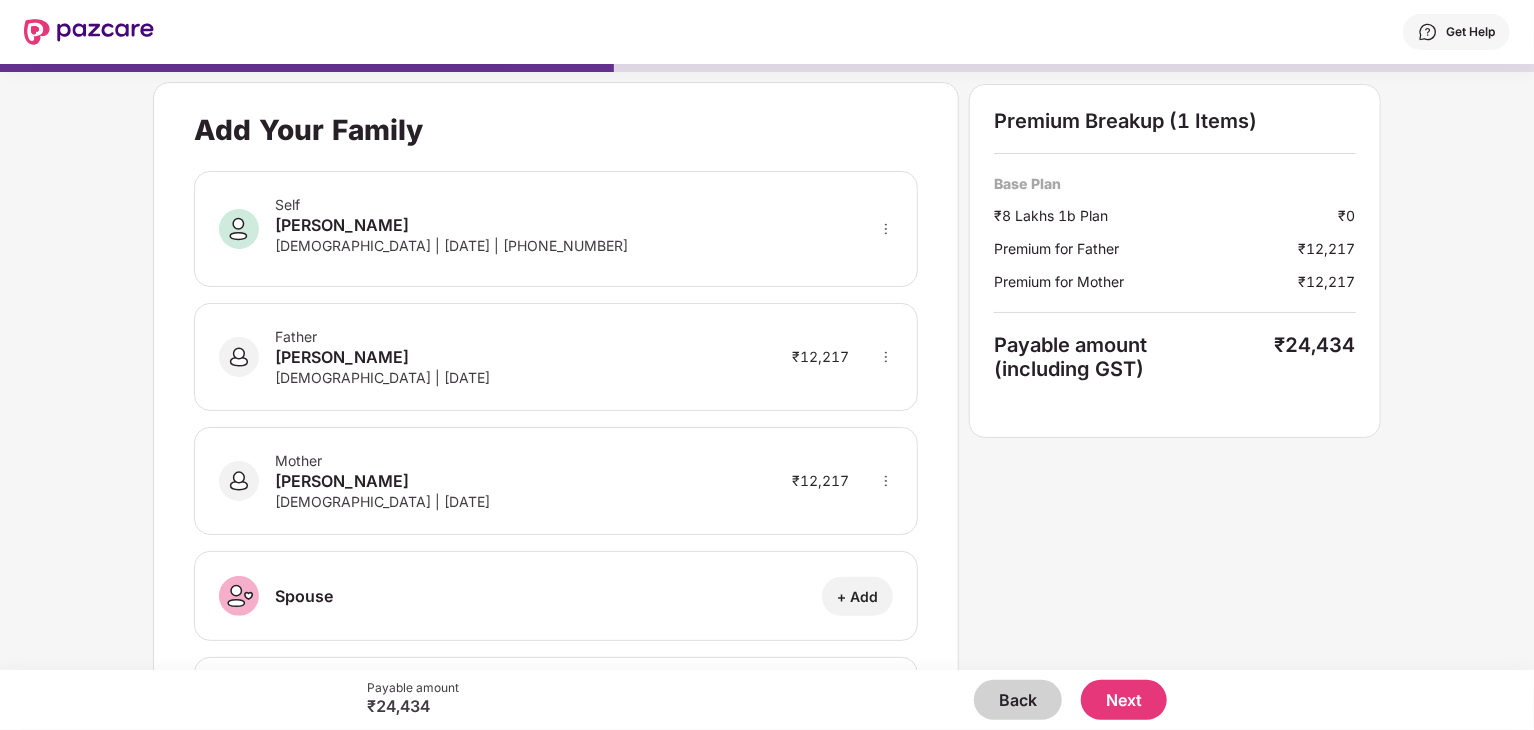 click on "Next" at bounding box center (1124, 700) 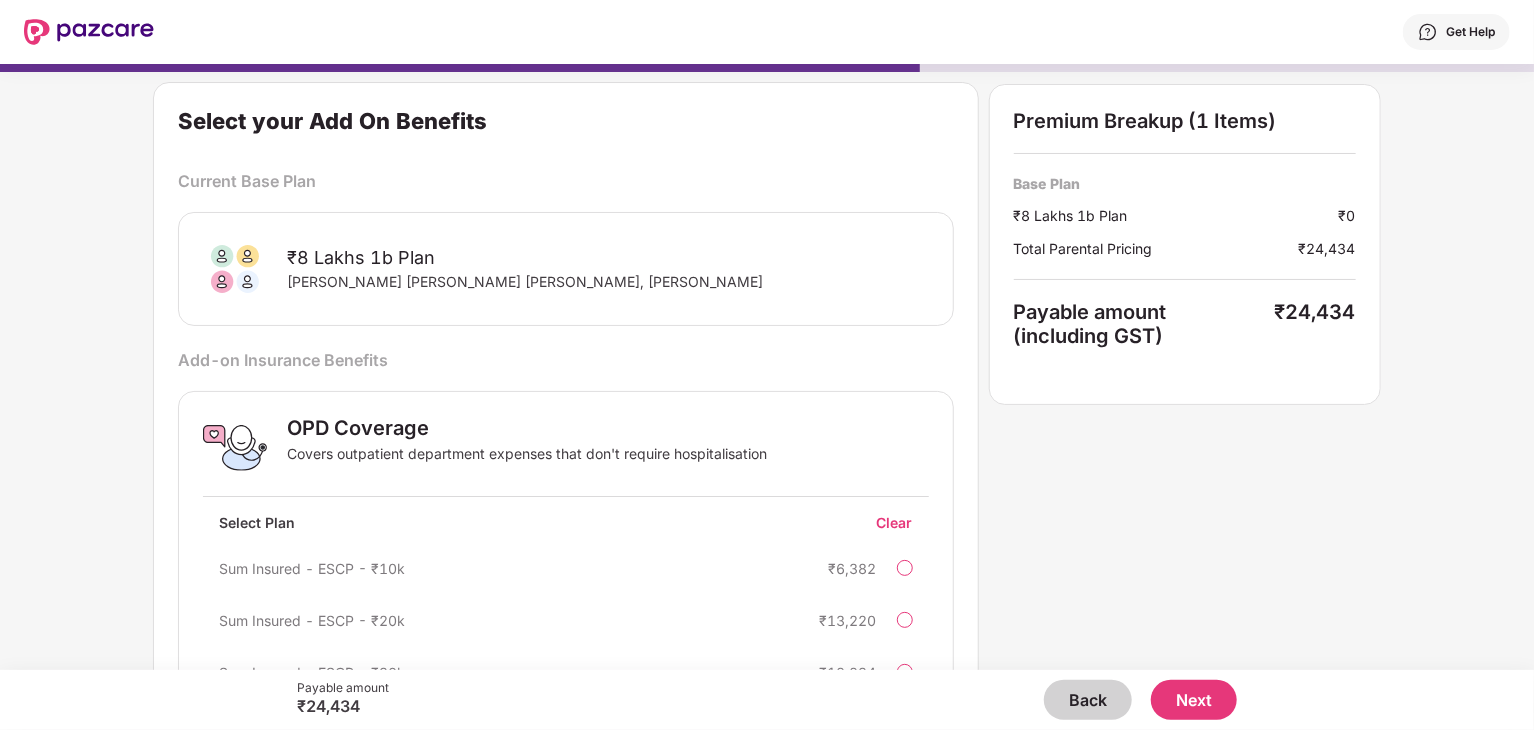 click on "Select your Add On Benefits Current Base Plan ₹8 Lakhs 1b Plan [PERSON_NAME] [PERSON_NAME] [PERSON_NAME], [PERSON_NAME] Add-on Insurance Benefits OPD Coverage Covers outpatient department expenses that don't require hospitalisation   Select Plan Clear Sum Insured - ESCP - ₹10k ₹6,382 Sum Insured - ESCP - ₹20k ₹13,220 Sum Insured - ESCP - ₹30k ₹18,234" at bounding box center (565, 418) 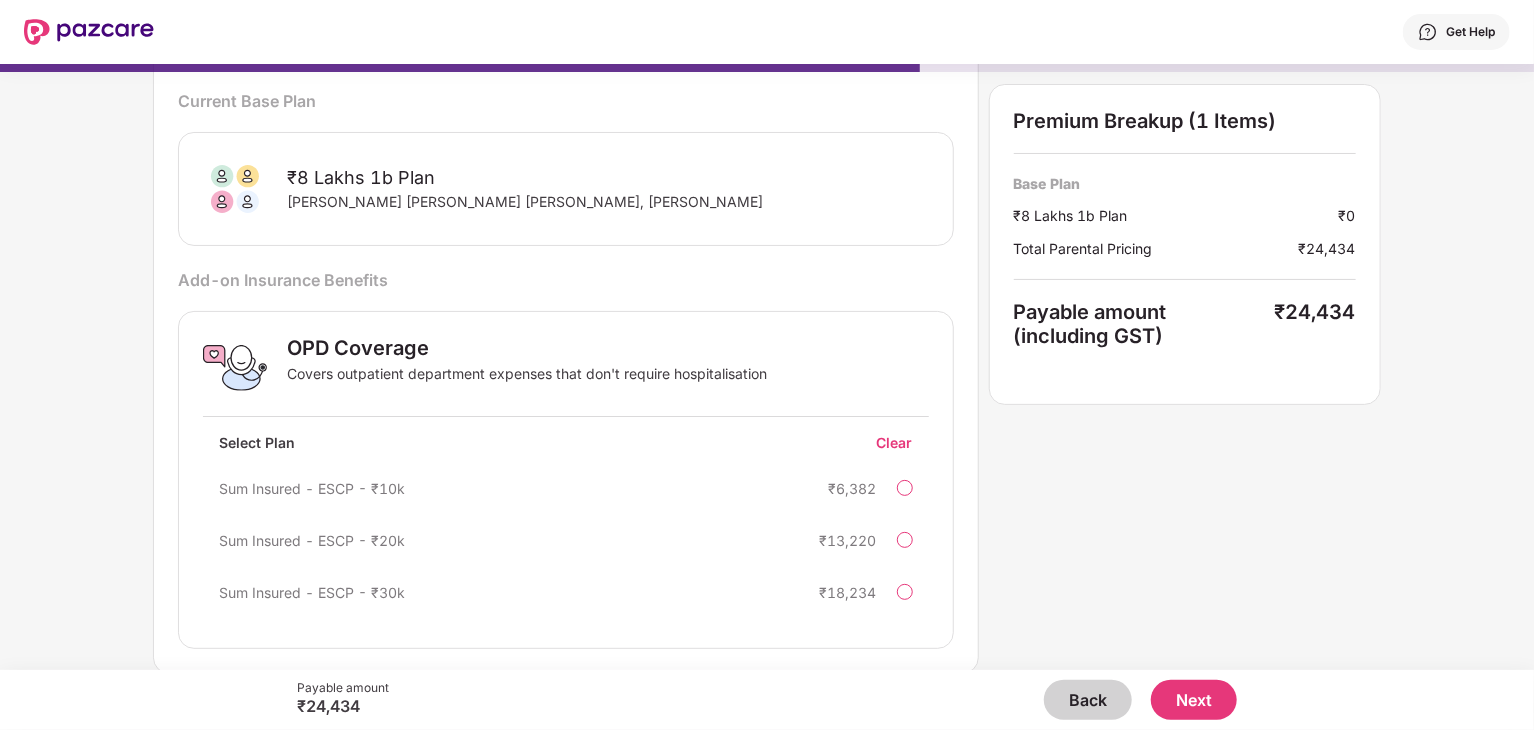 scroll, scrollTop: 82, scrollLeft: 0, axis: vertical 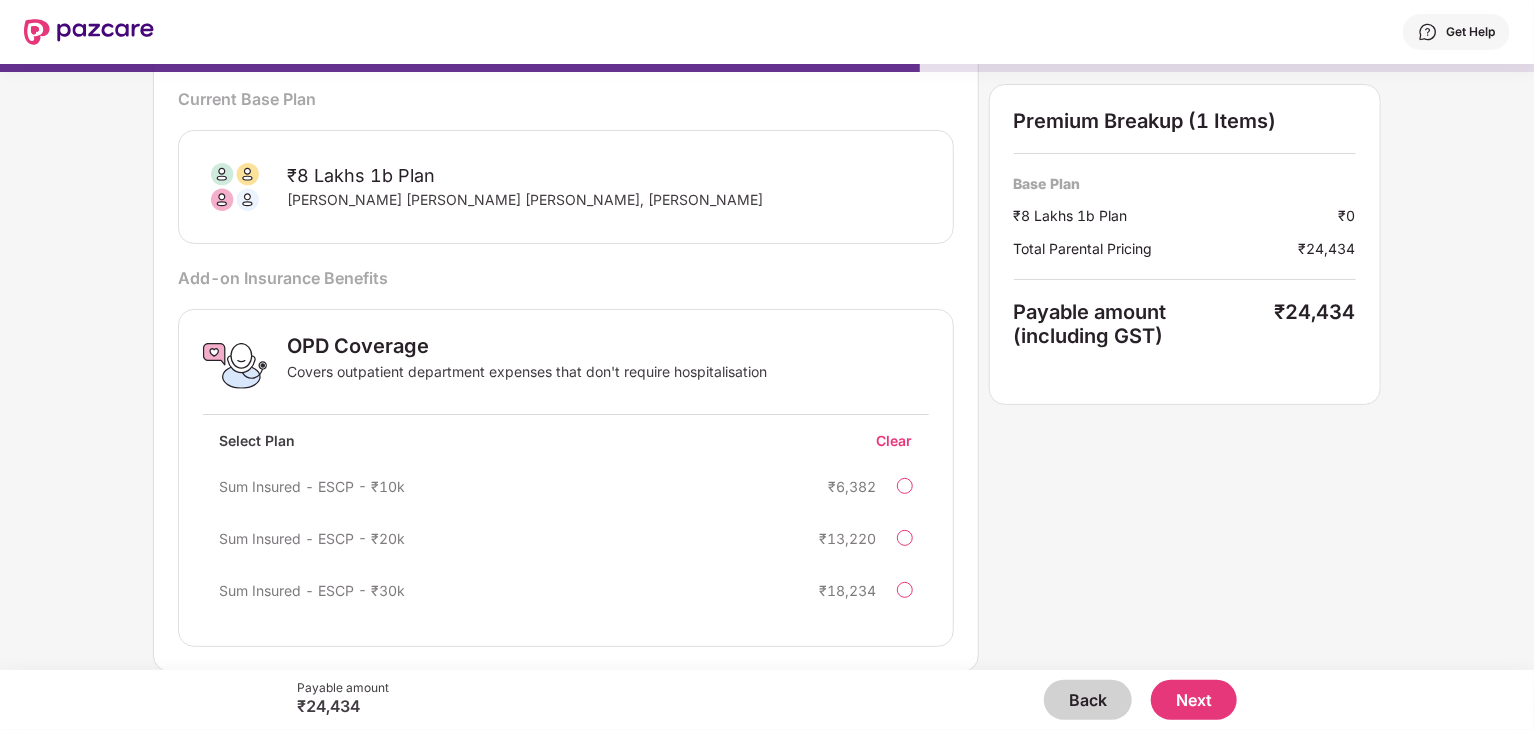 click at bounding box center [905, 486] 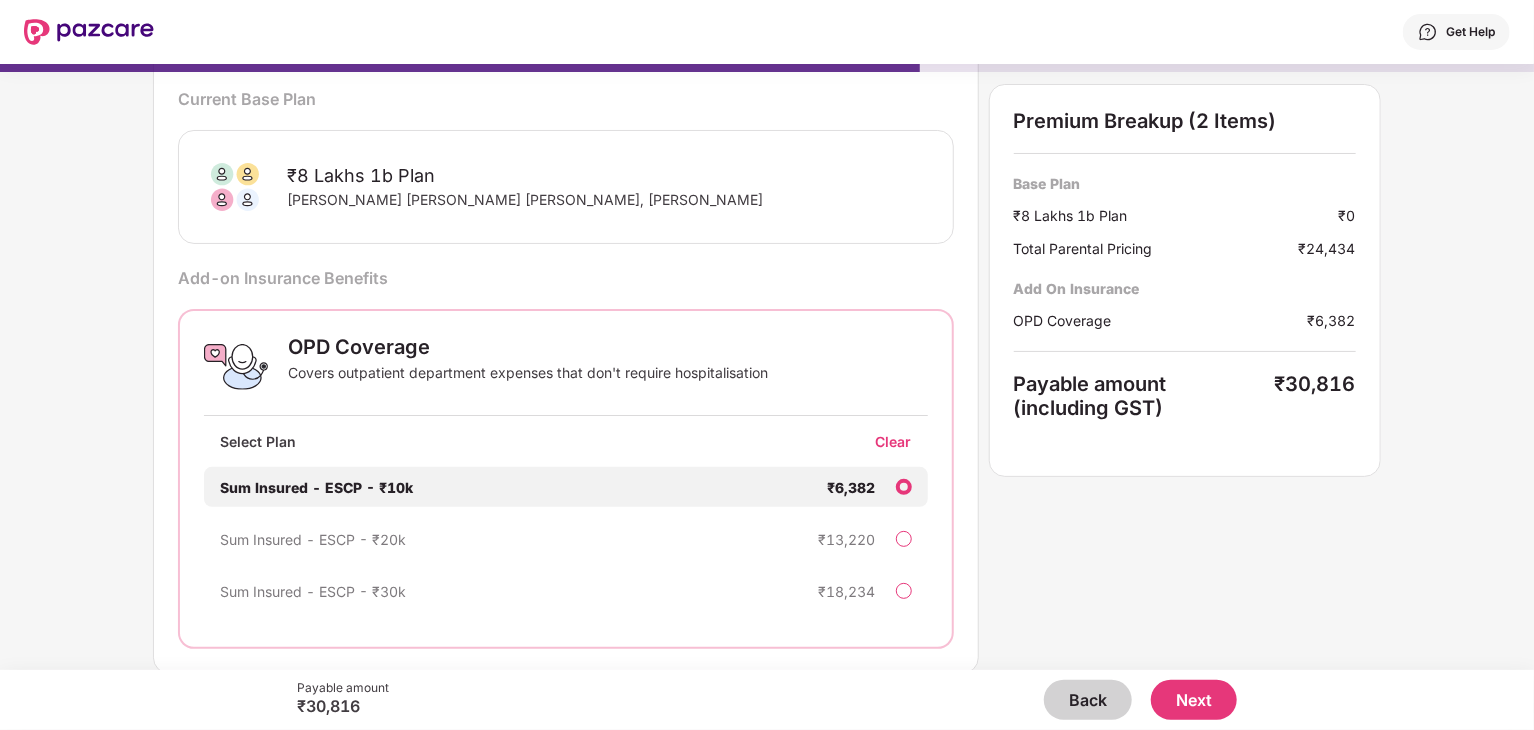 click on "Next" at bounding box center [1194, 700] 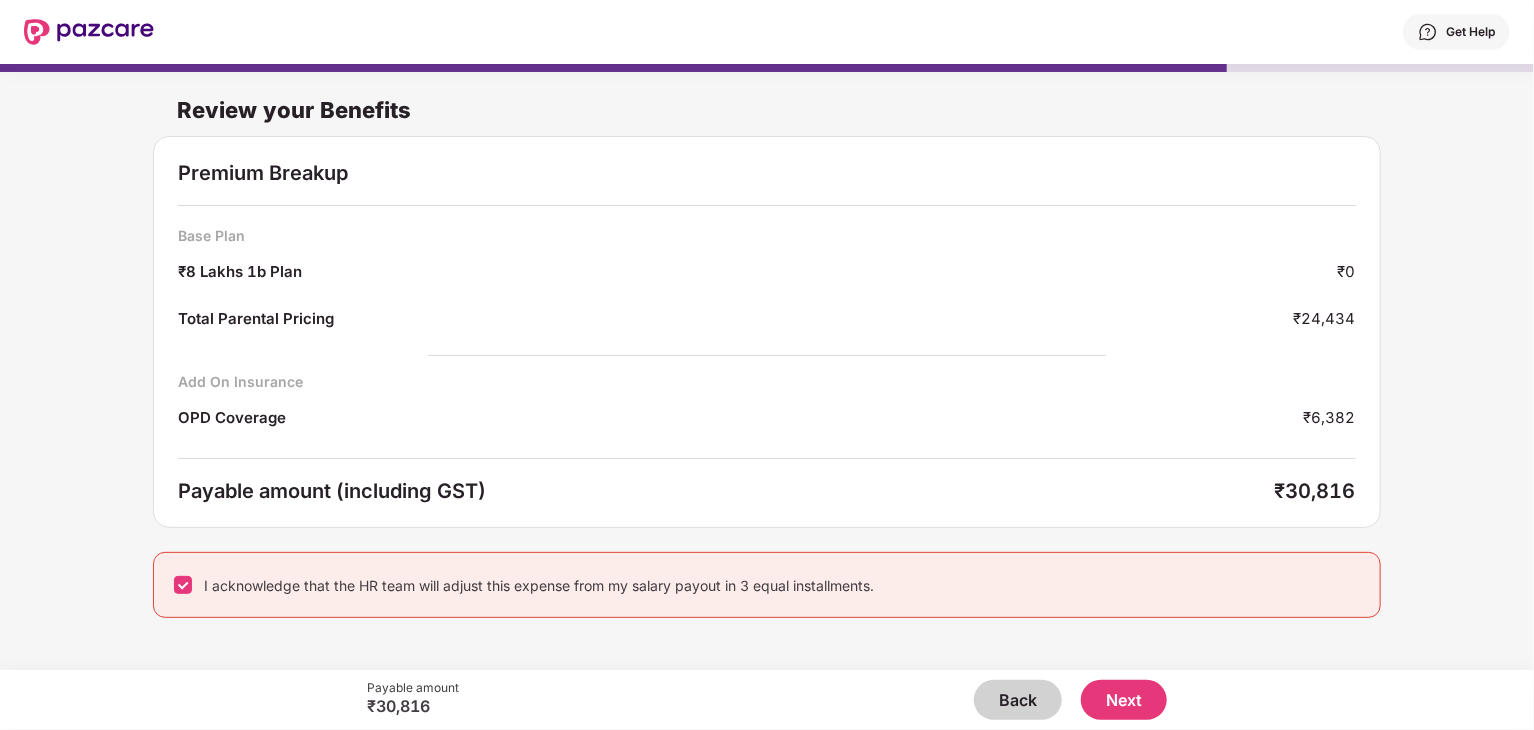 click on "Next" at bounding box center (1124, 700) 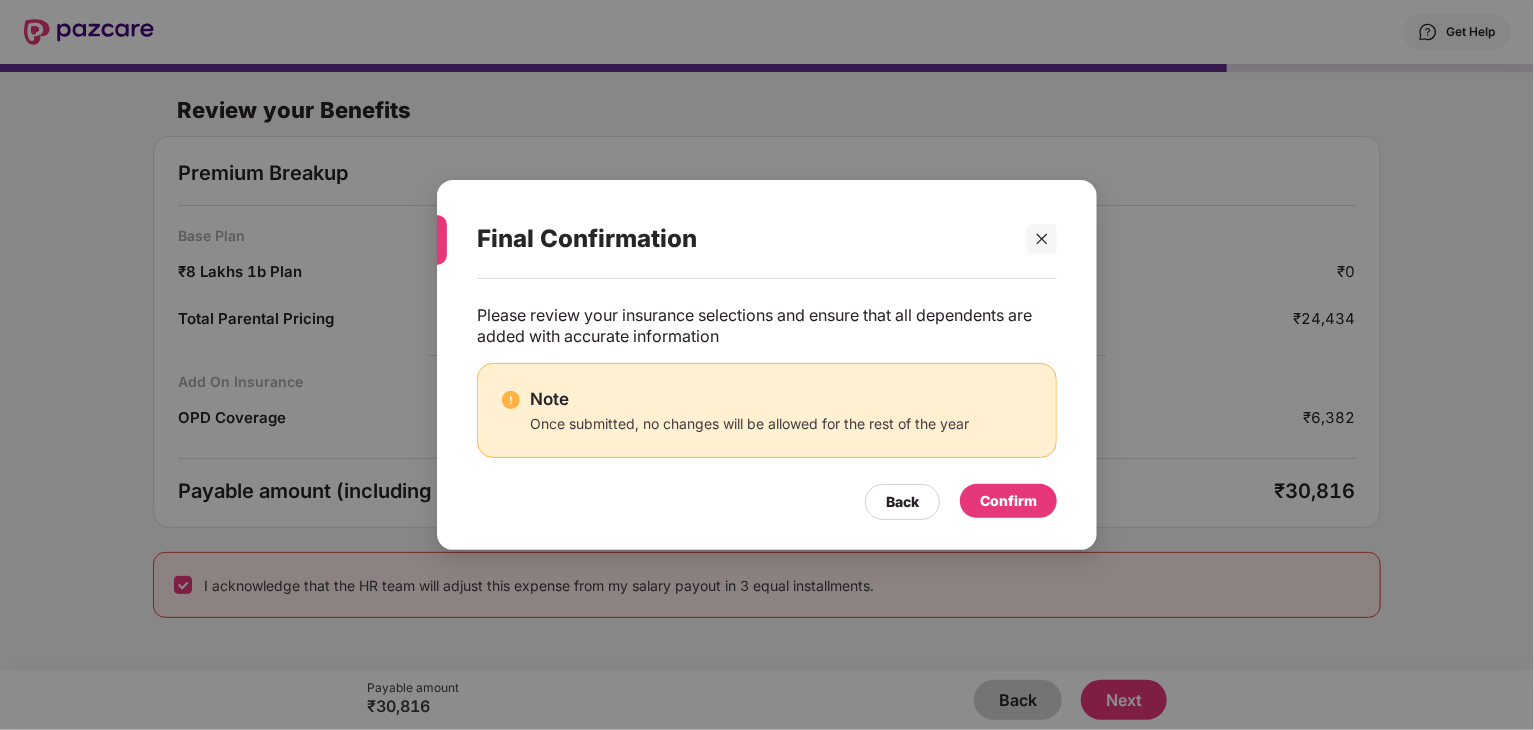 click on "Confirm" at bounding box center (1008, 501) 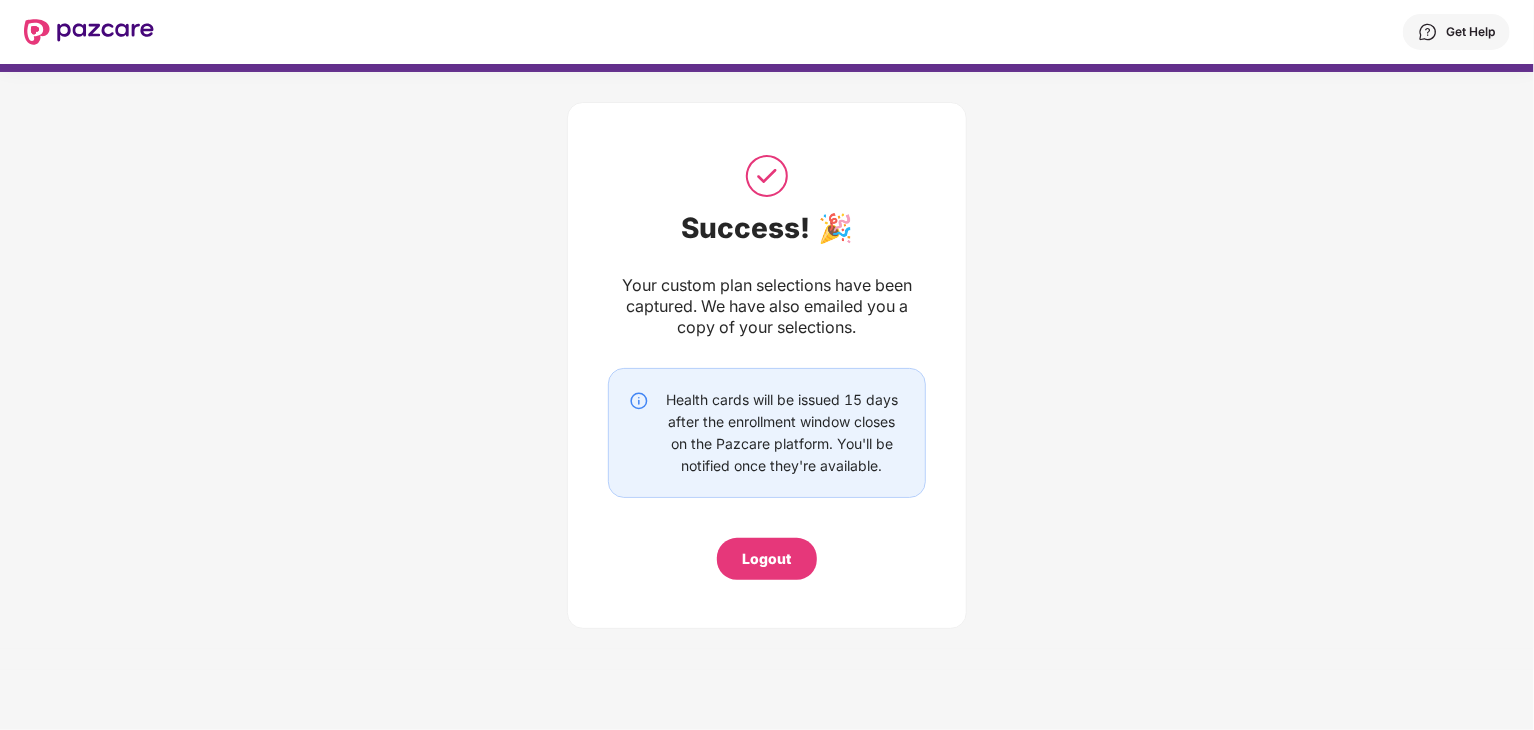 click on "Logout" at bounding box center [767, 559] 